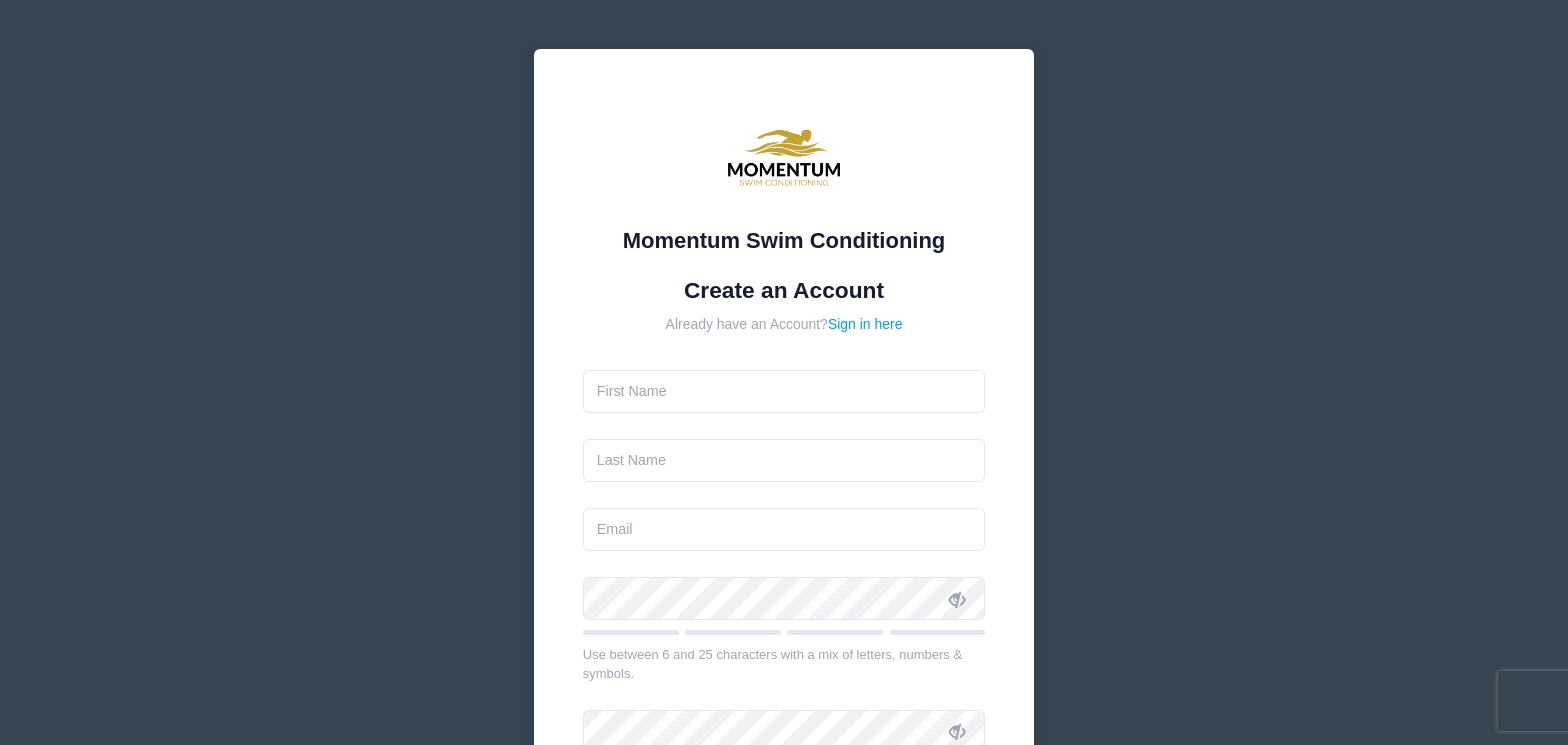 scroll, scrollTop: 0, scrollLeft: 0, axis: both 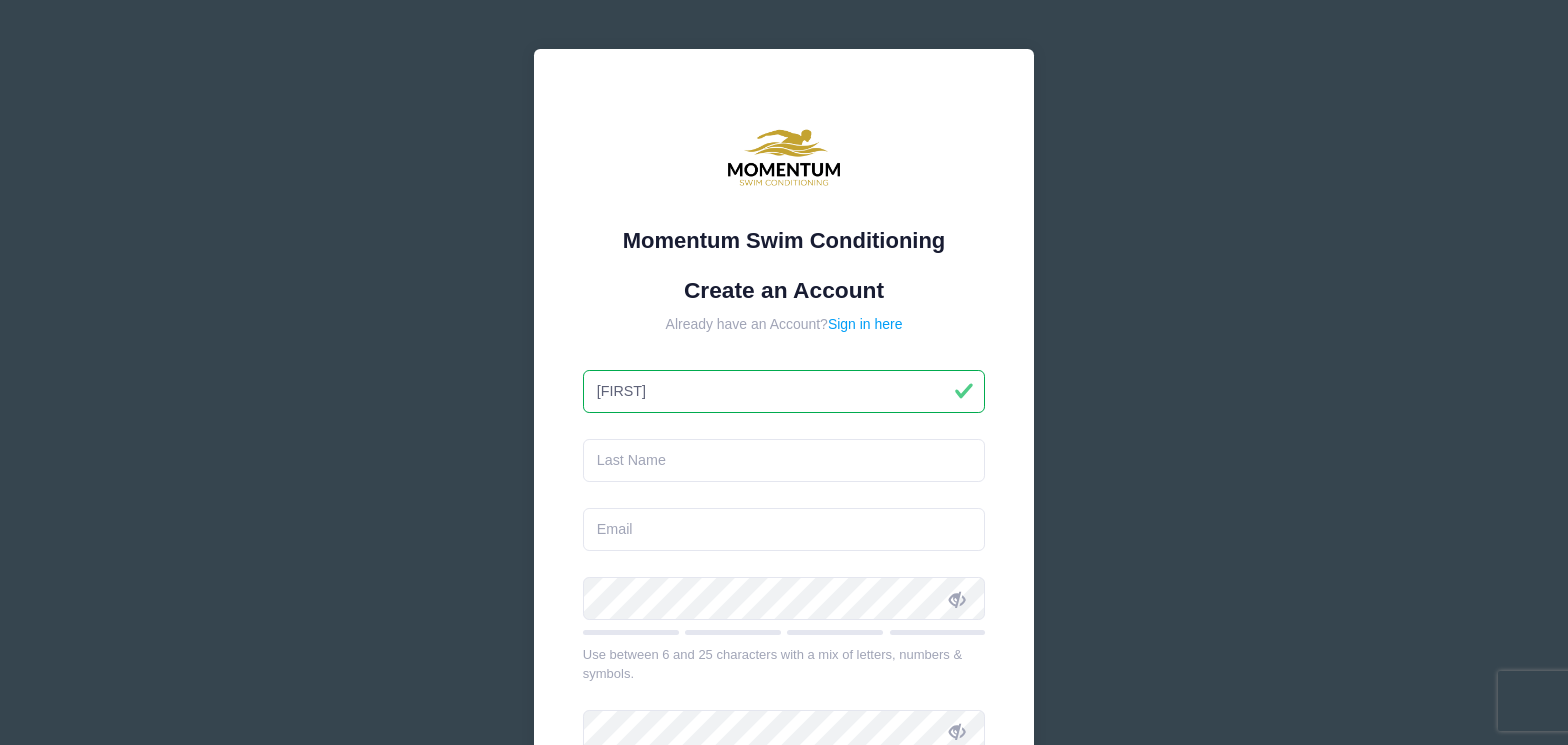 type on "[FIRST]" 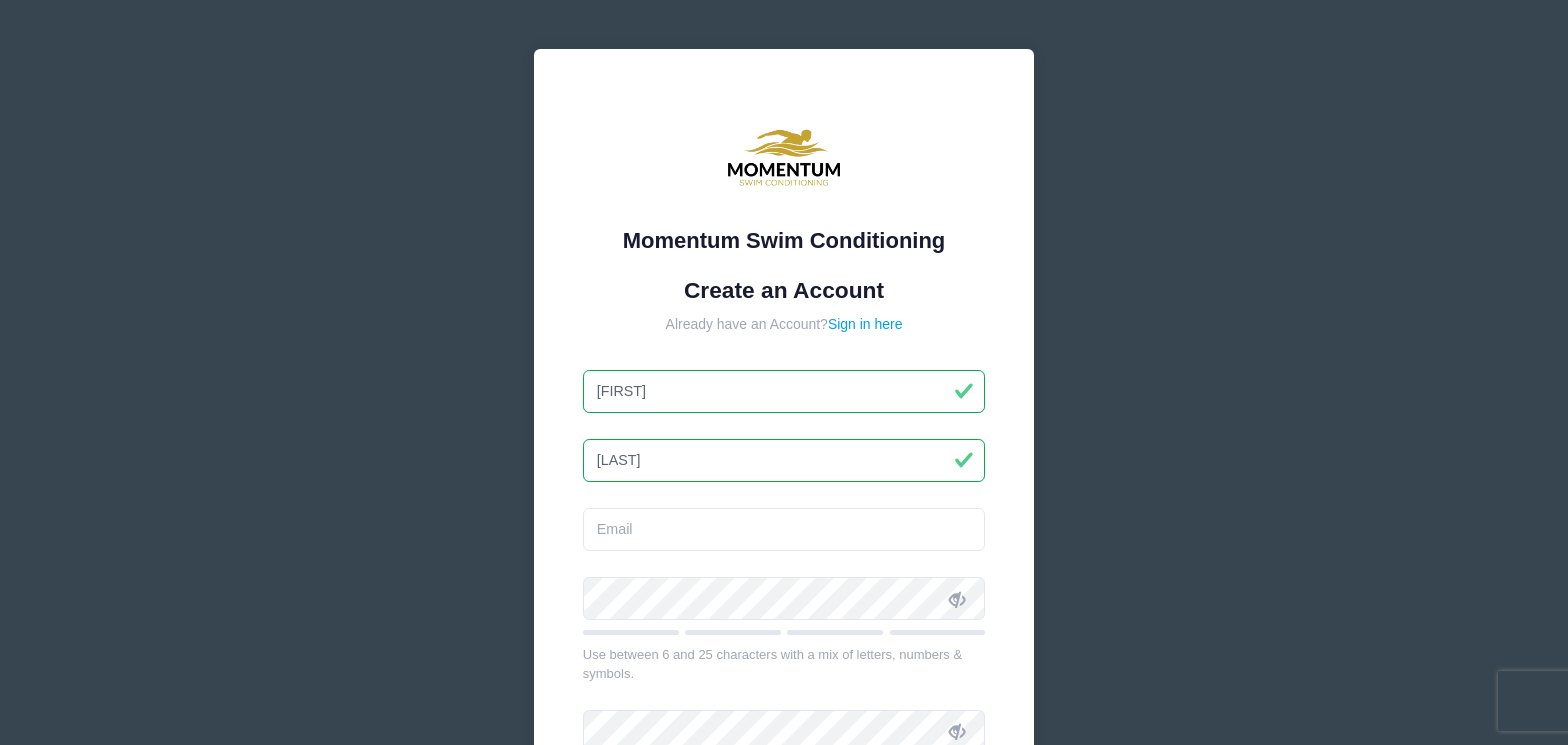 type on "[LAST]" 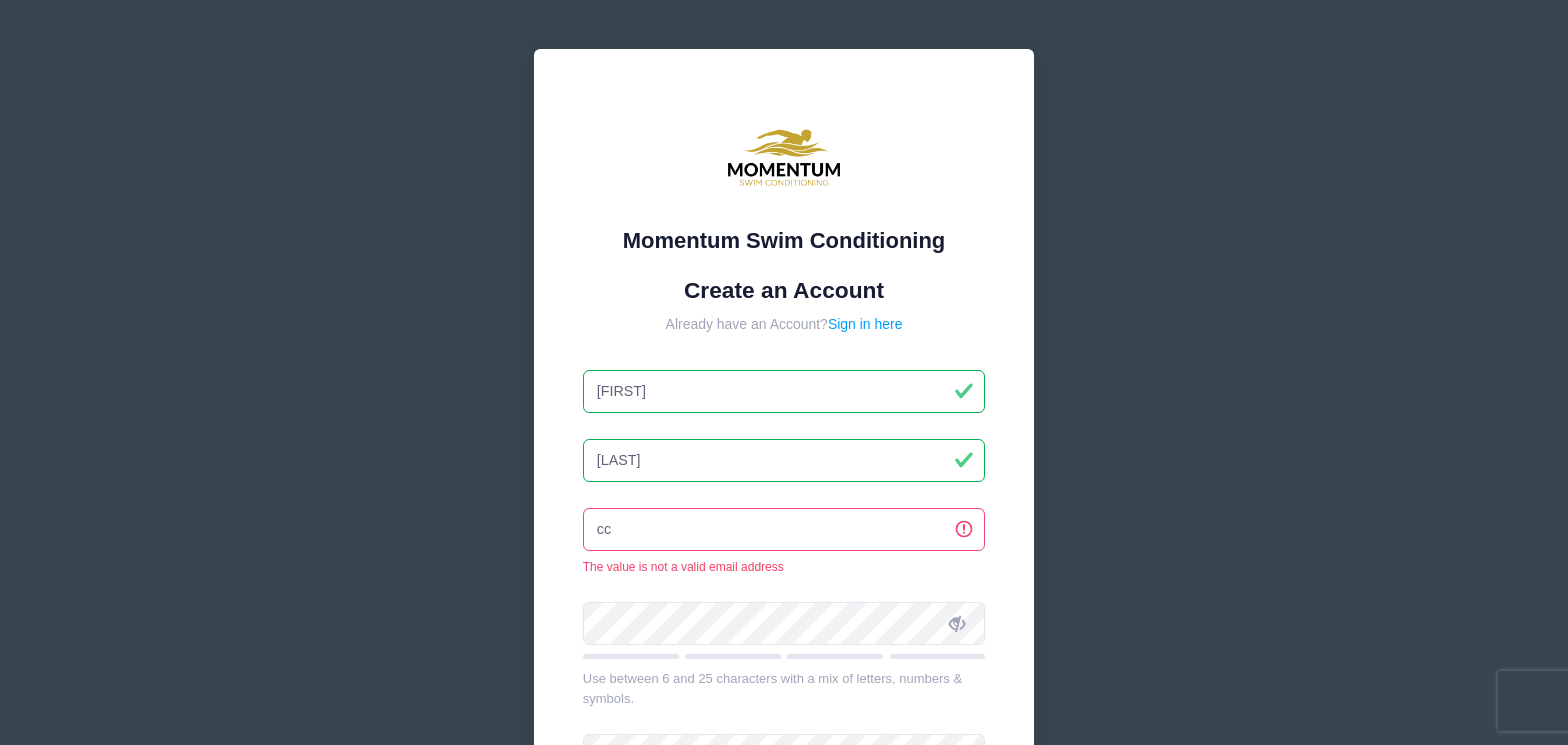 type on "c" 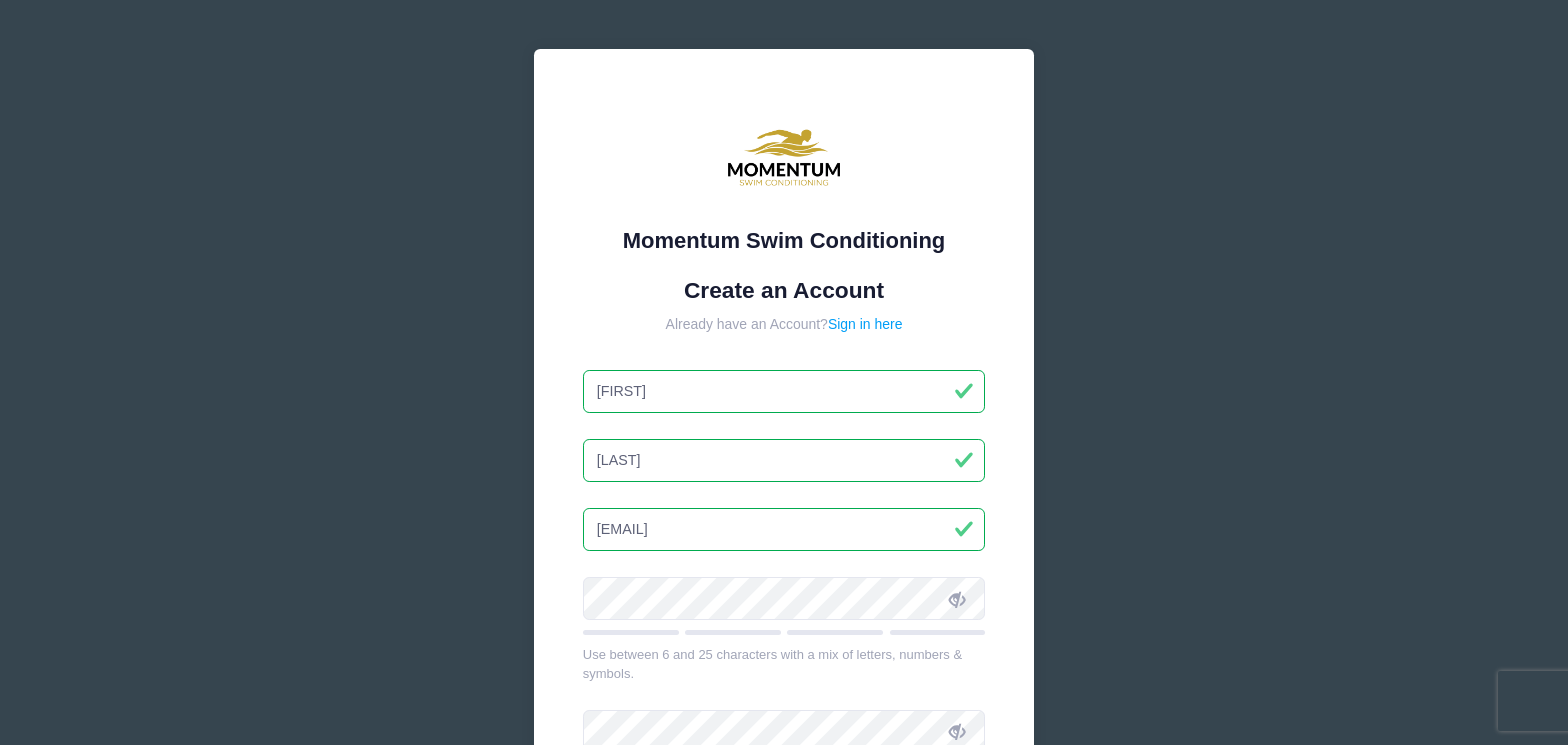 type on "[EMAIL]" 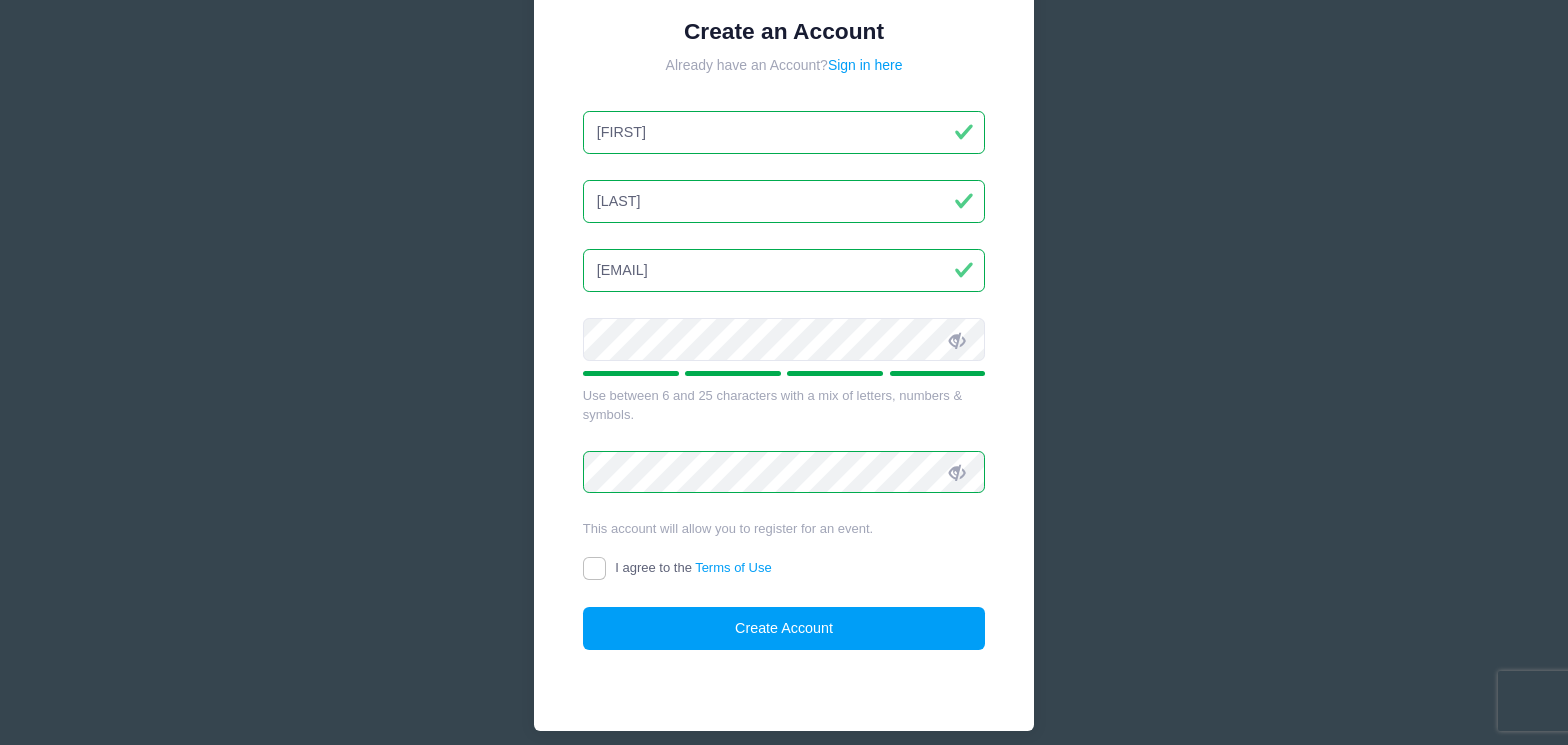 scroll, scrollTop: 261, scrollLeft: 0, axis: vertical 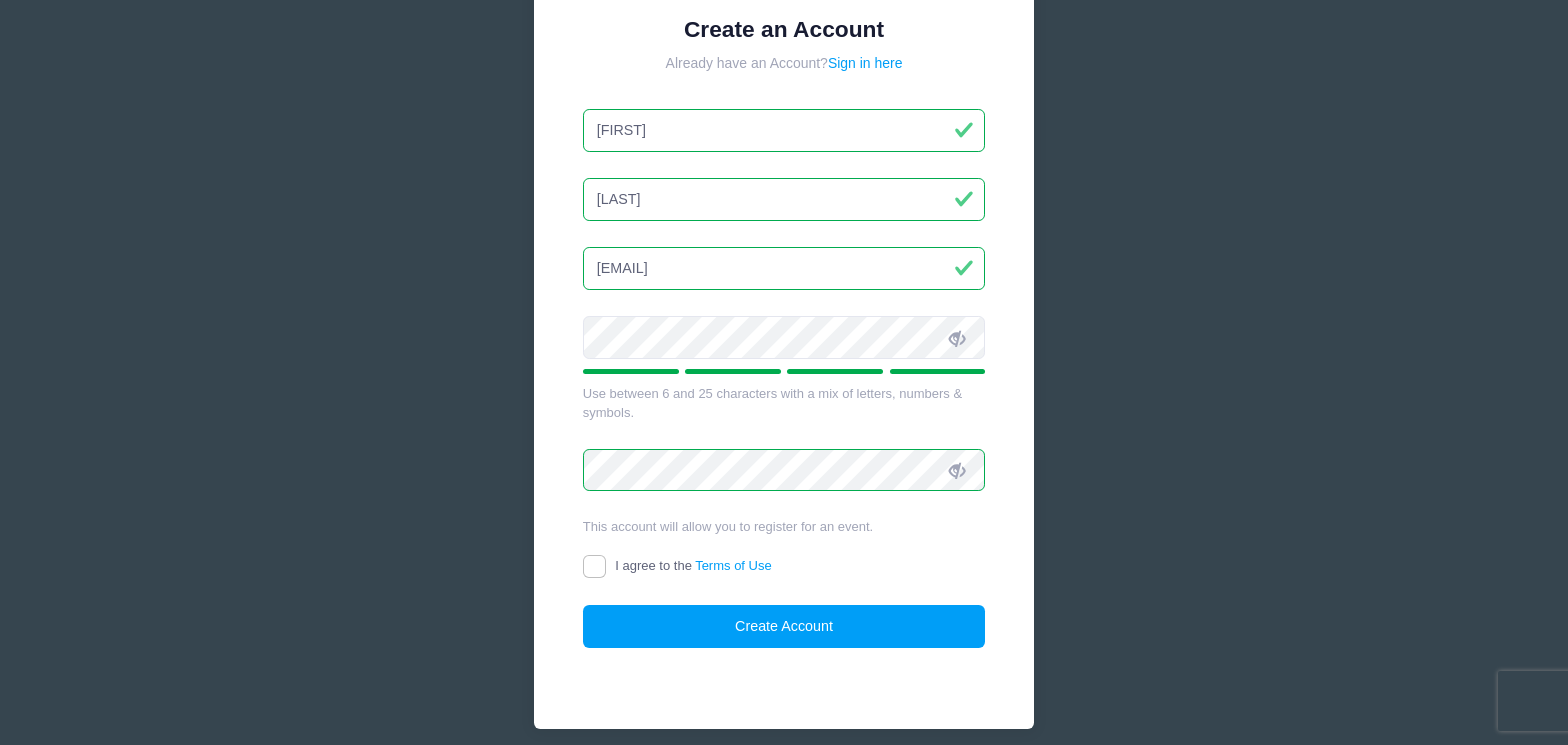 click on "I agree to the
Terms of Use" at bounding box center (594, 566) 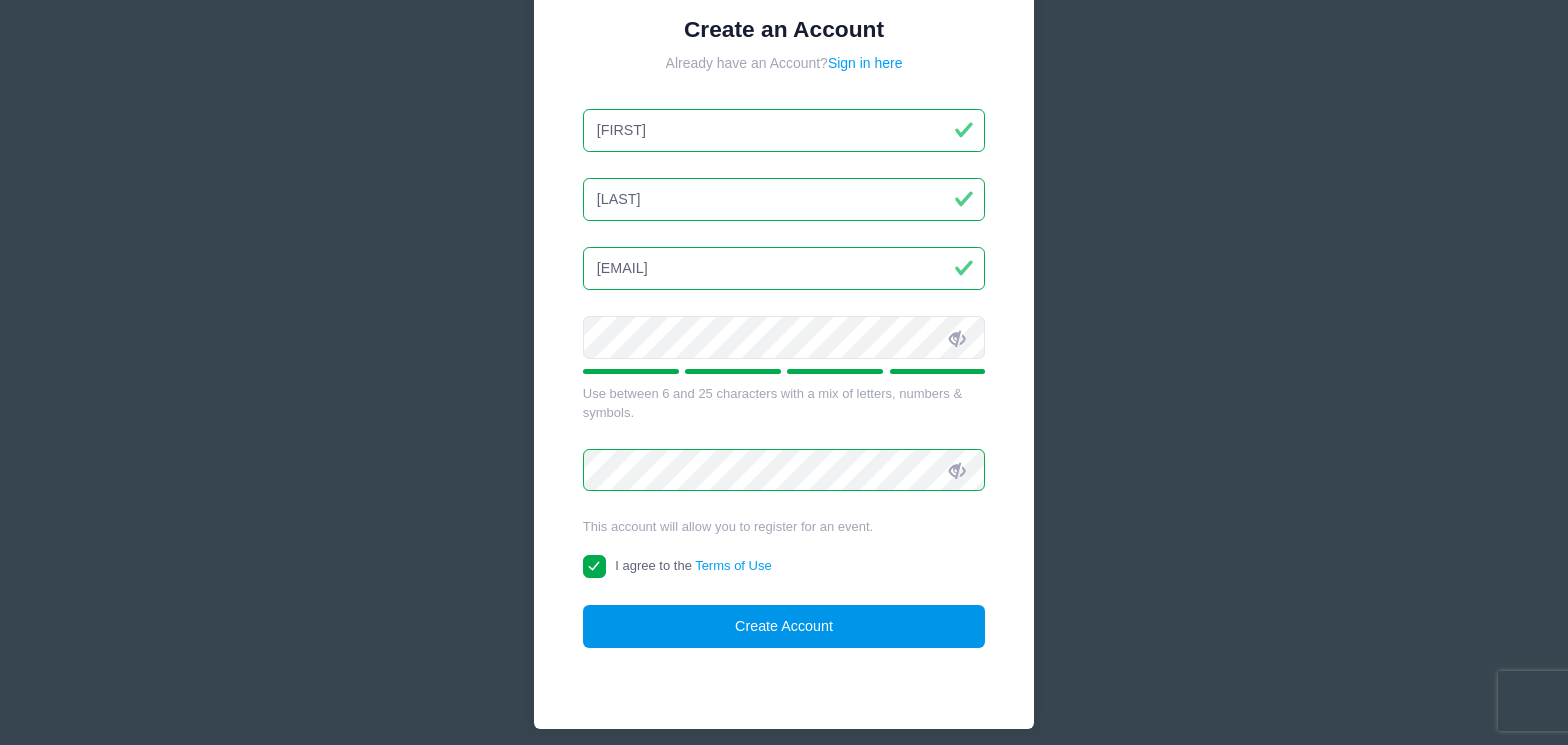 click on "Create Account" at bounding box center [784, 626] 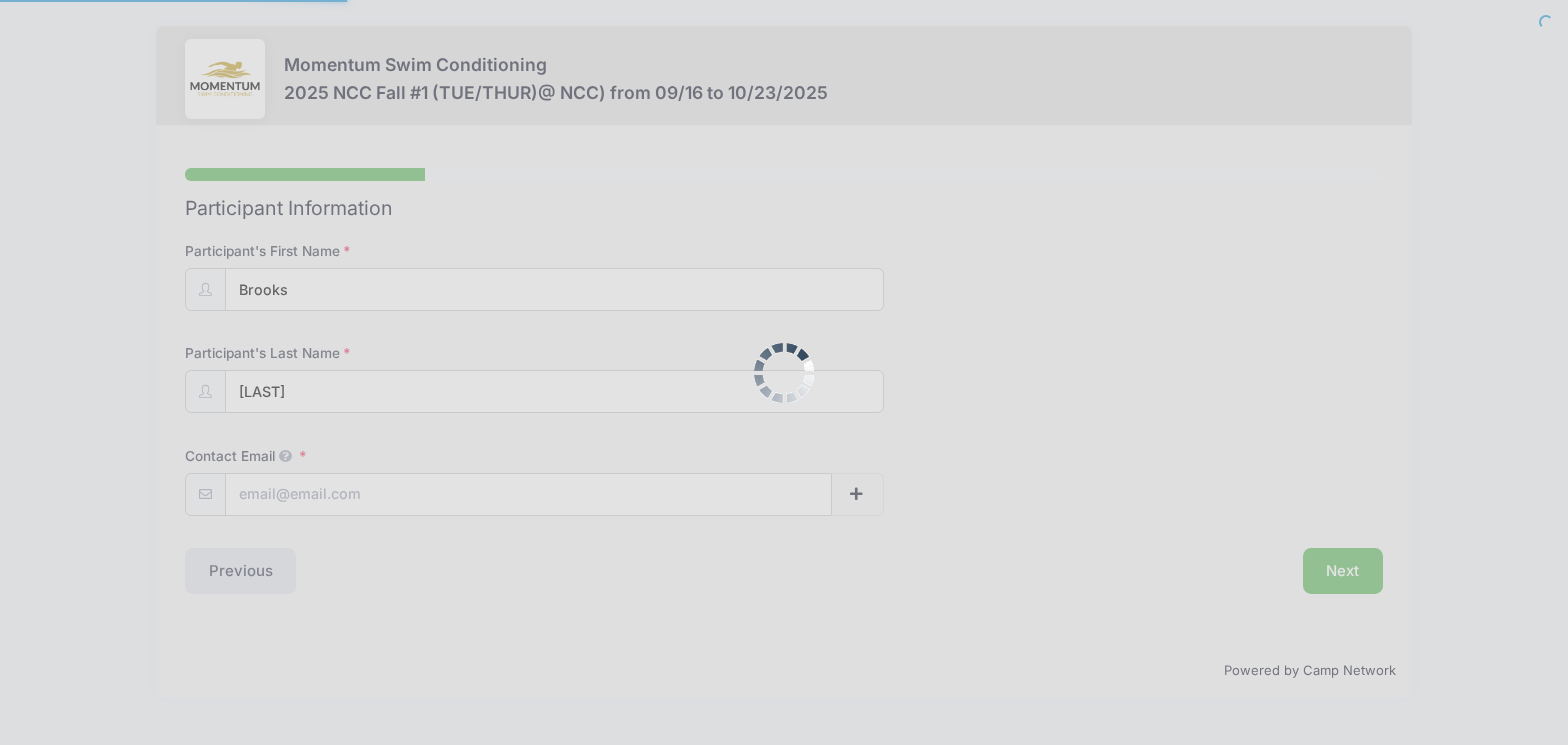 scroll, scrollTop: 0, scrollLeft: 0, axis: both 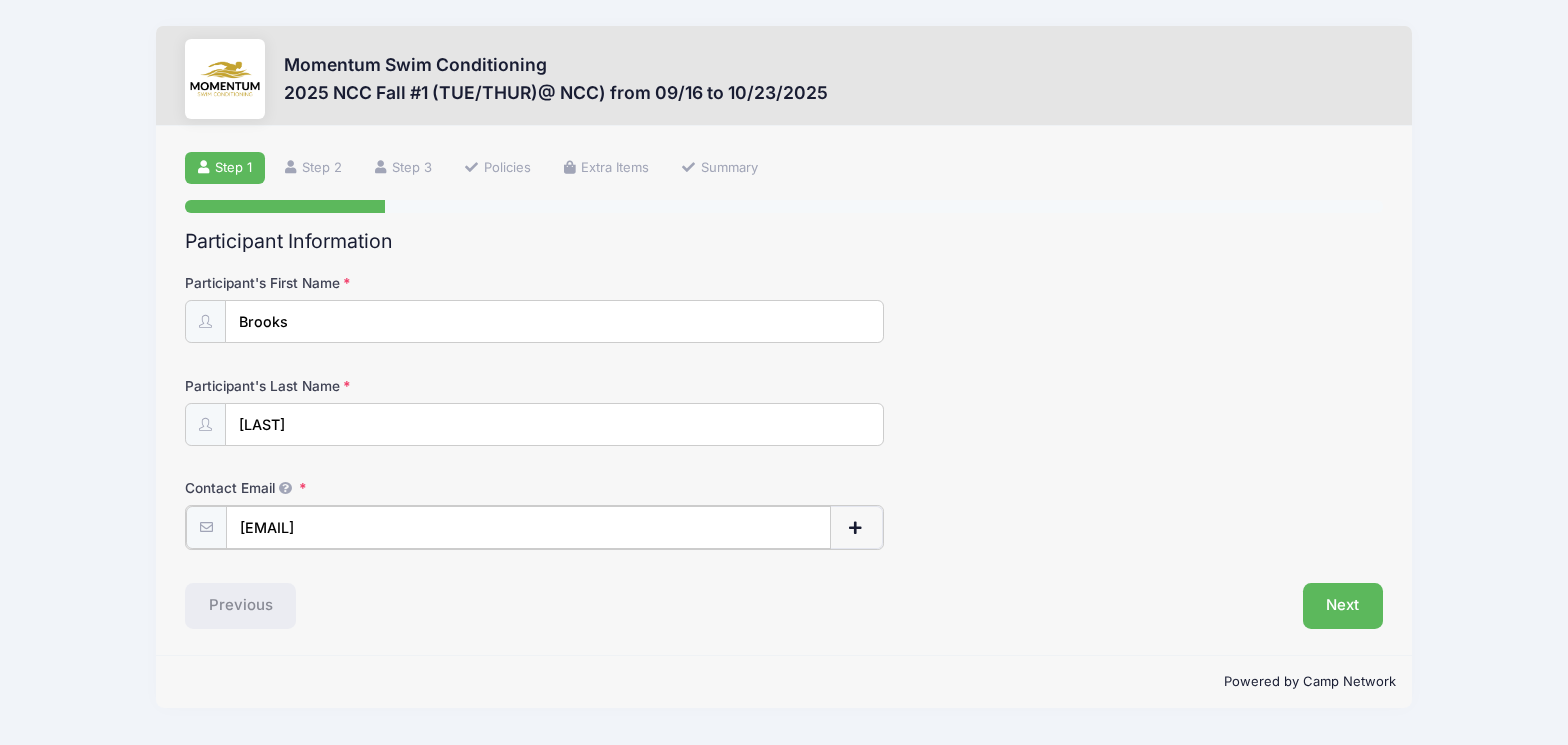 type on "[EMAIL]" 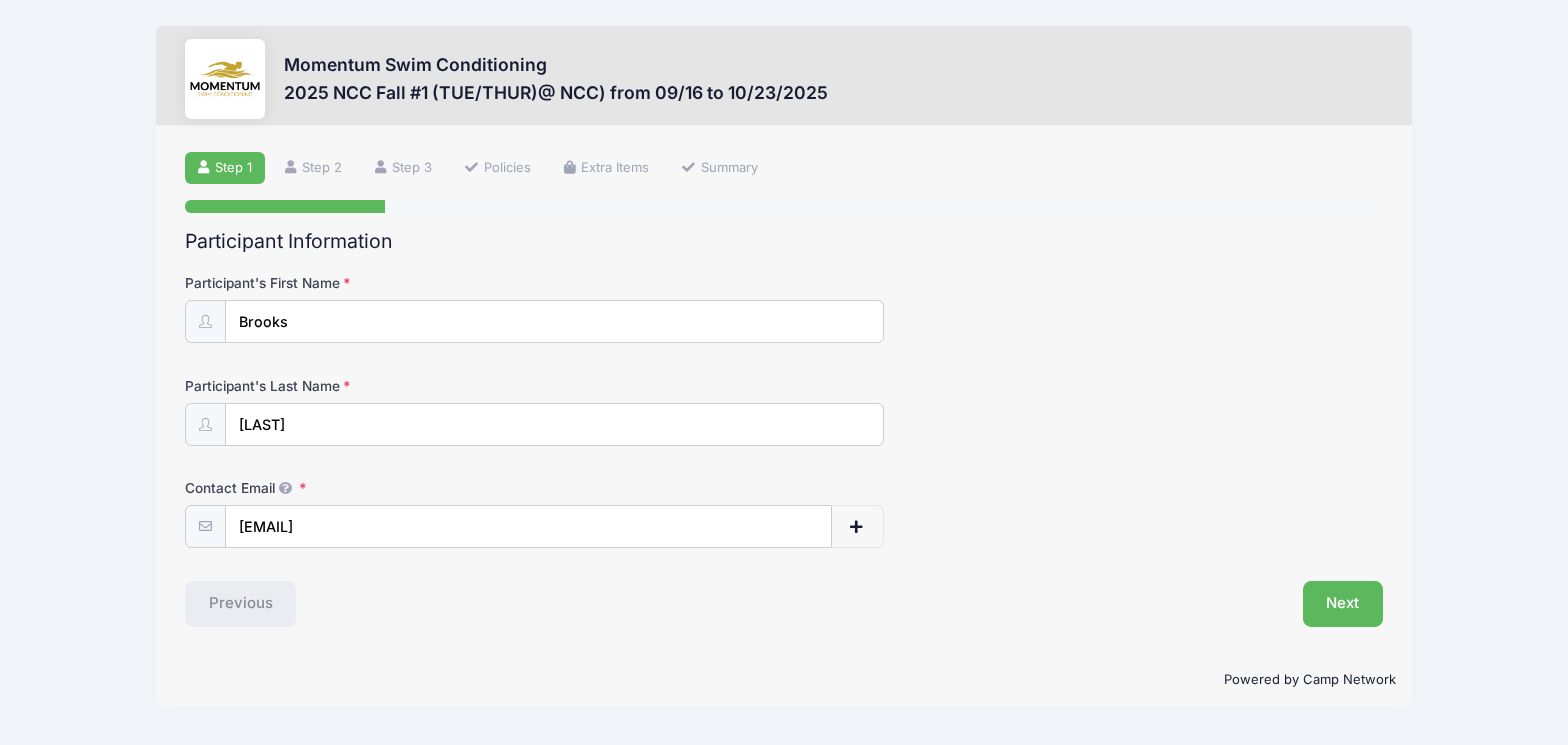 click on "Contact Email
[EMAIL]" at bounding box center (784, 513) 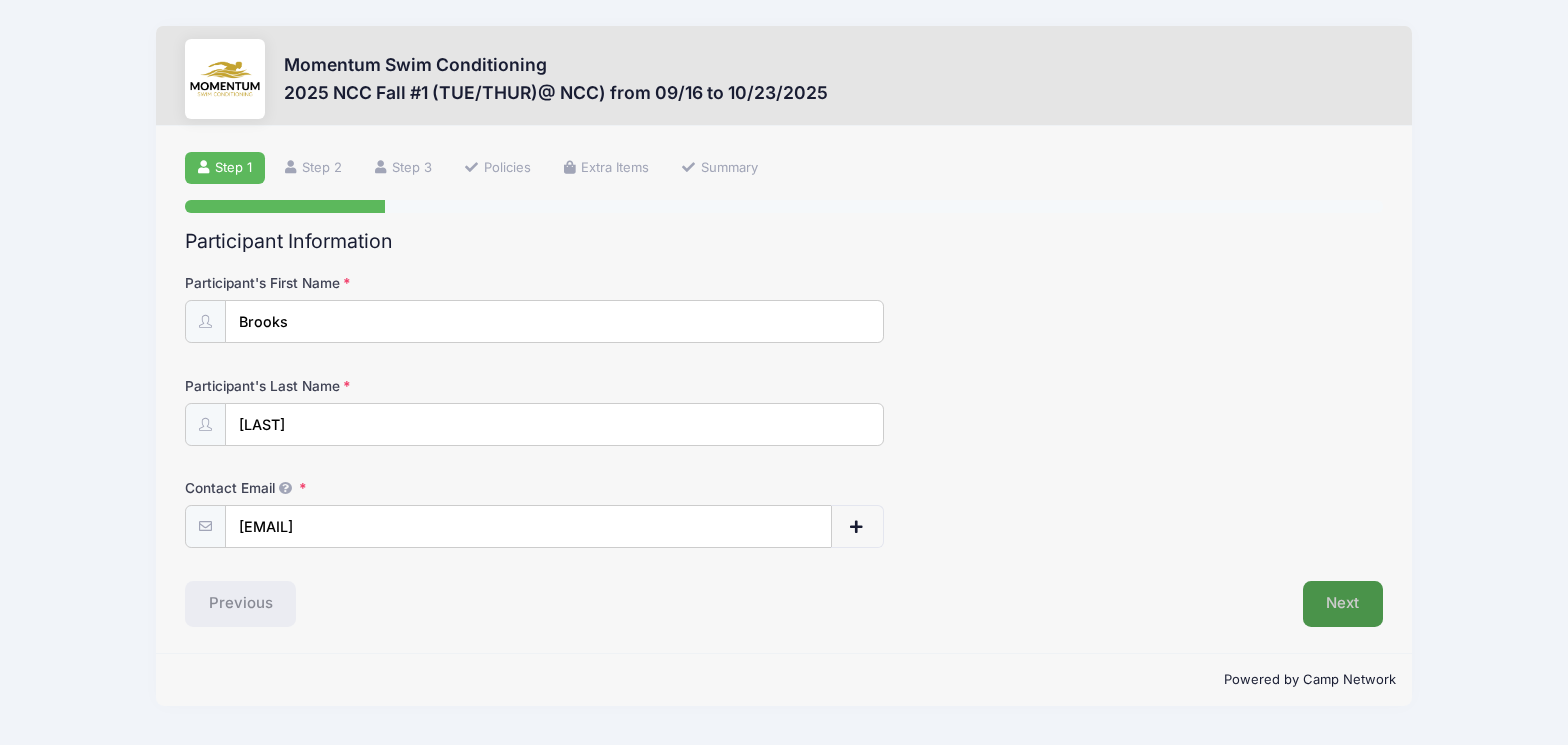 click on "Next" at bounding box center [1343, 604] 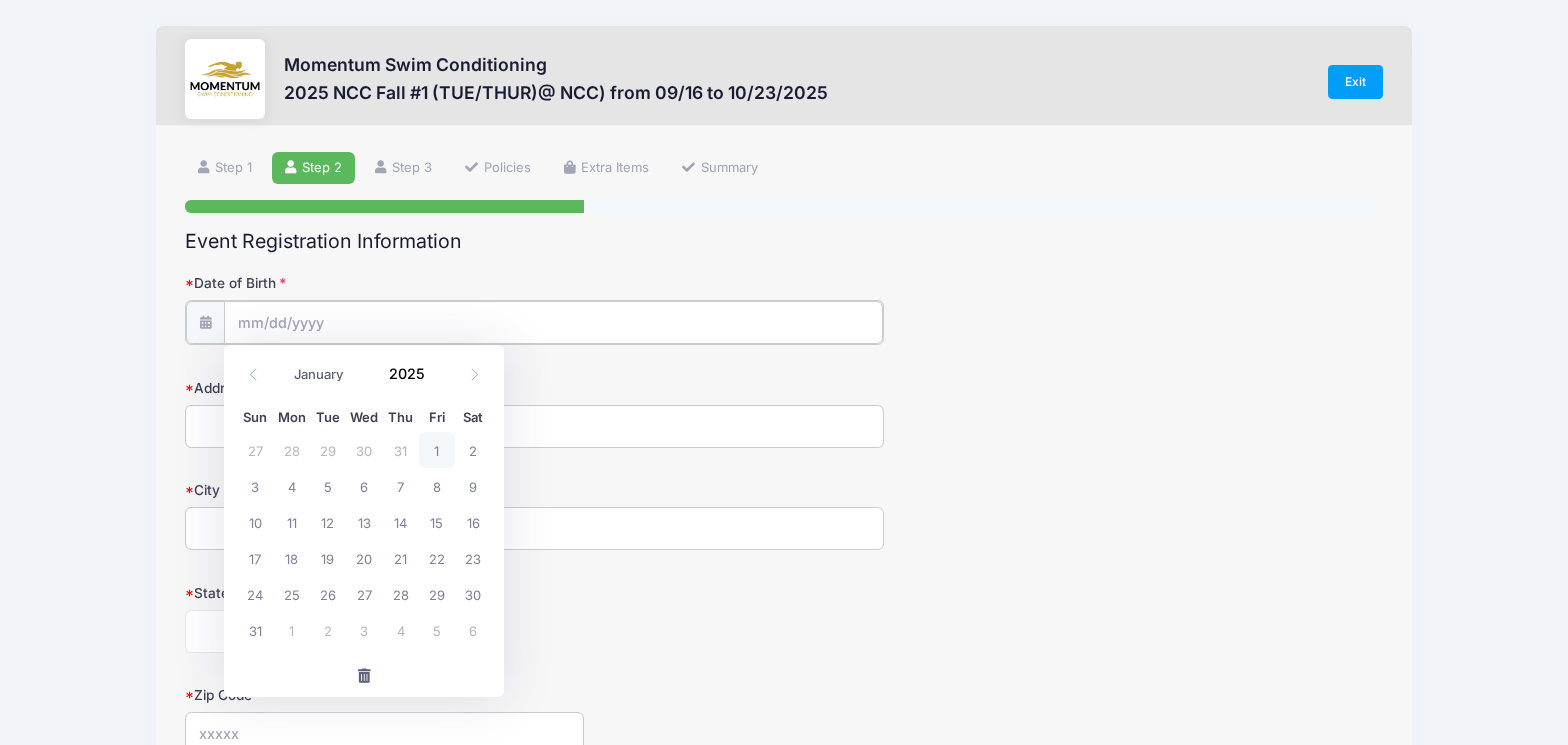 click on "Date of Birth" at bounding box center [553, 322] 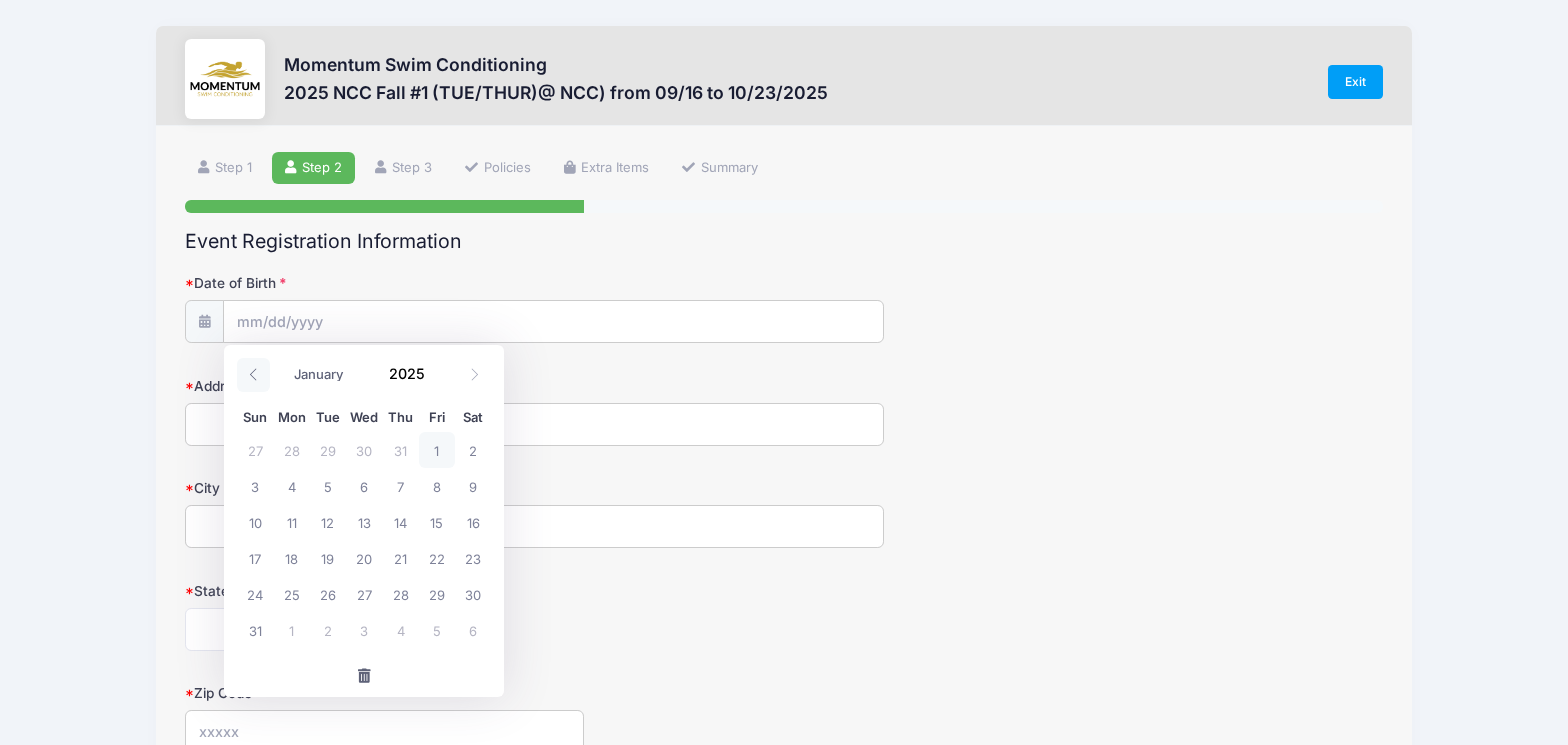 click at bounding box center [253, 375] 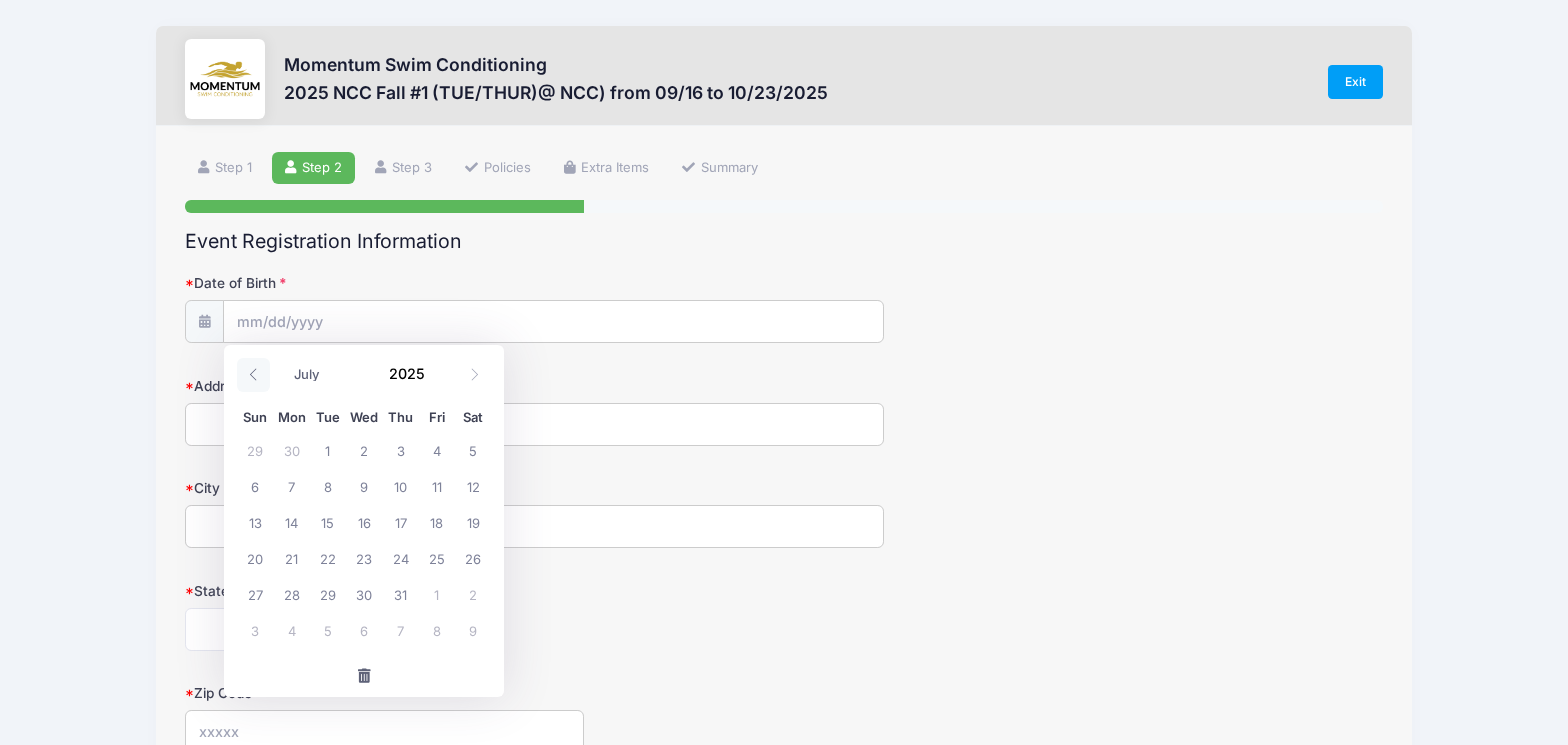 click at bounding box center [253, 375] 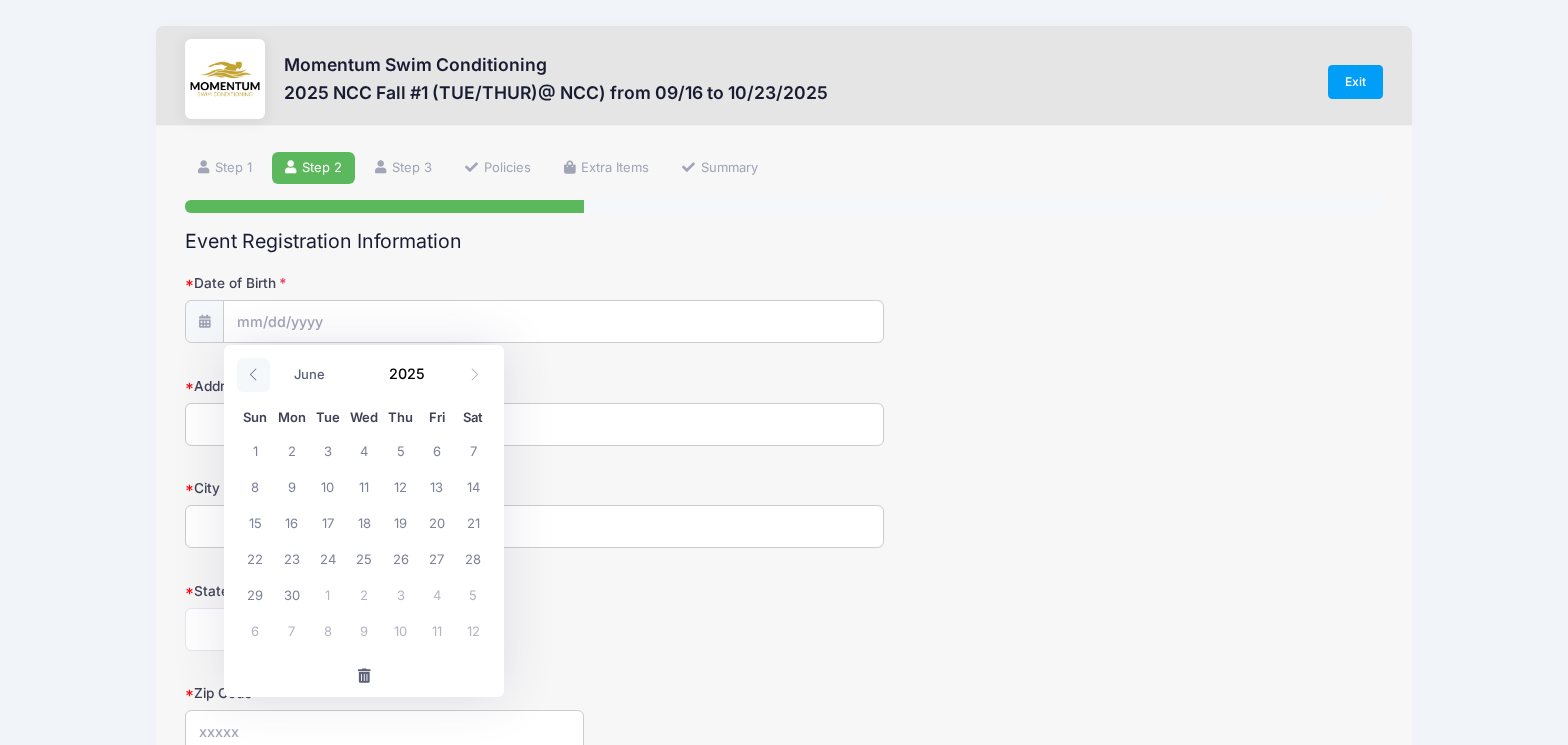 click at bounding box center (253, 375) 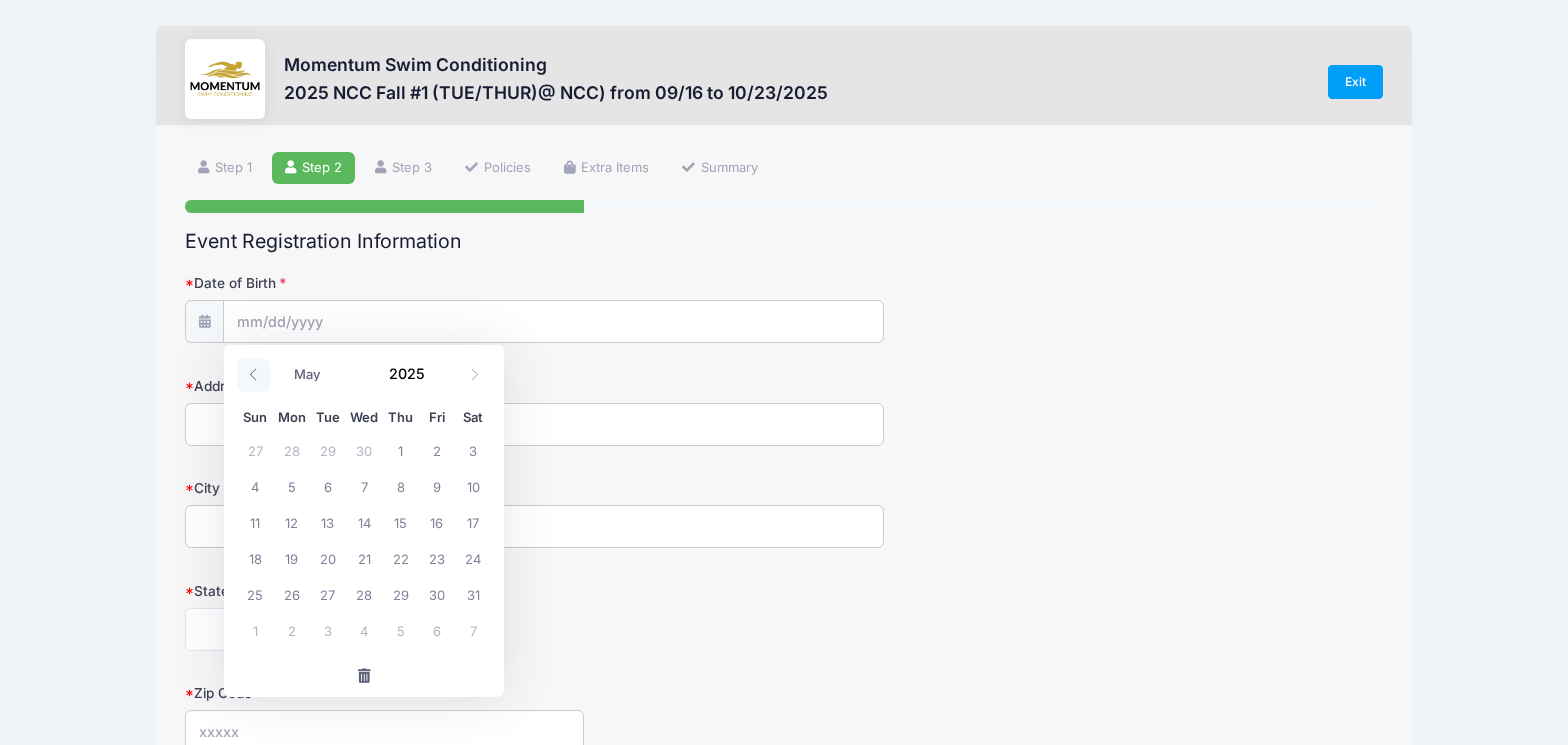 click at bounding box center (253, 375) 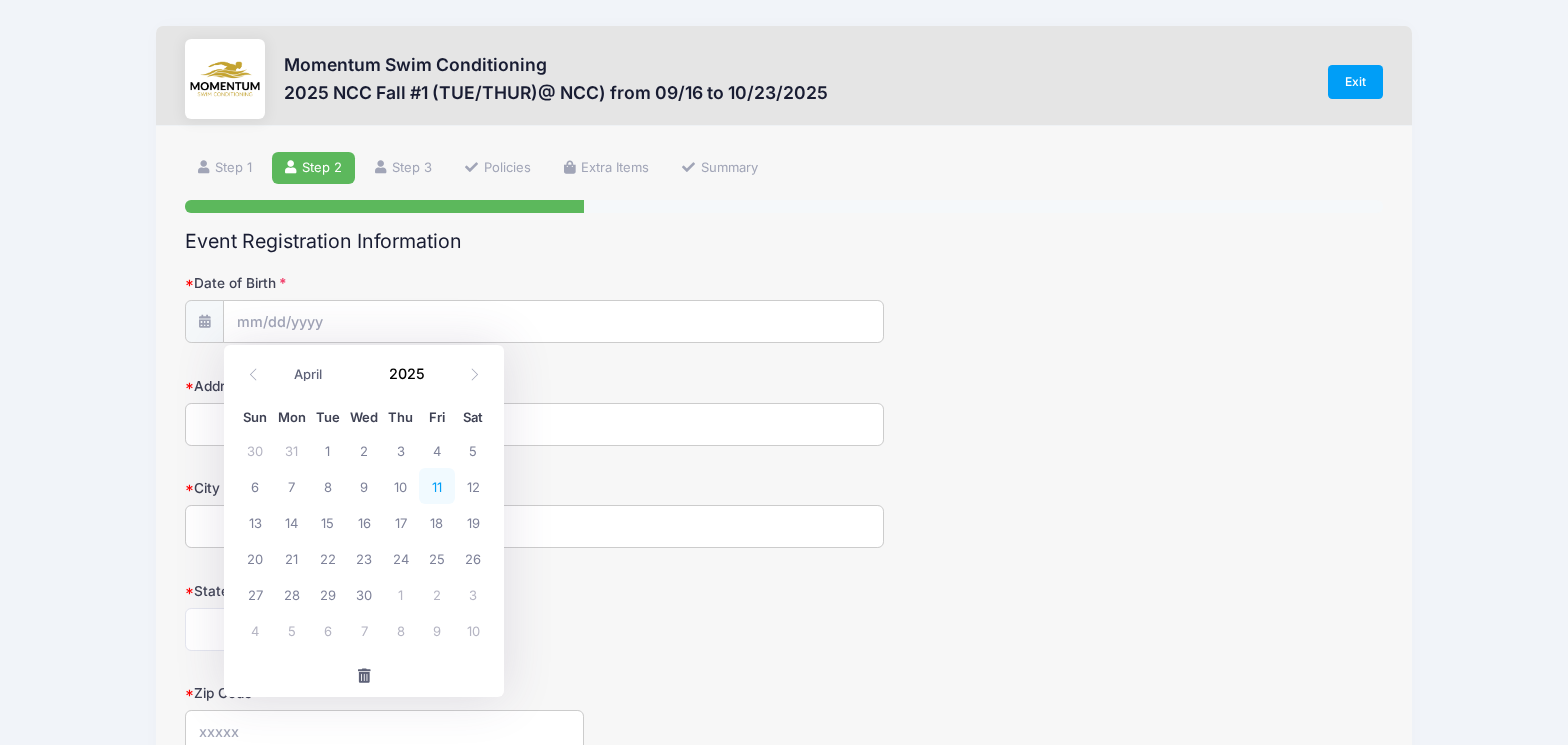 click on "11" at bounding box center [437, 486] 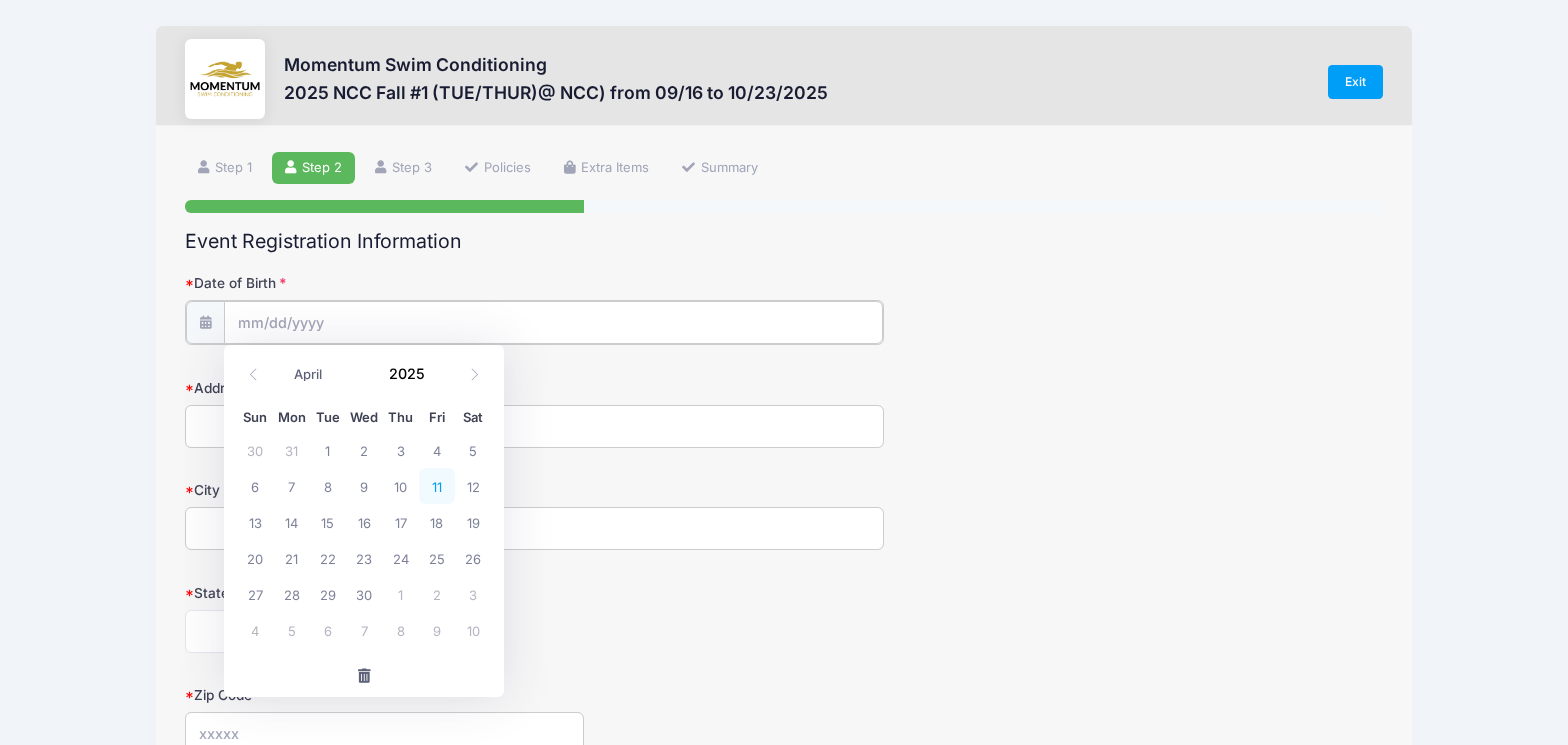 type on "[DATE]" 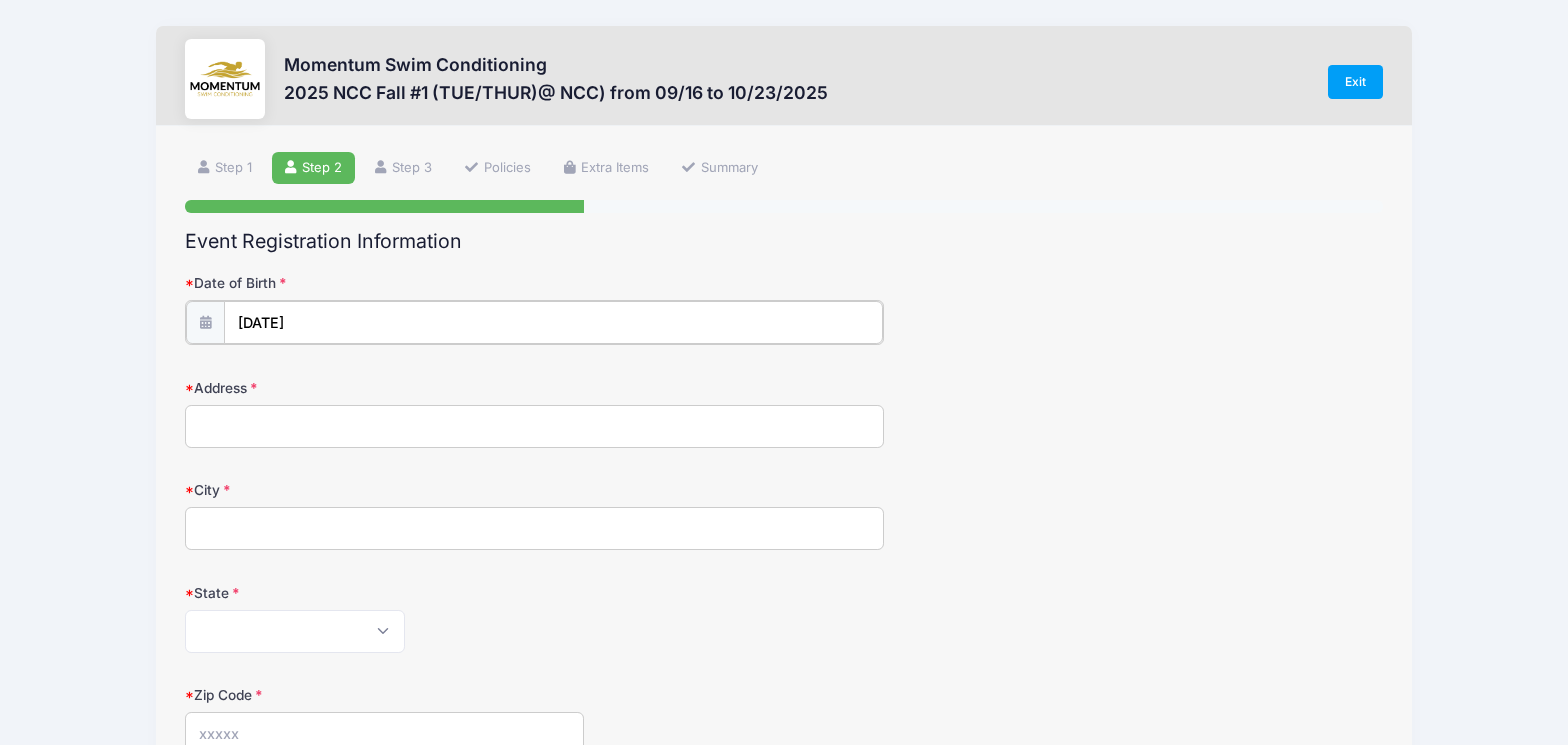 click on "[DATE]" at bounding box center [553, 322] 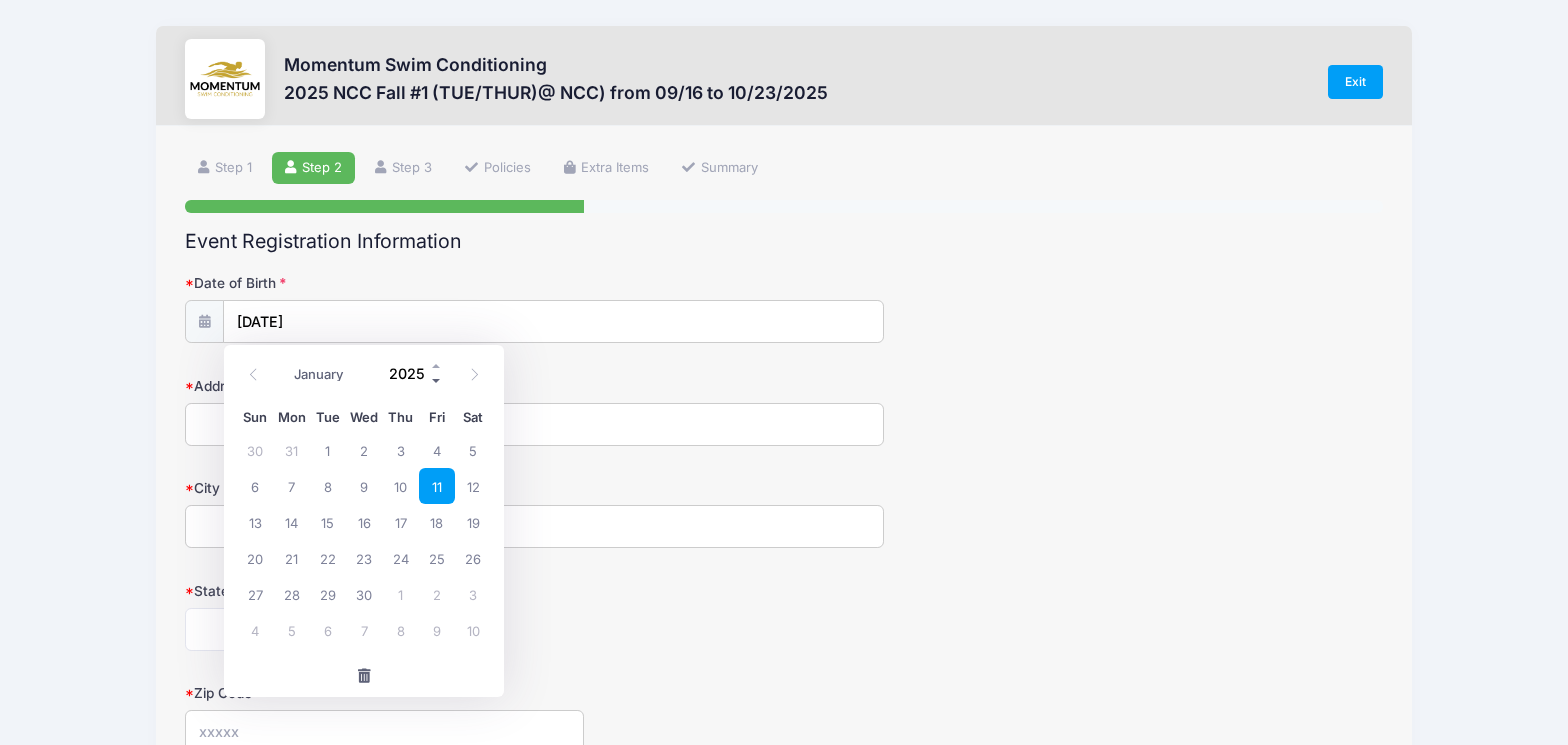 click at bounding box center (437, 380) 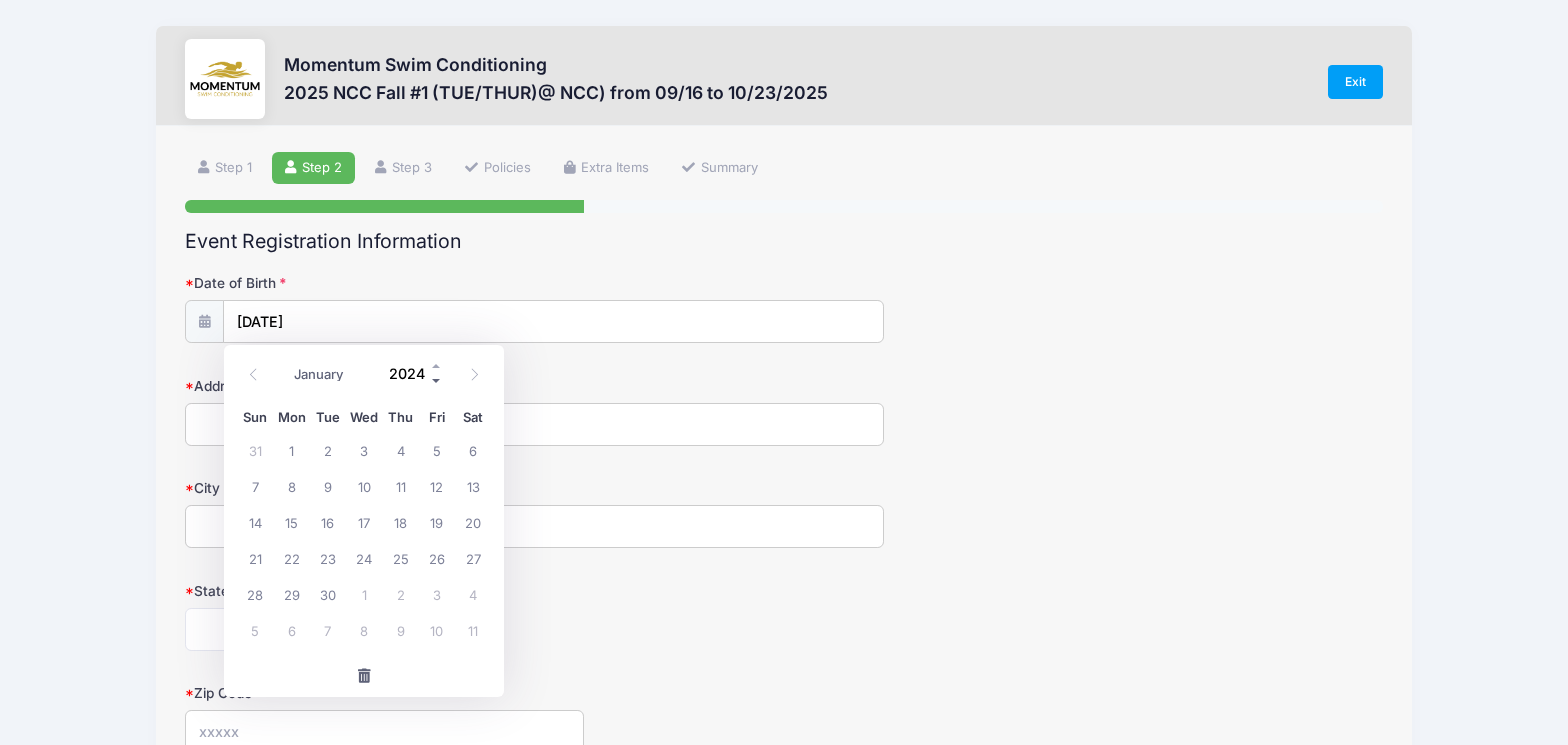 click at bounding box center [437, 380] 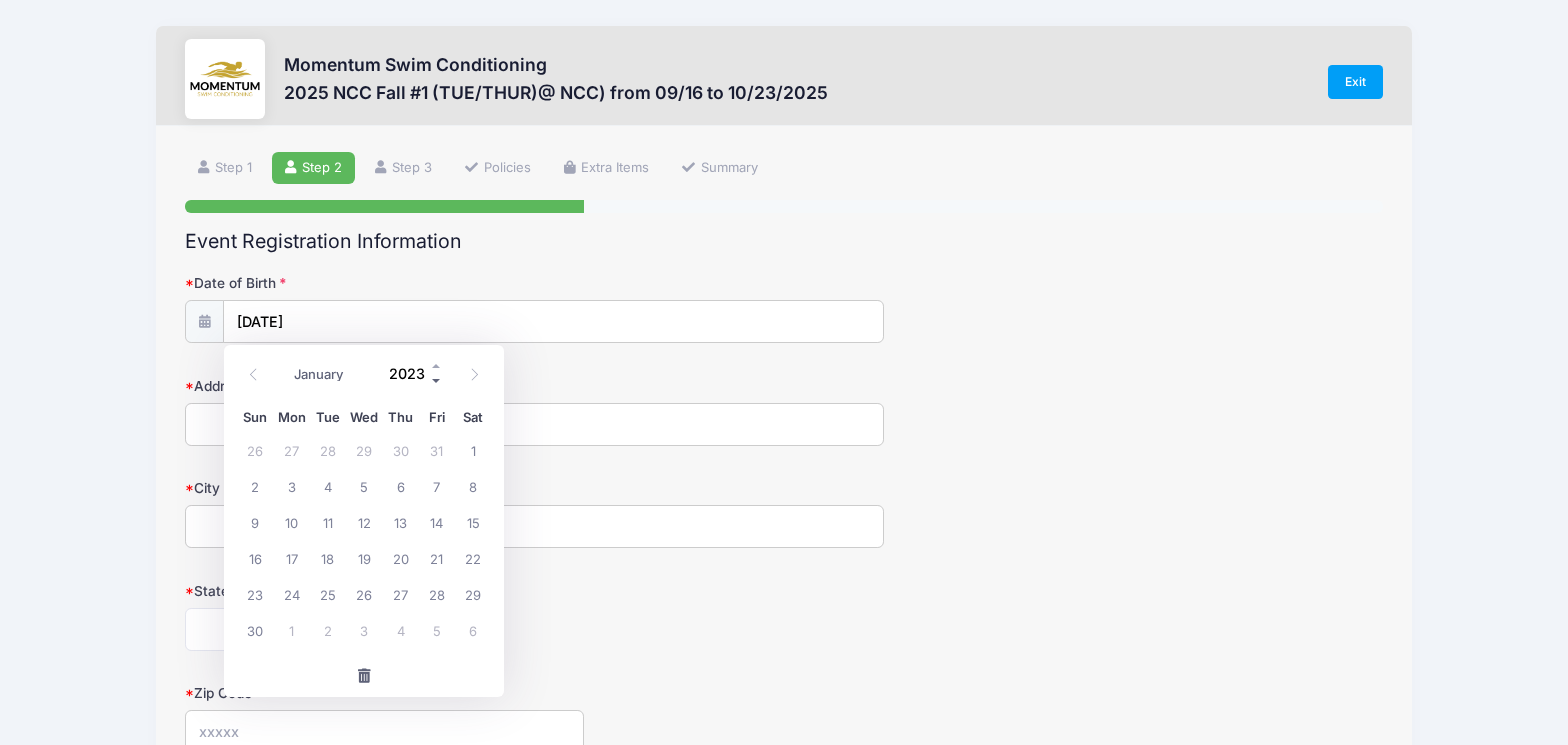 click at bounding box center [437, 380] 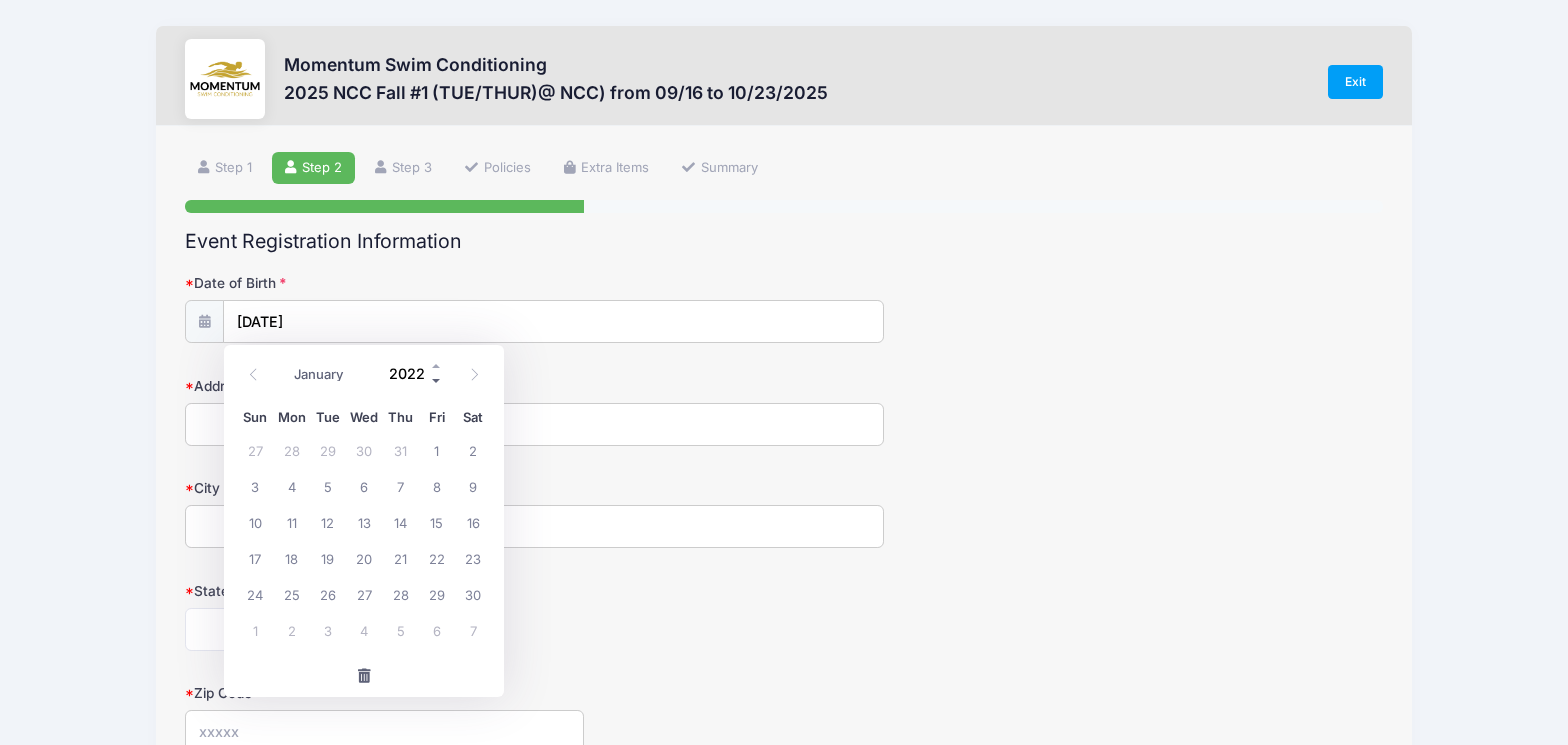 click at bounding box center (437, 380) 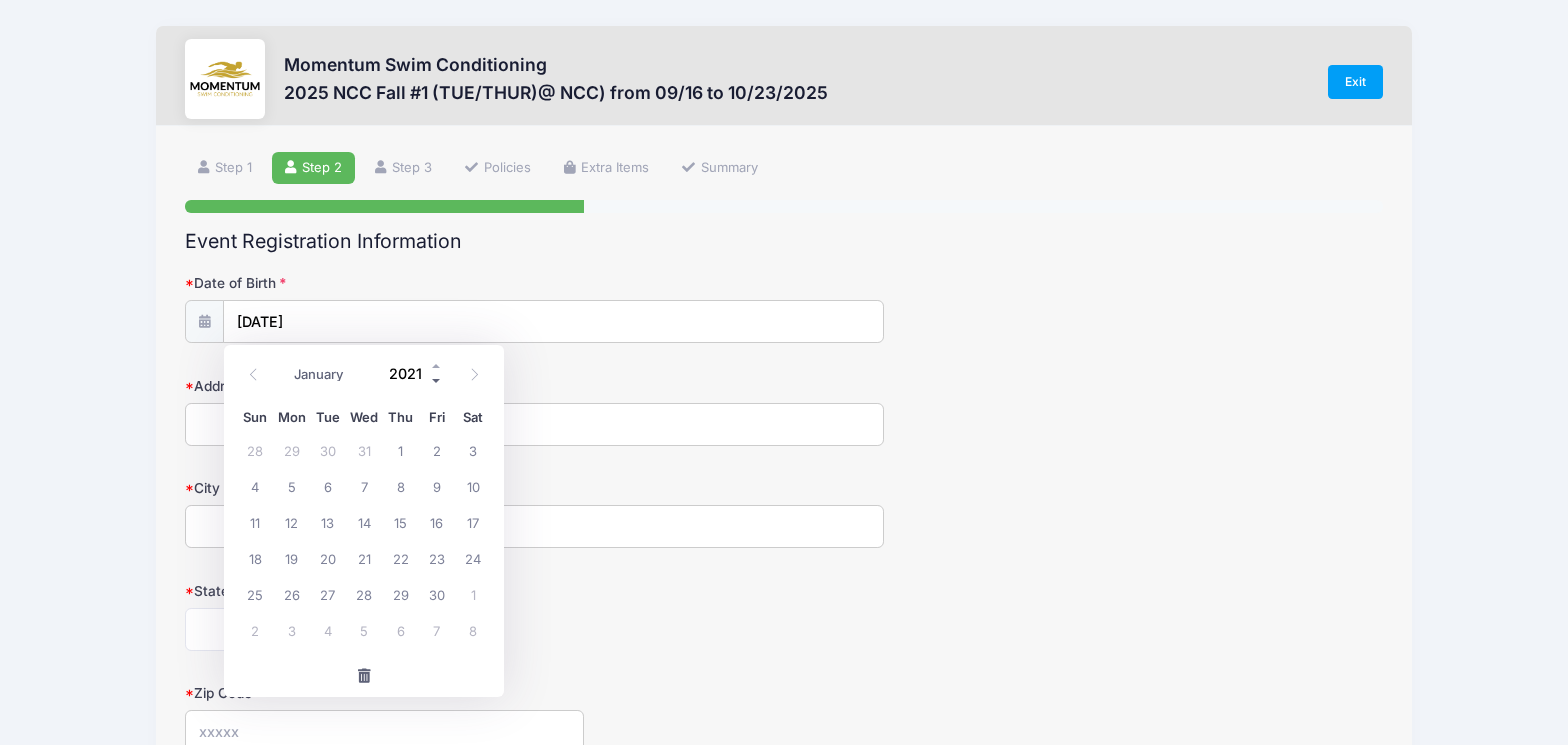 click at bounding box center [437, 380] 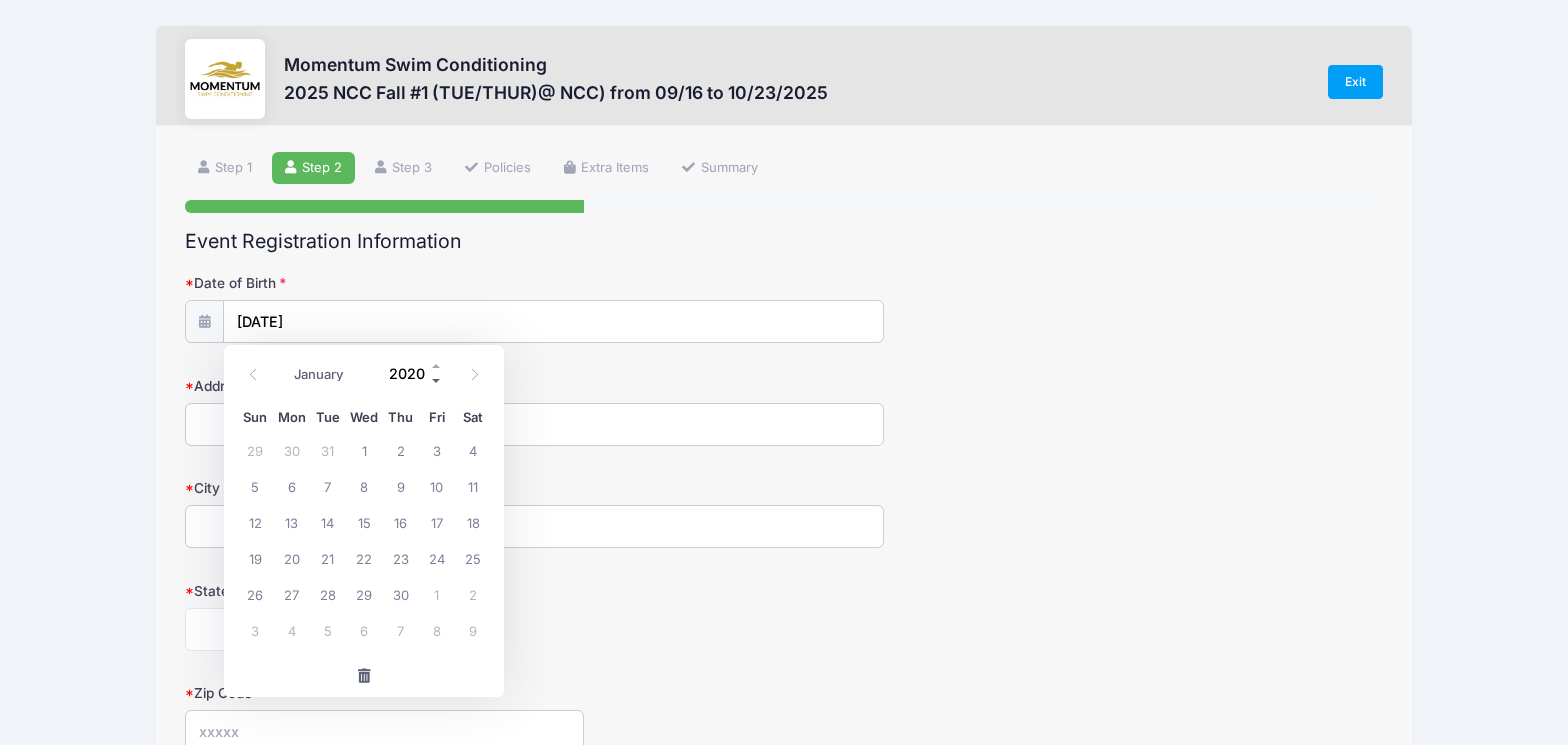 click at bounding box center [437, 380] 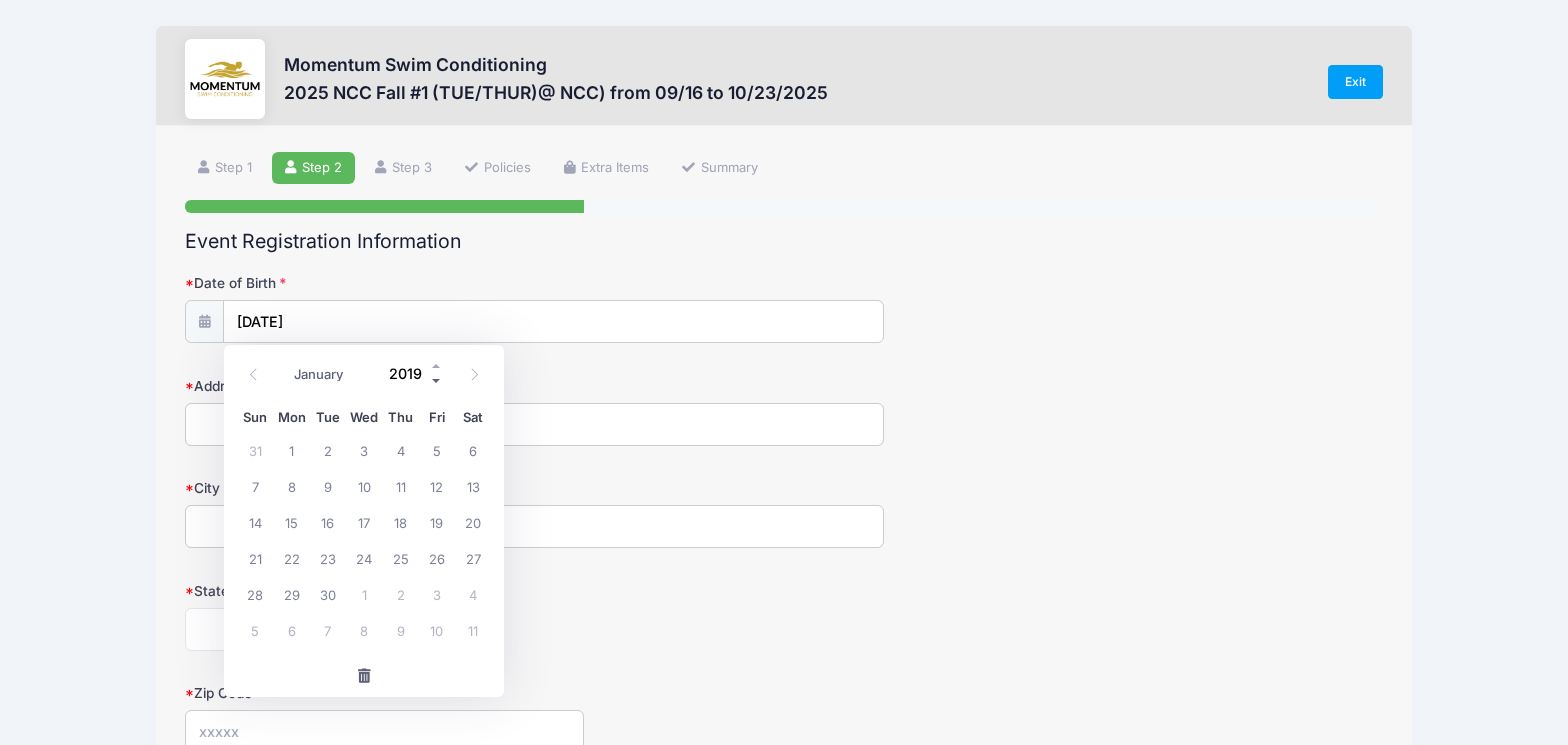 click at bounding box center (437, 380) 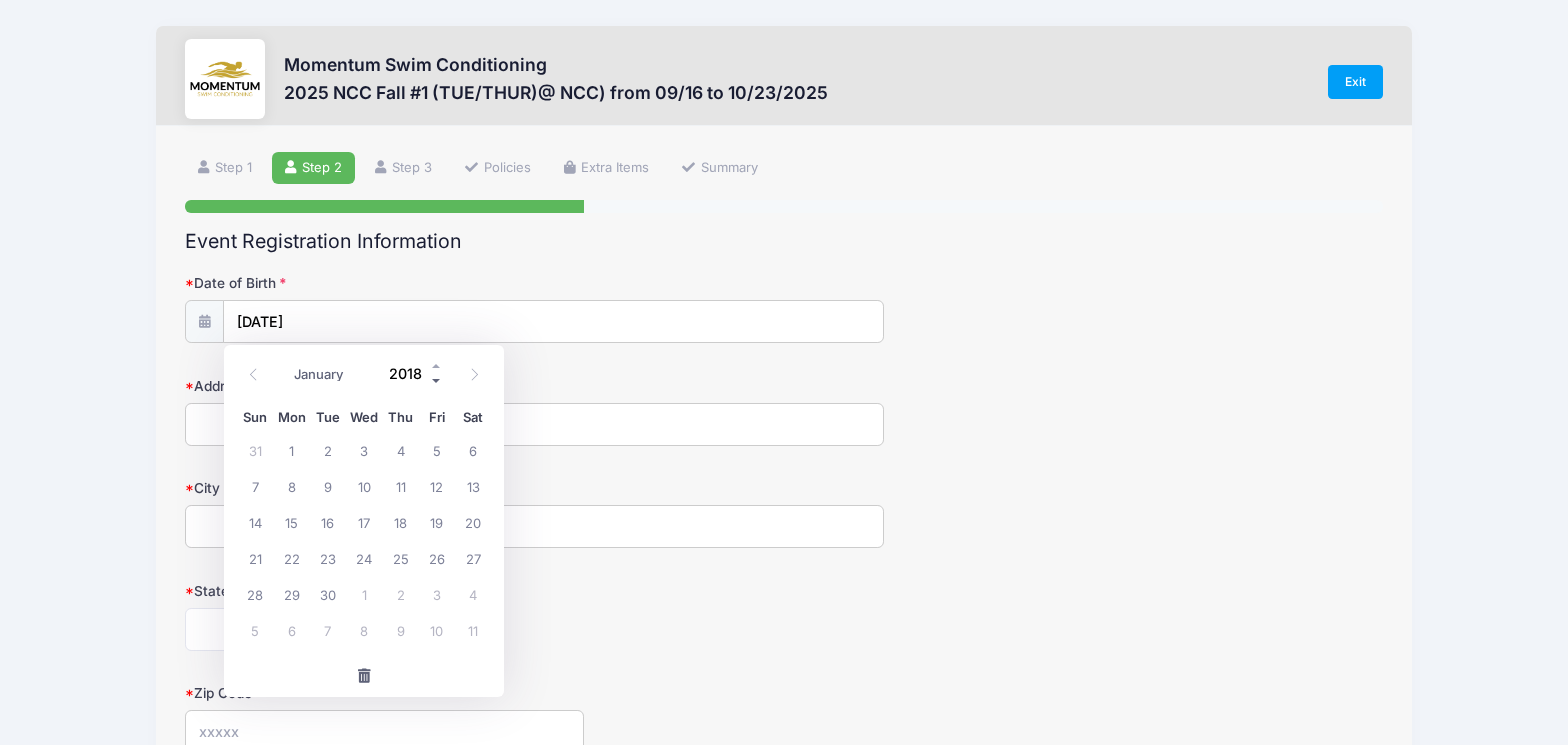 click at bounding box center (437, 380) 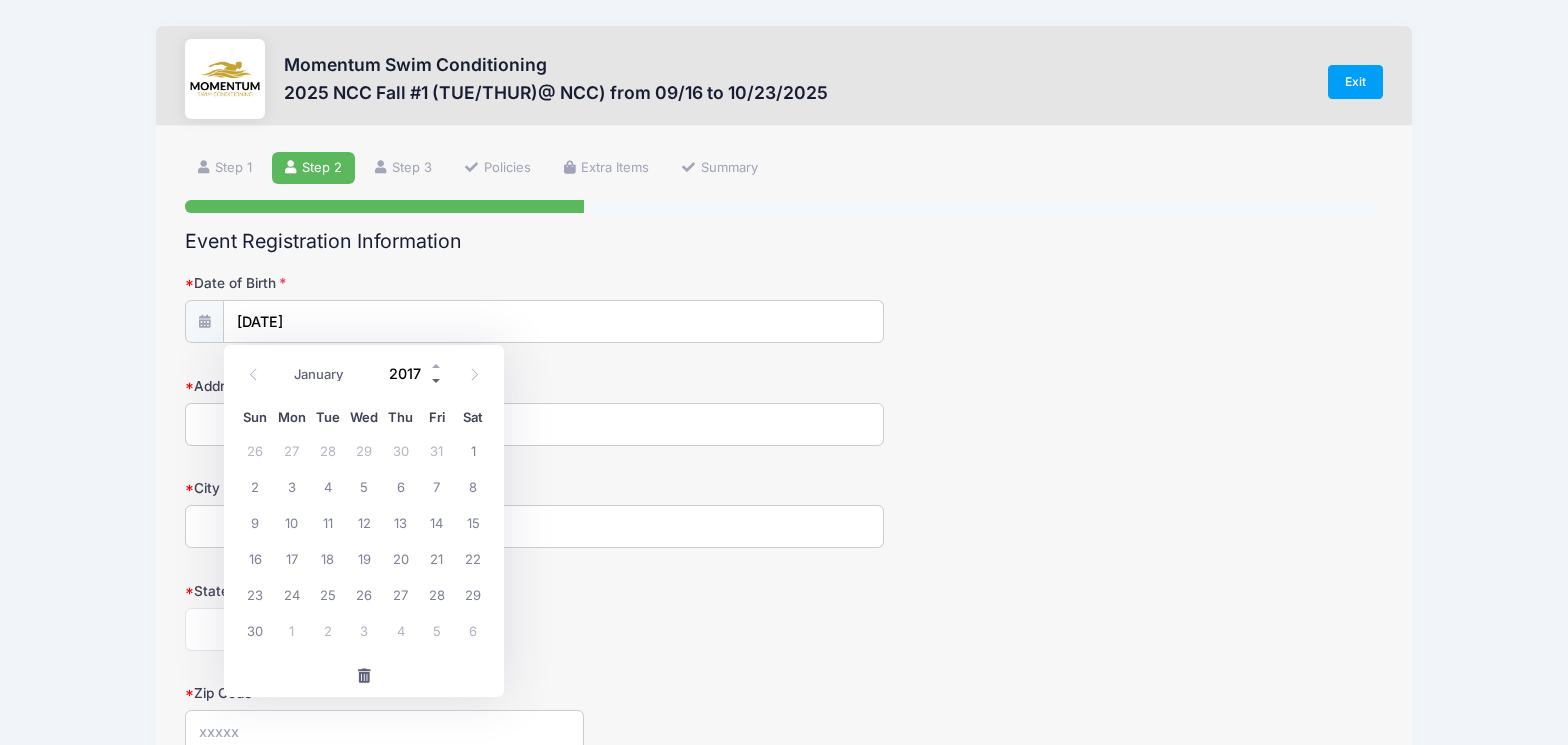 click at bounding box center (437, 380) 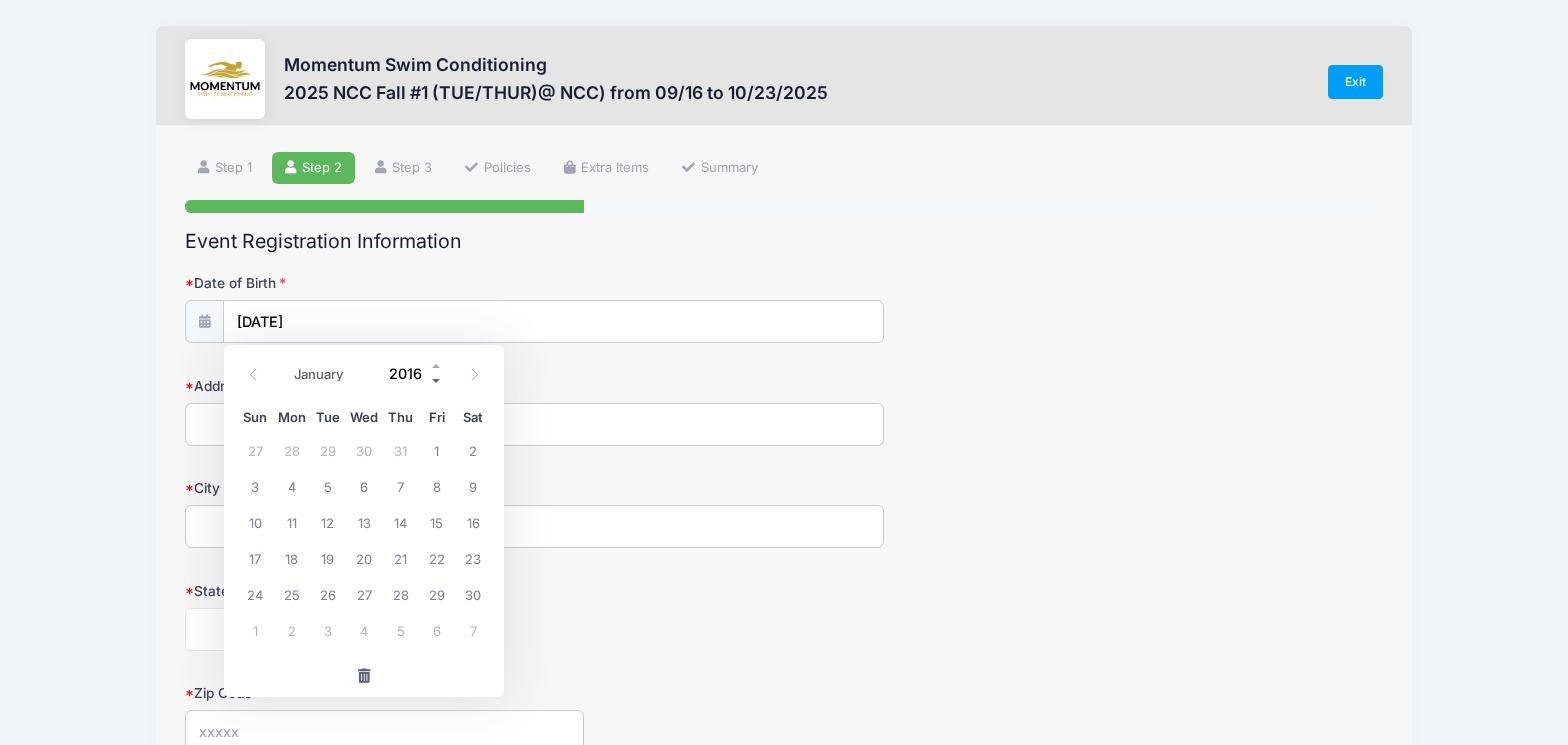 click at bounding box center [437, 380] 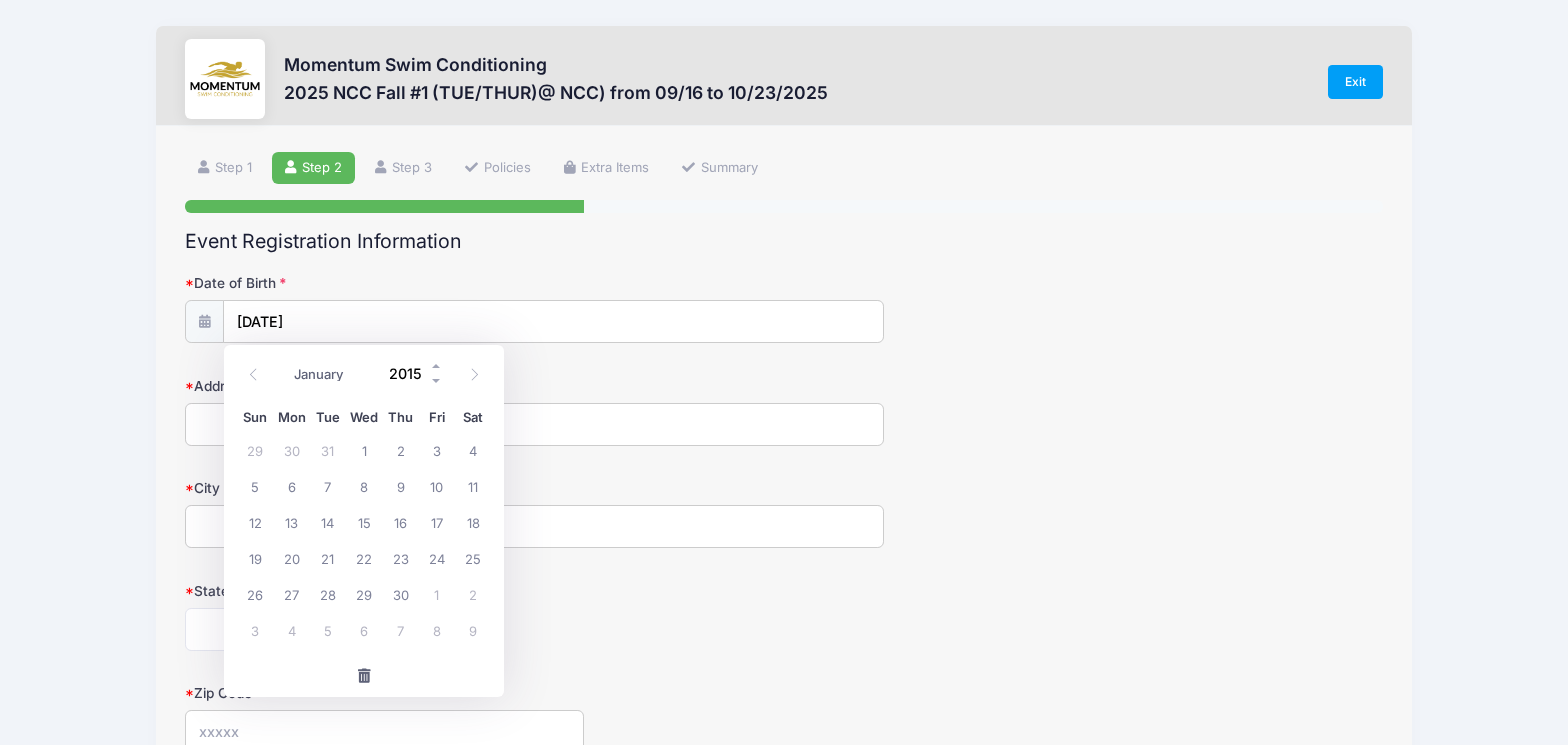 click on "2015" at bounding box center [411, 373] 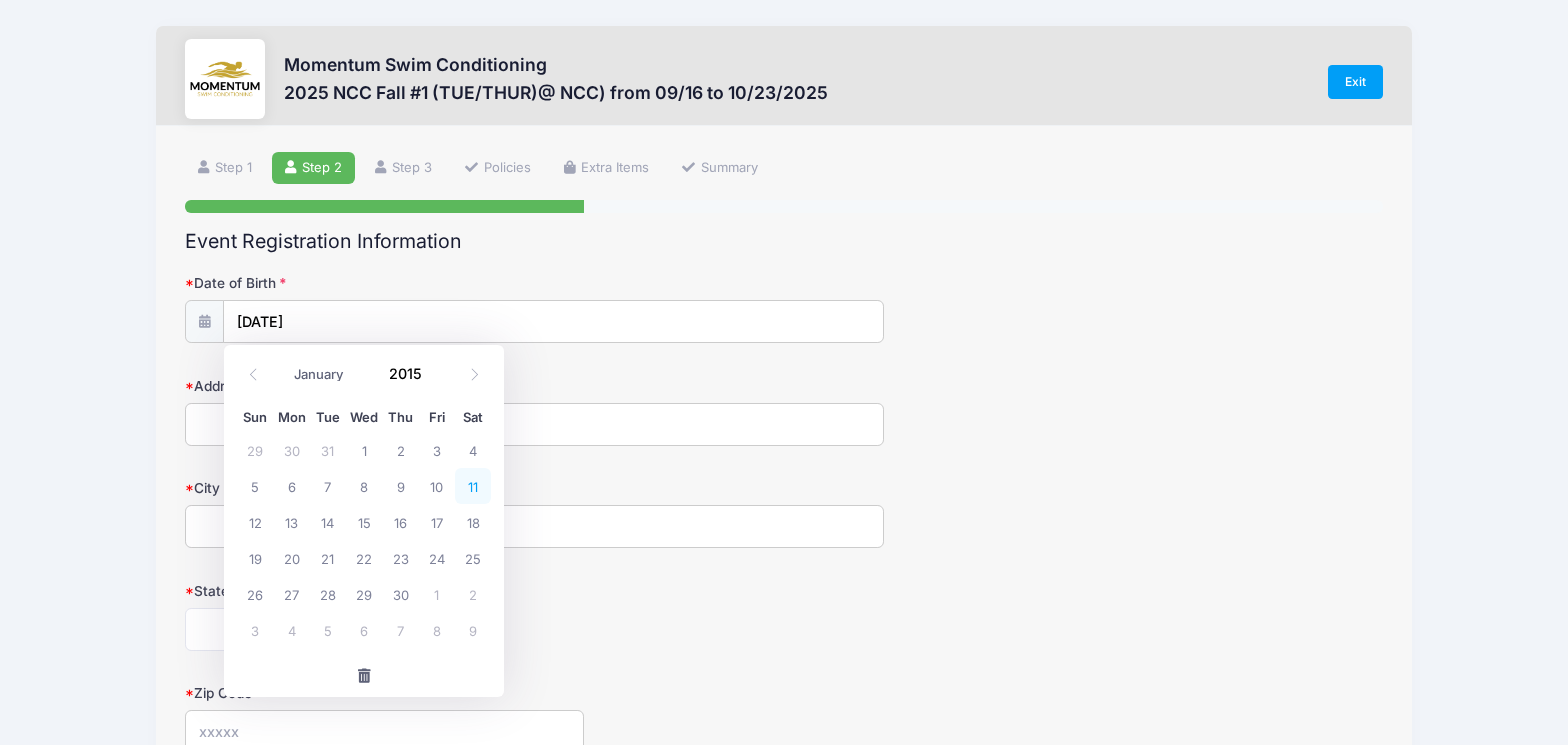 click on "11" at bounding box center [473, 486] 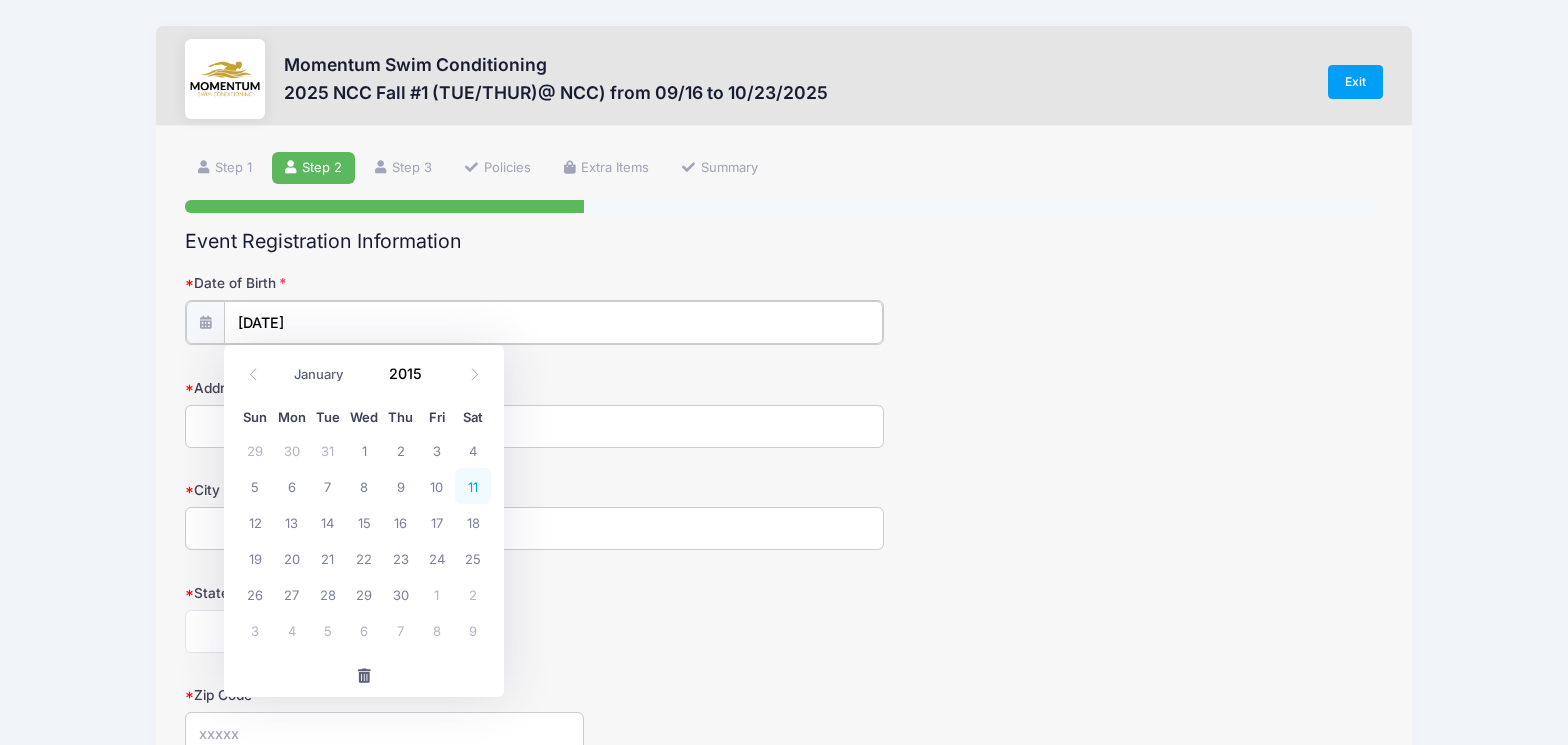 type on "[DATE]" 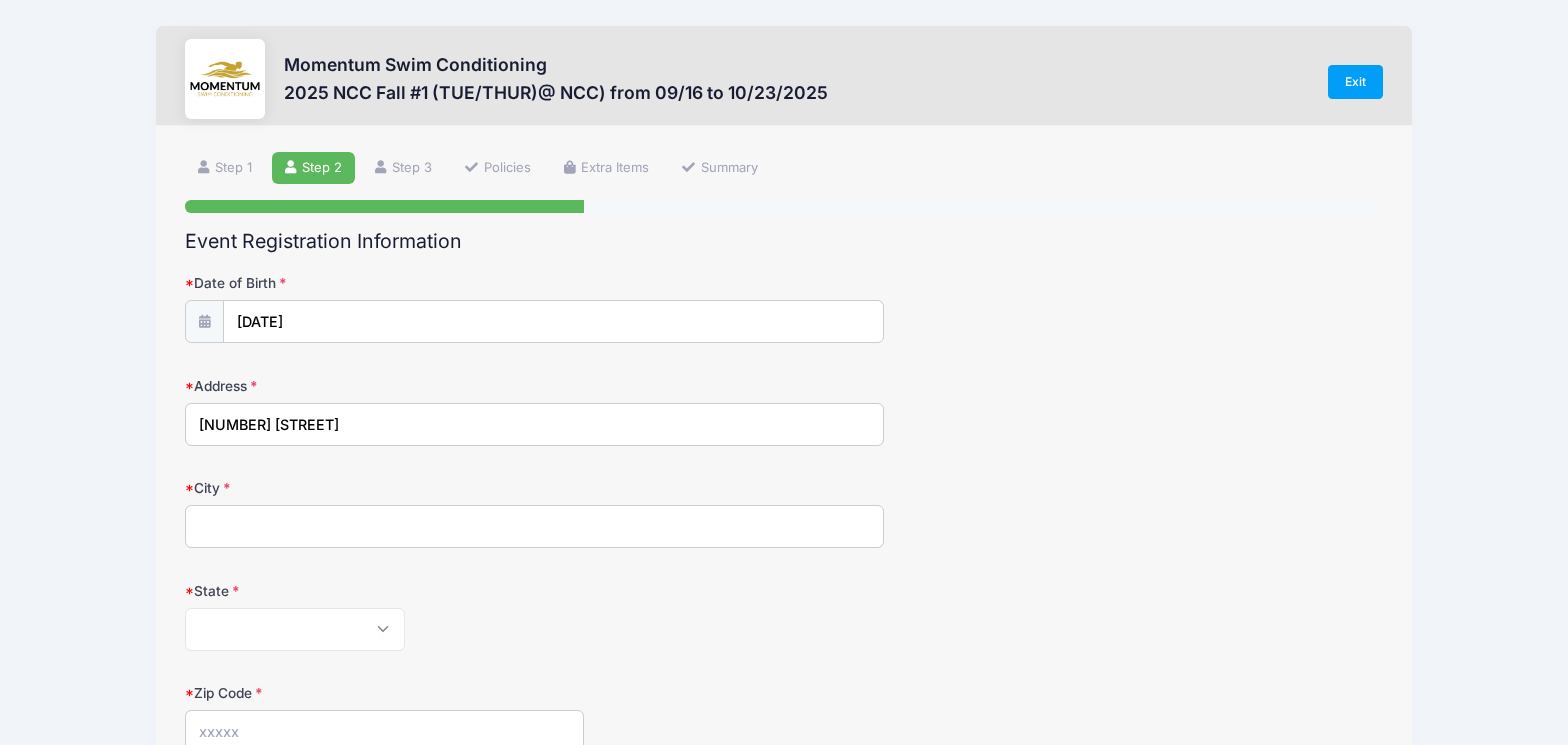 type on "[NUMBER] [STREET]" 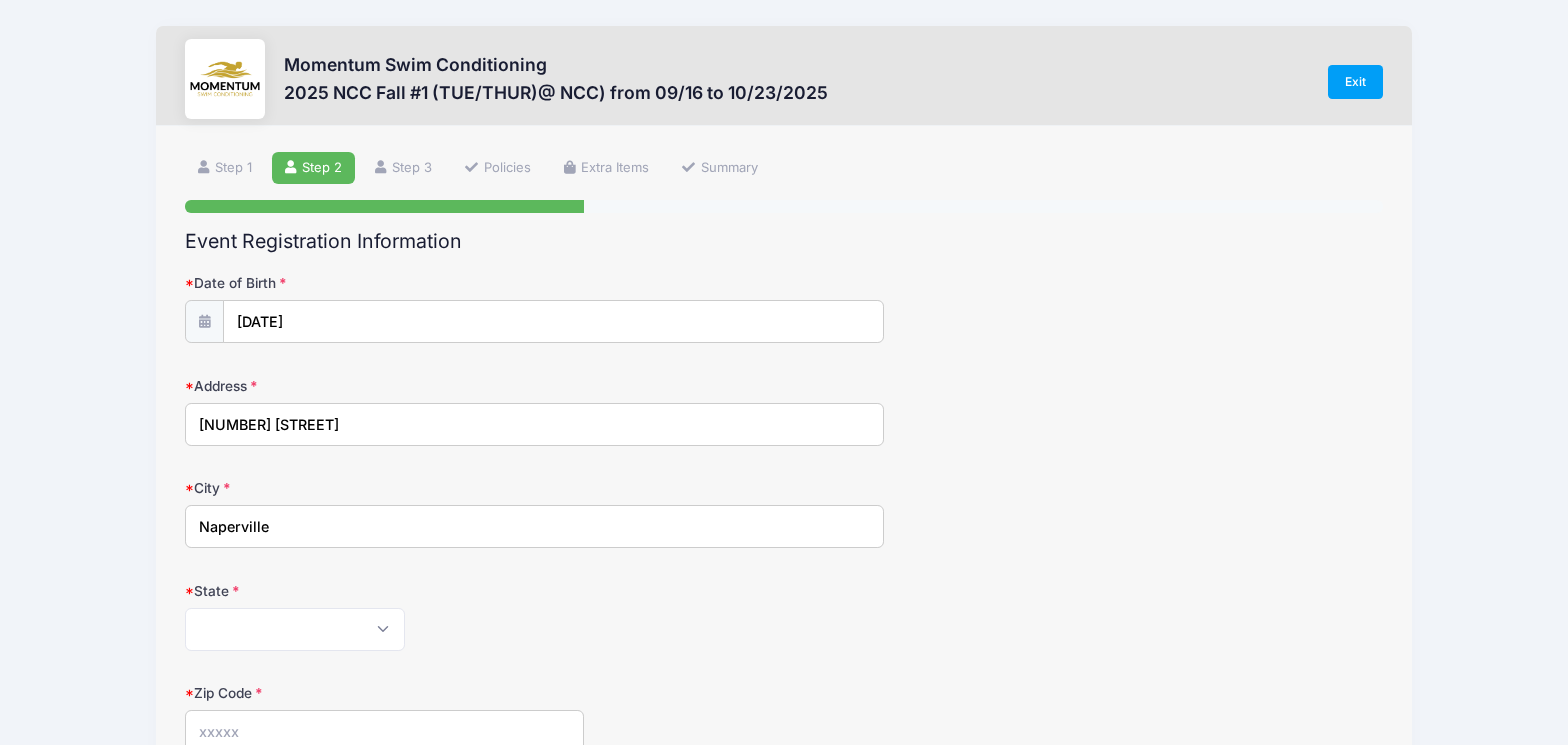 type on "Naperville" 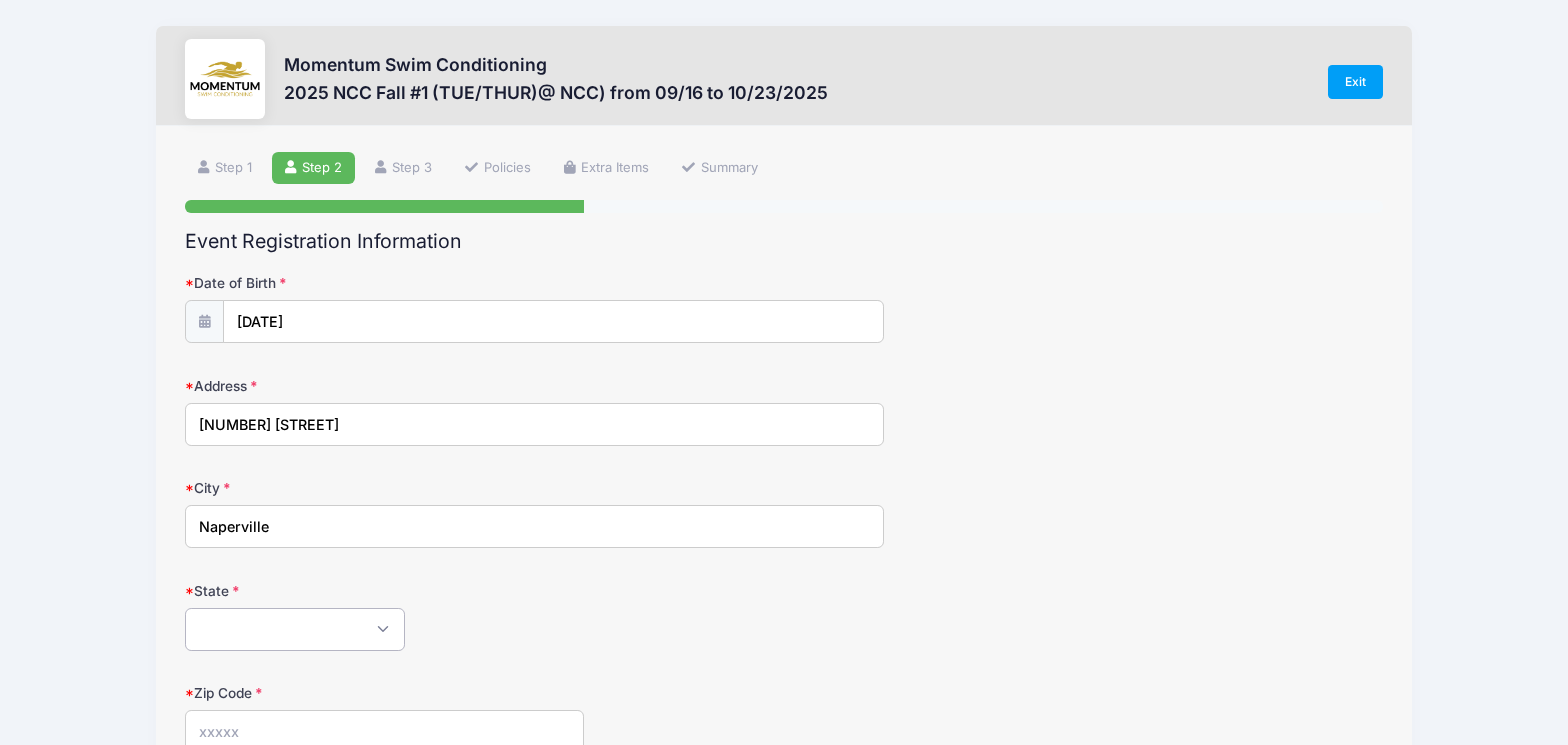 select on "IL" 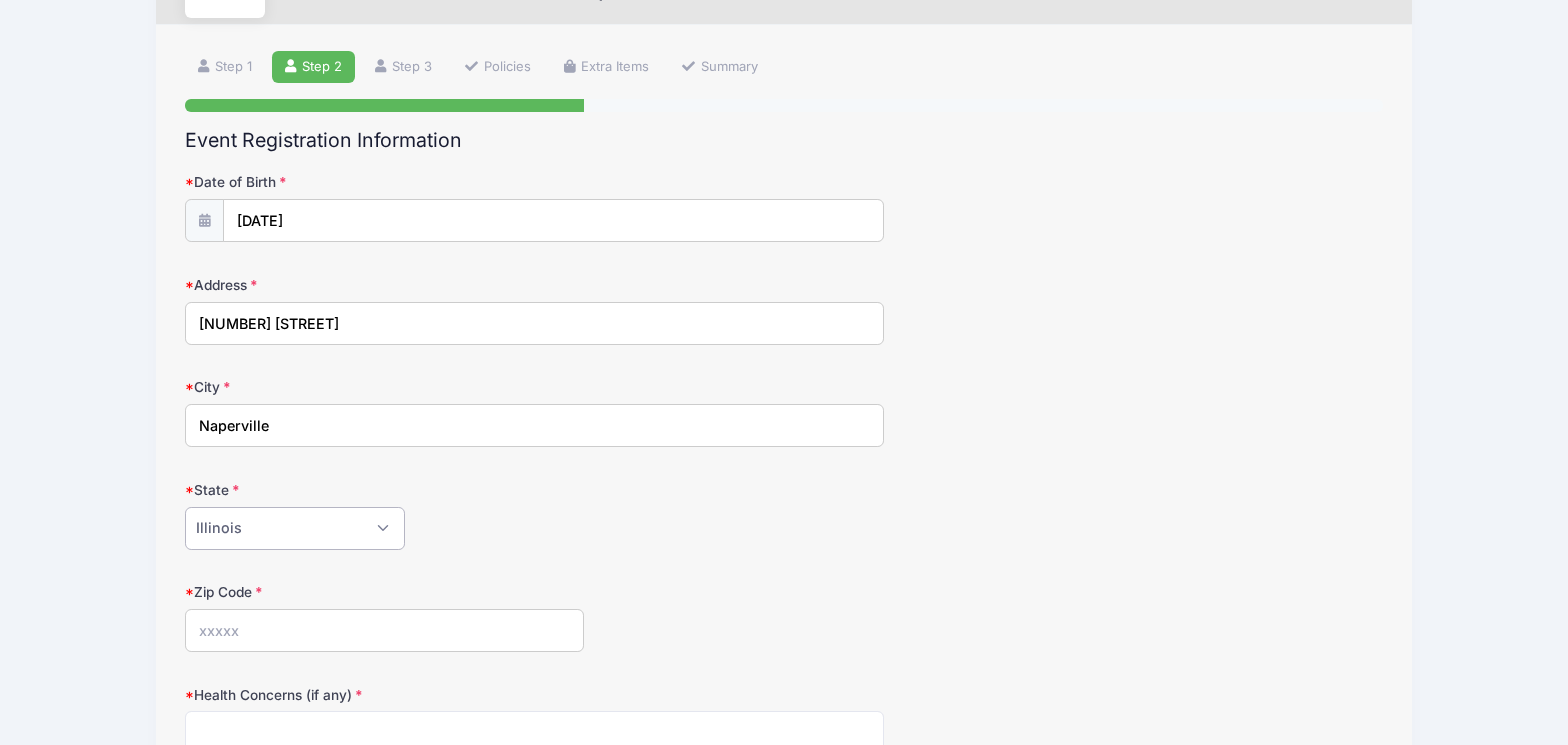 scroll, scrollTop: 105, scrollLeft: 0, axis: vertical 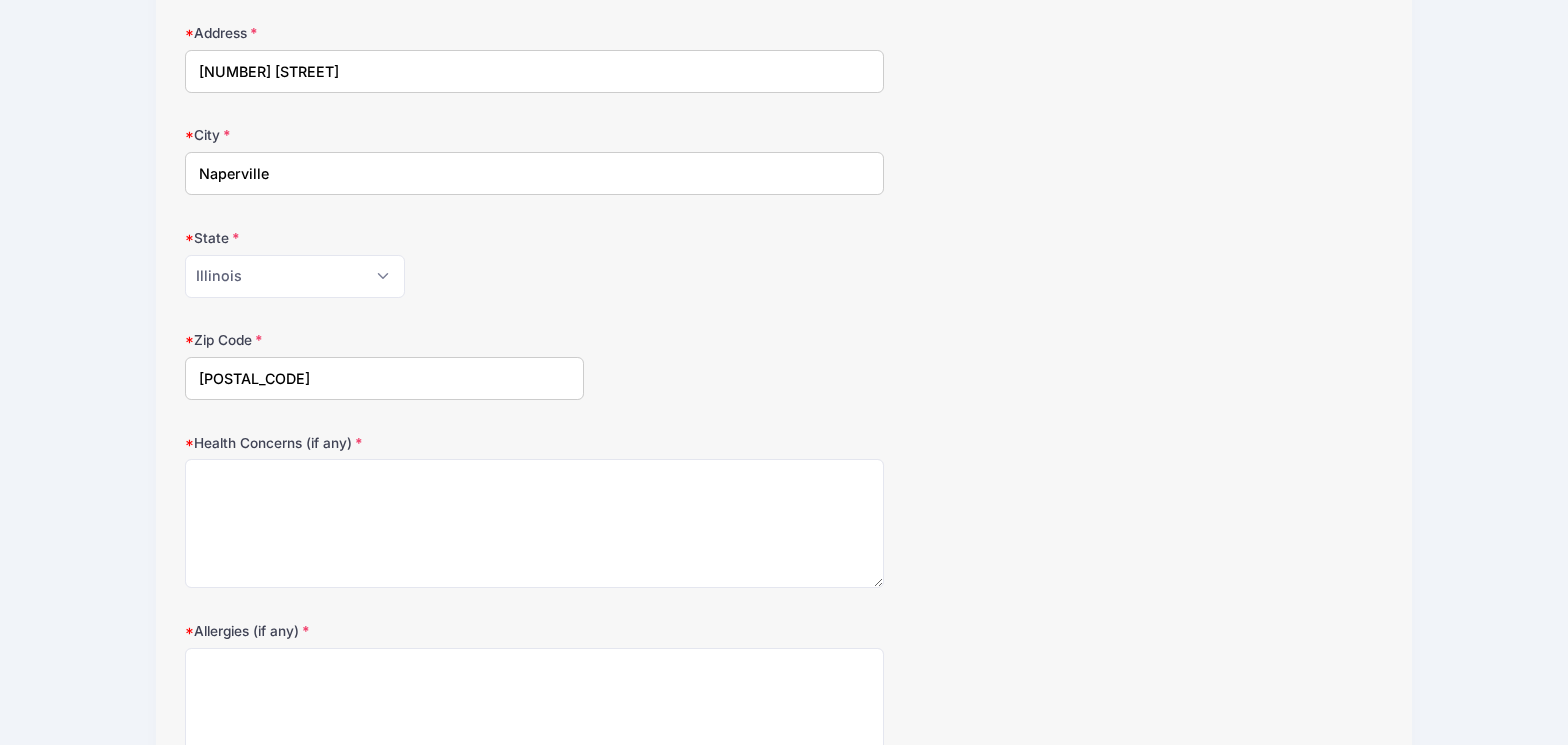 type on "[POSTAL_CODE]" 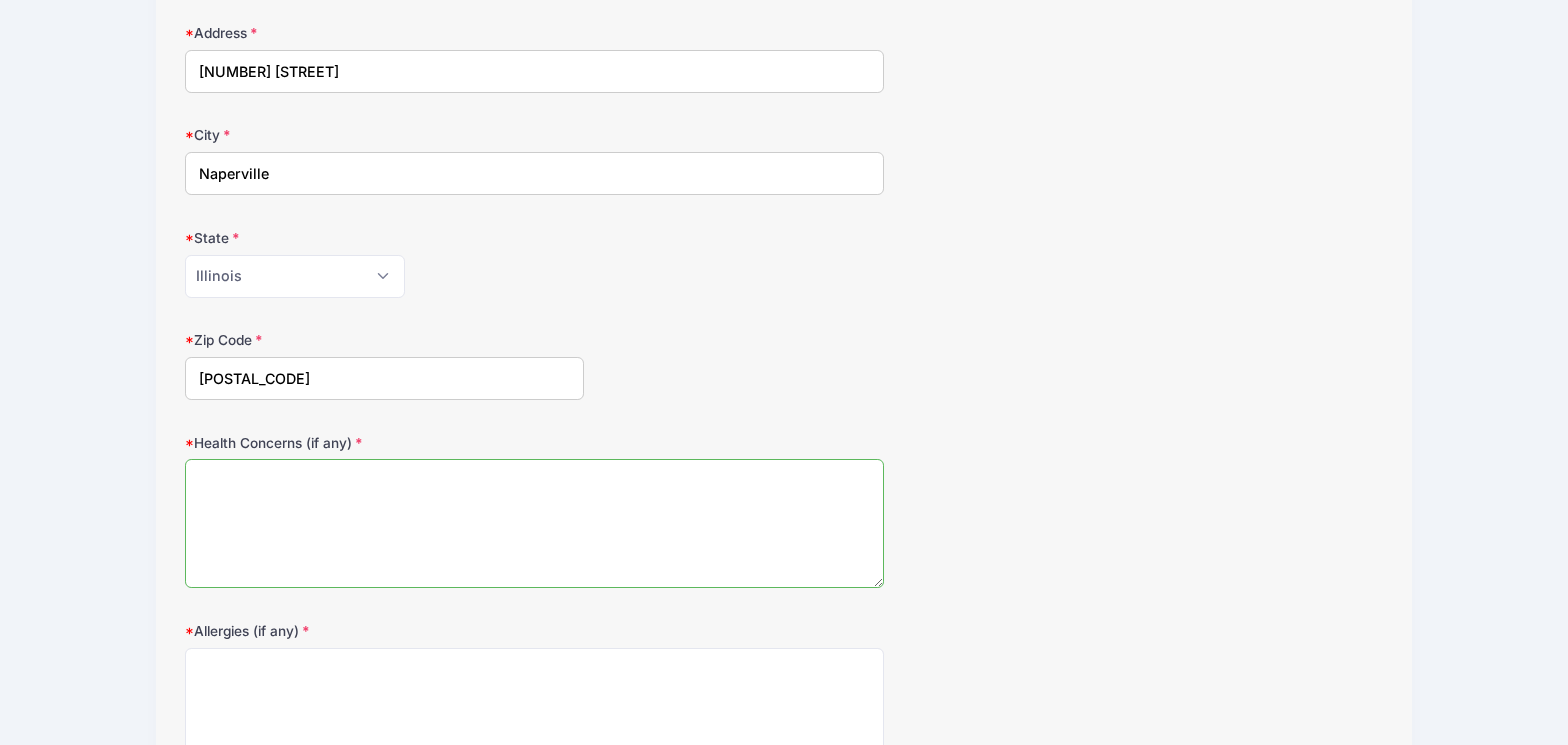 click on "Health Concerns (if any)" at bounding box center (534, 523) 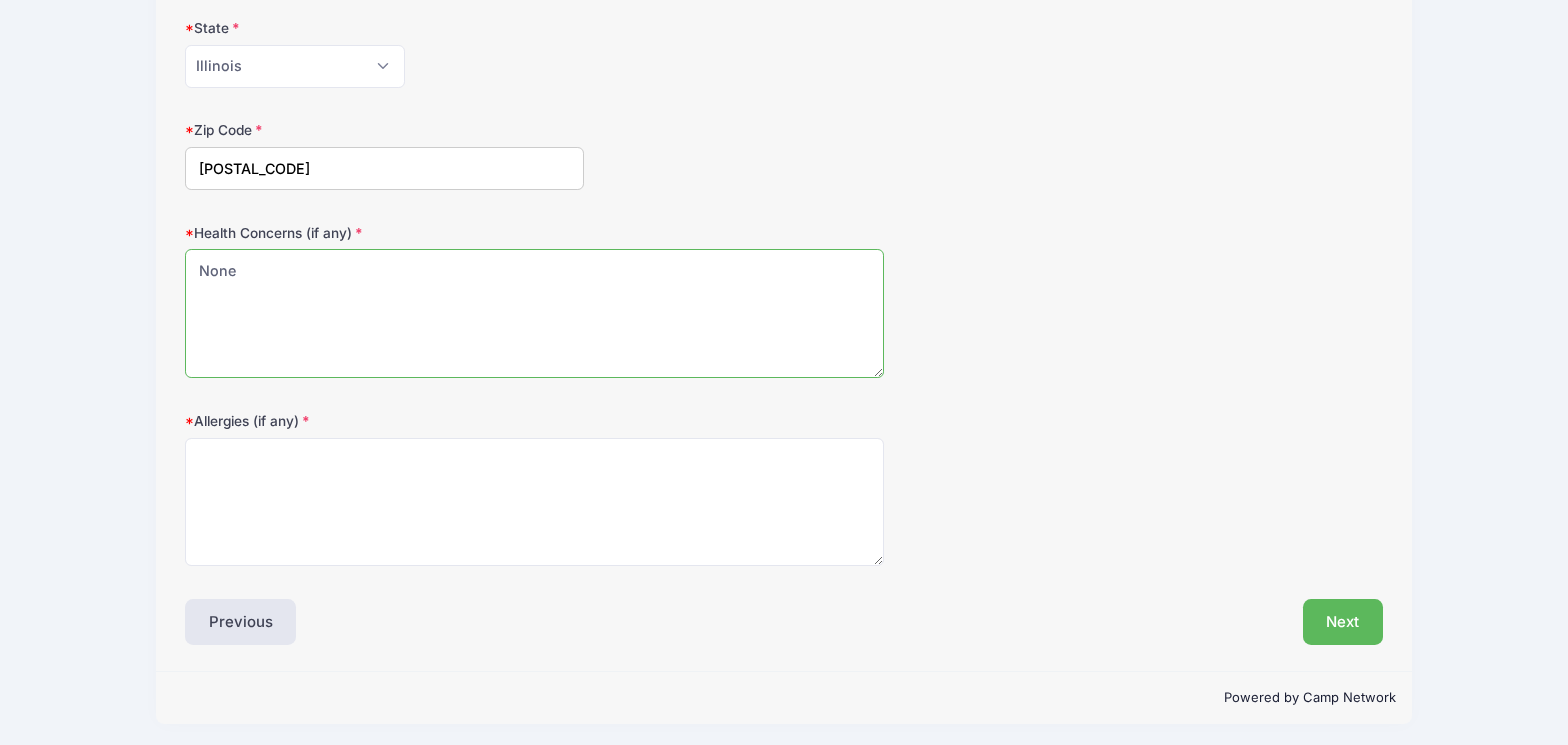 type on "None" 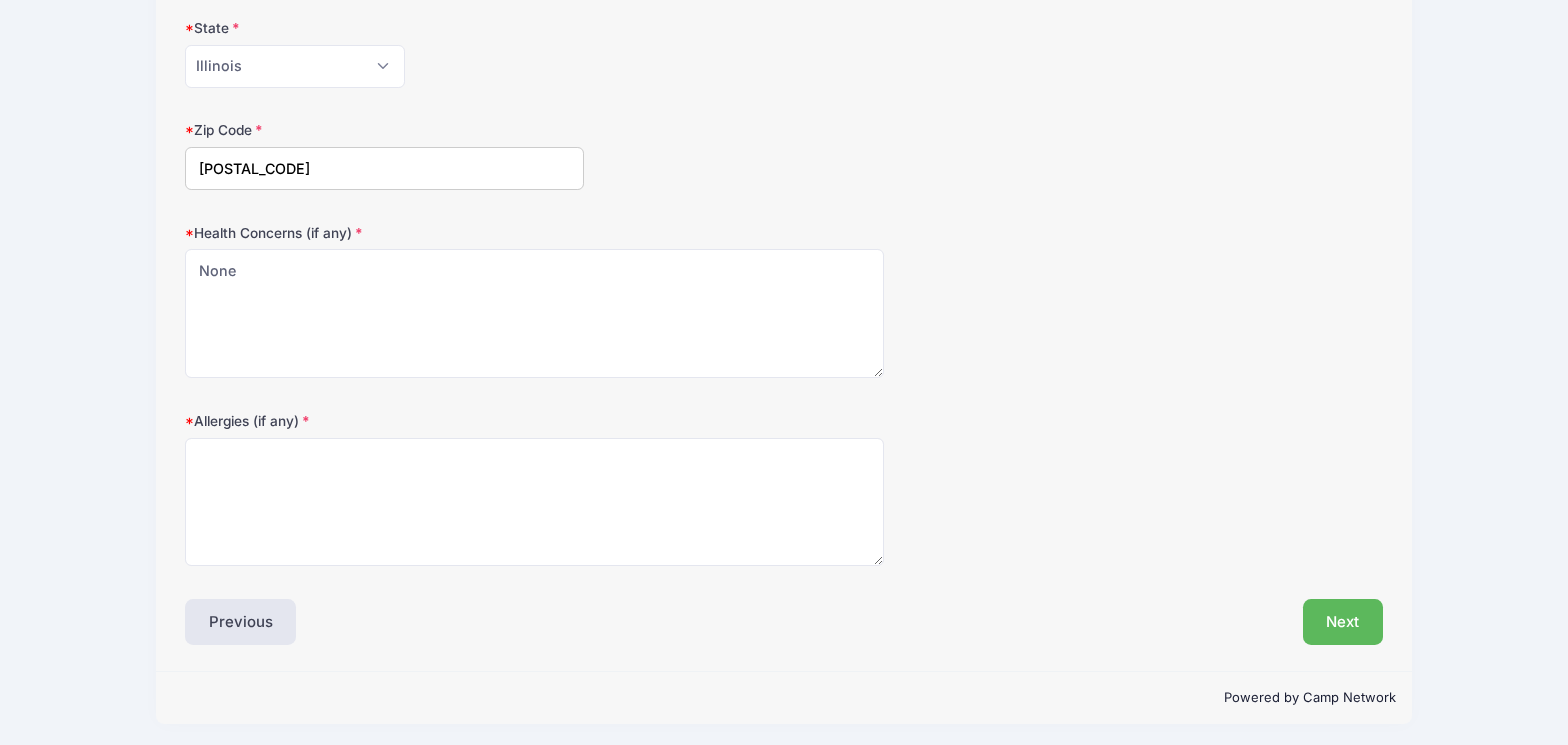 scroll, scrollTop: 562, scrollLeft: 0, axis: vertical 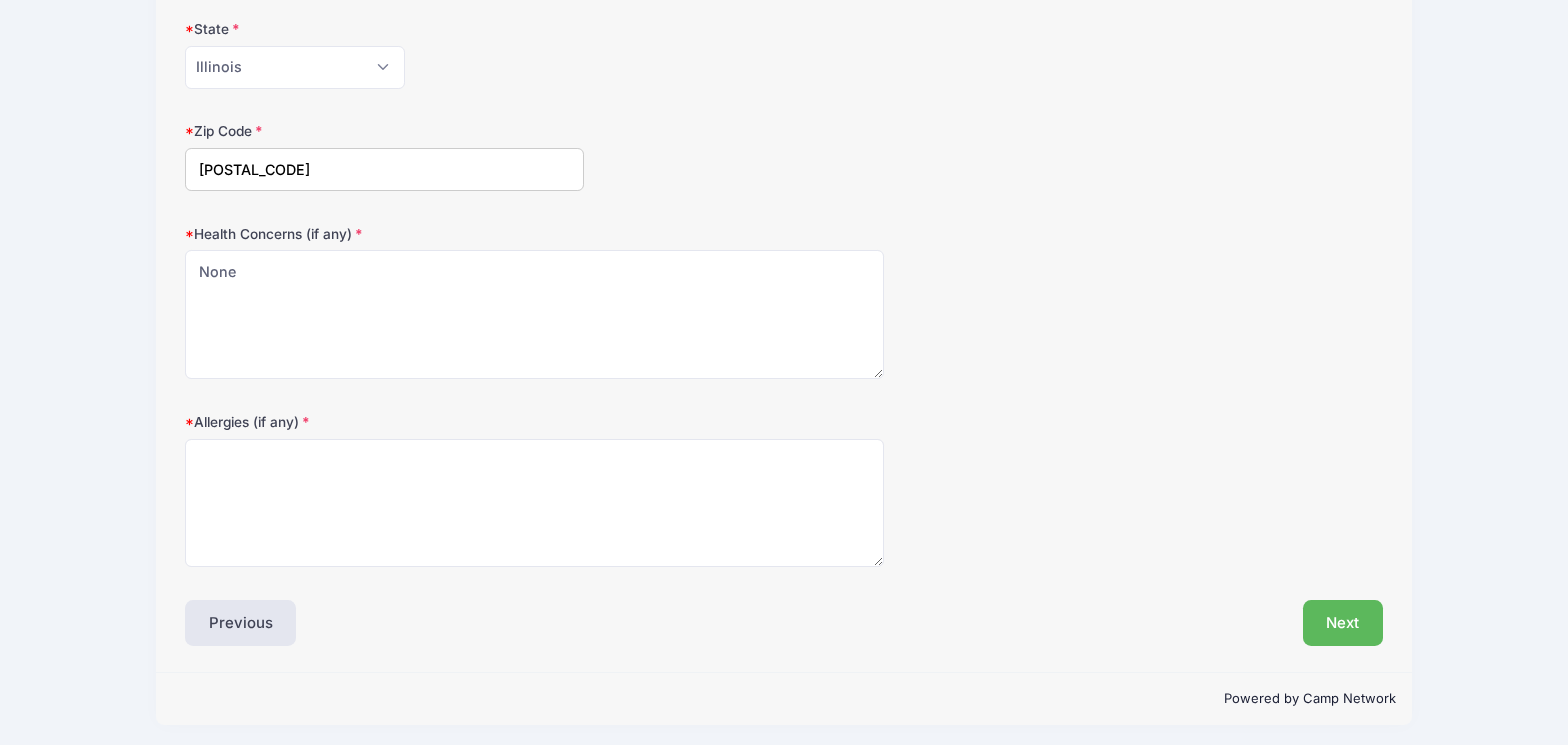 click on "Allergies (if any)" at bounding box center (384, 422) 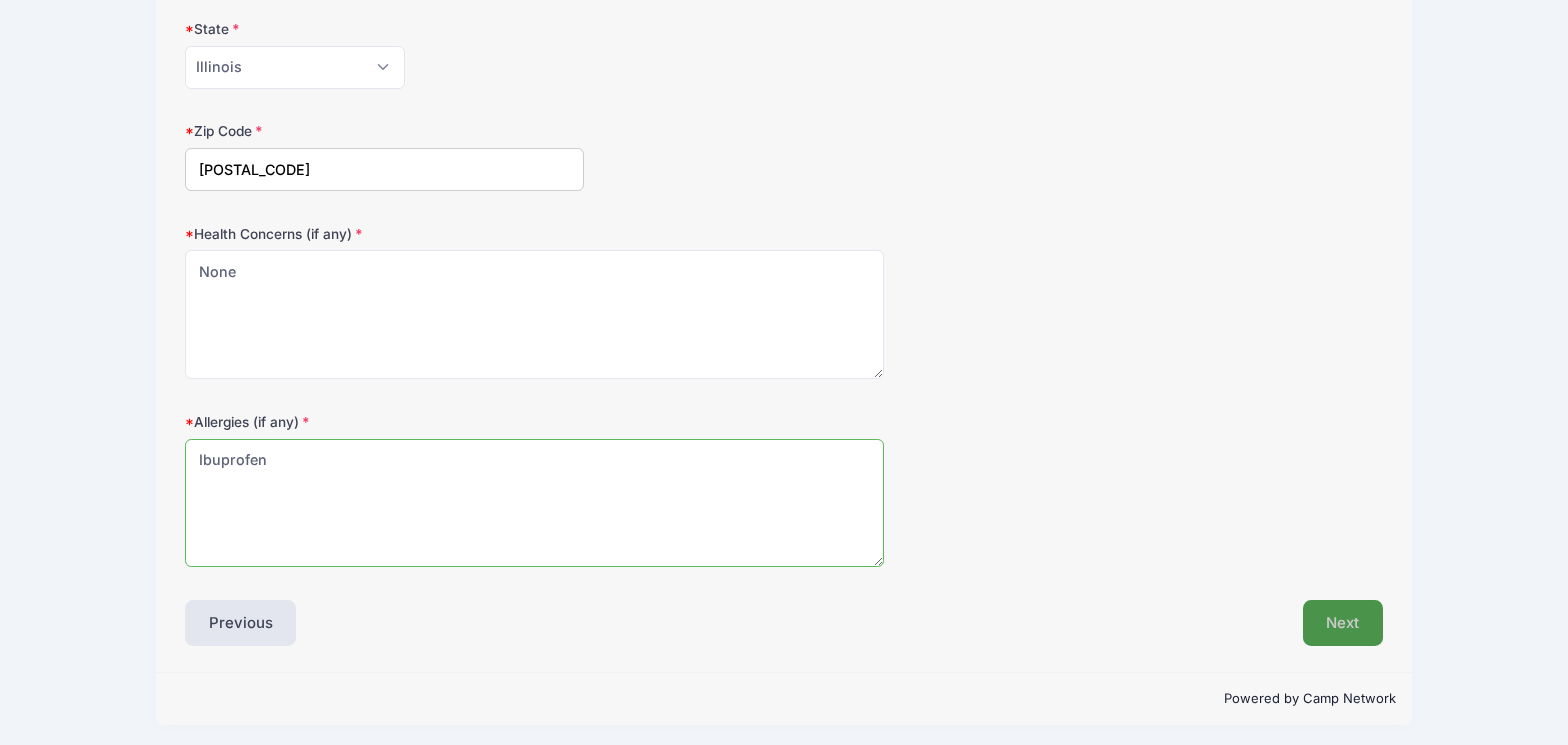 type on "Ibuprofen" 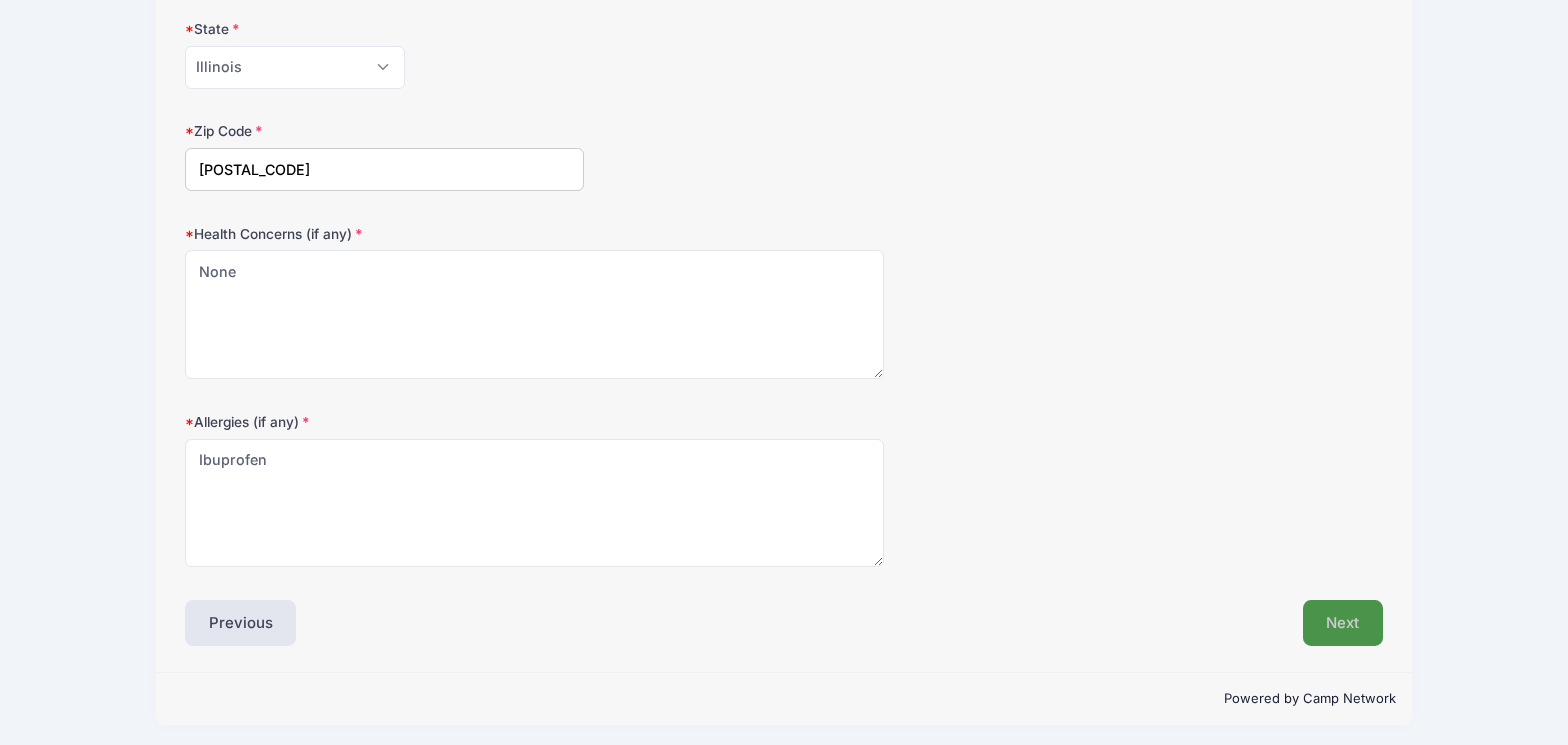 click on "Next" at bounding box center [1343, 623] 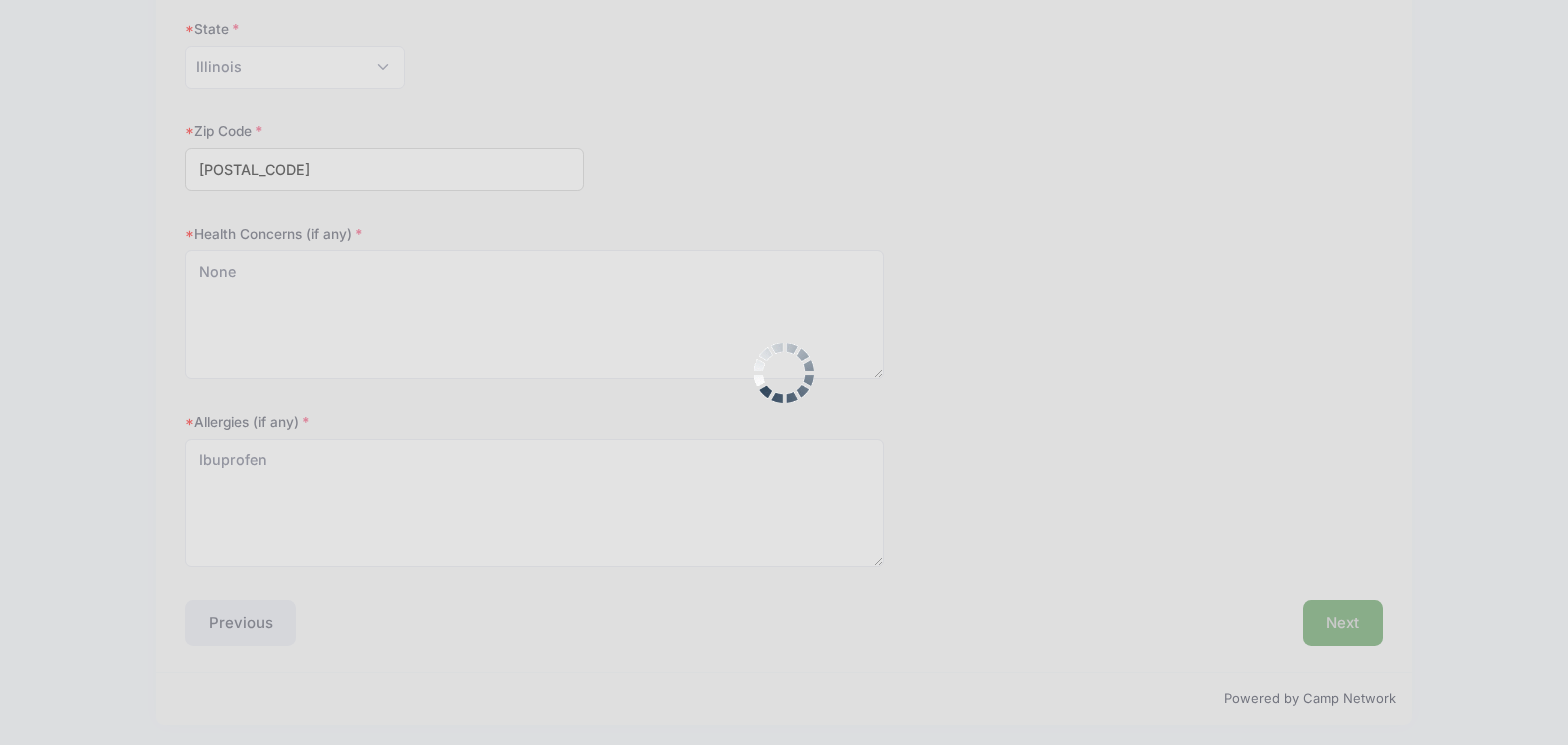 scroll, scrollTop: 0, scrollLeft: 0, axis: both 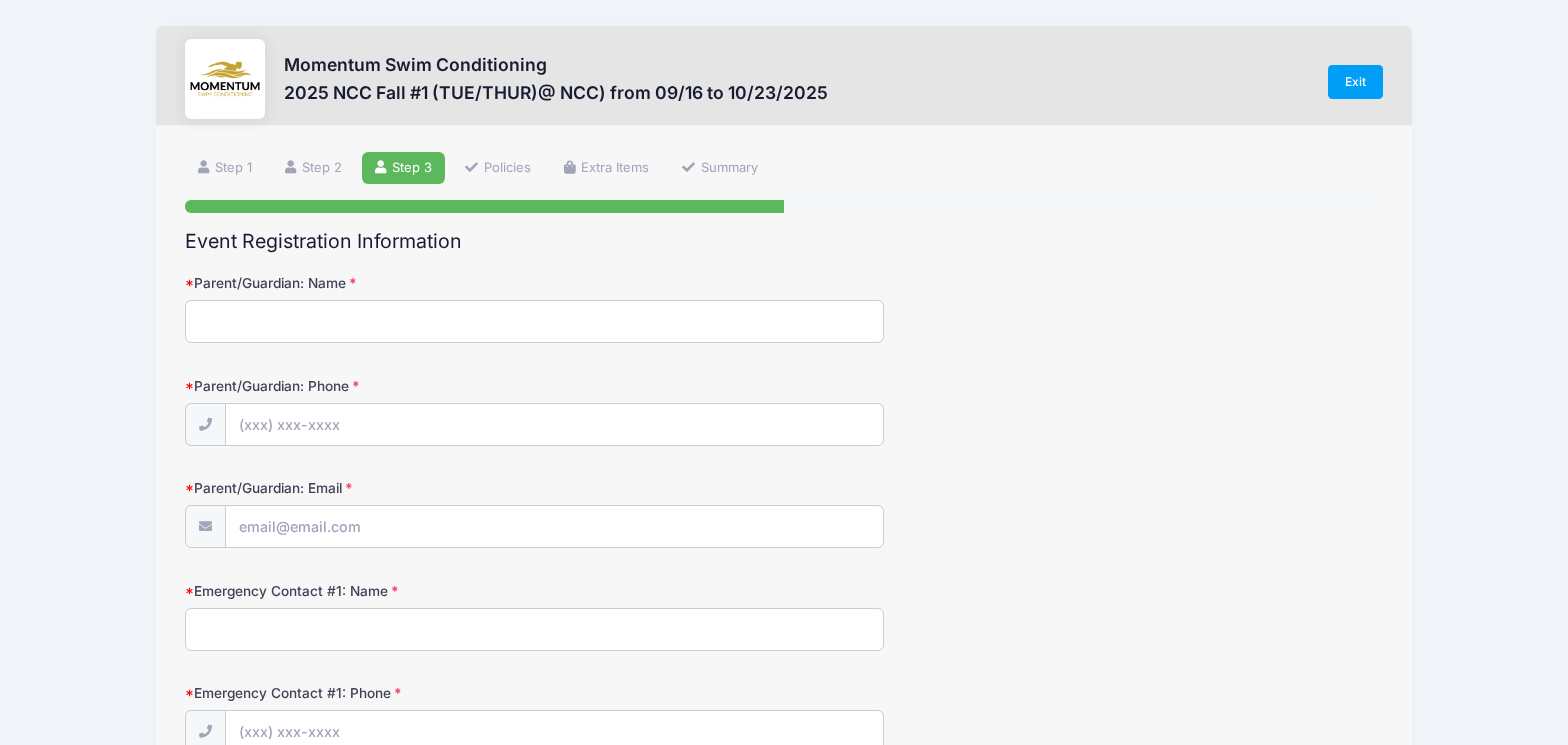 click on "Parent/Guardian: Name
Parent/Guardian: Phone
Parent/Guardian: Email
Emergency Contact #1: Name" at bounding box center [784, 894] 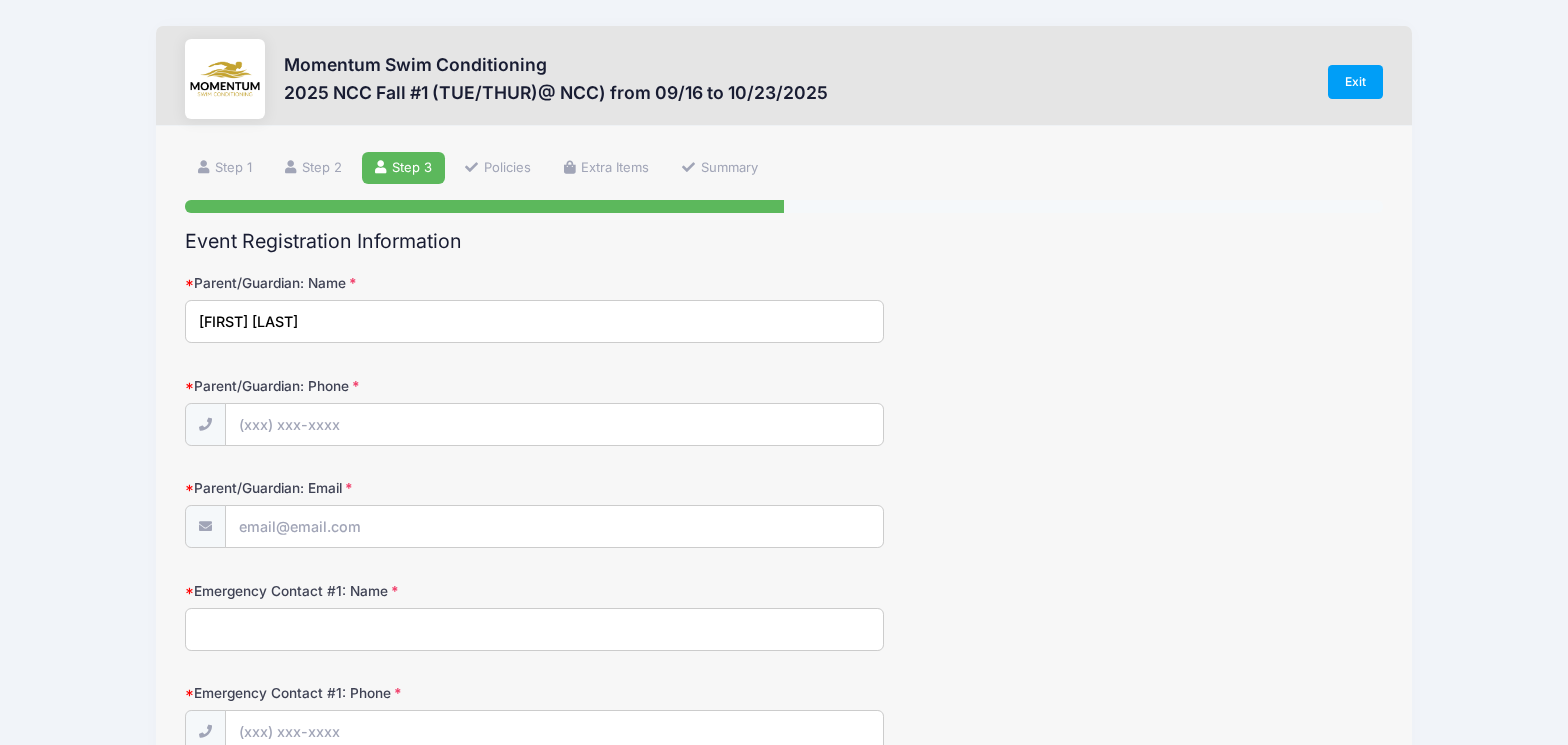 type on "[FIRST] [LAST]" 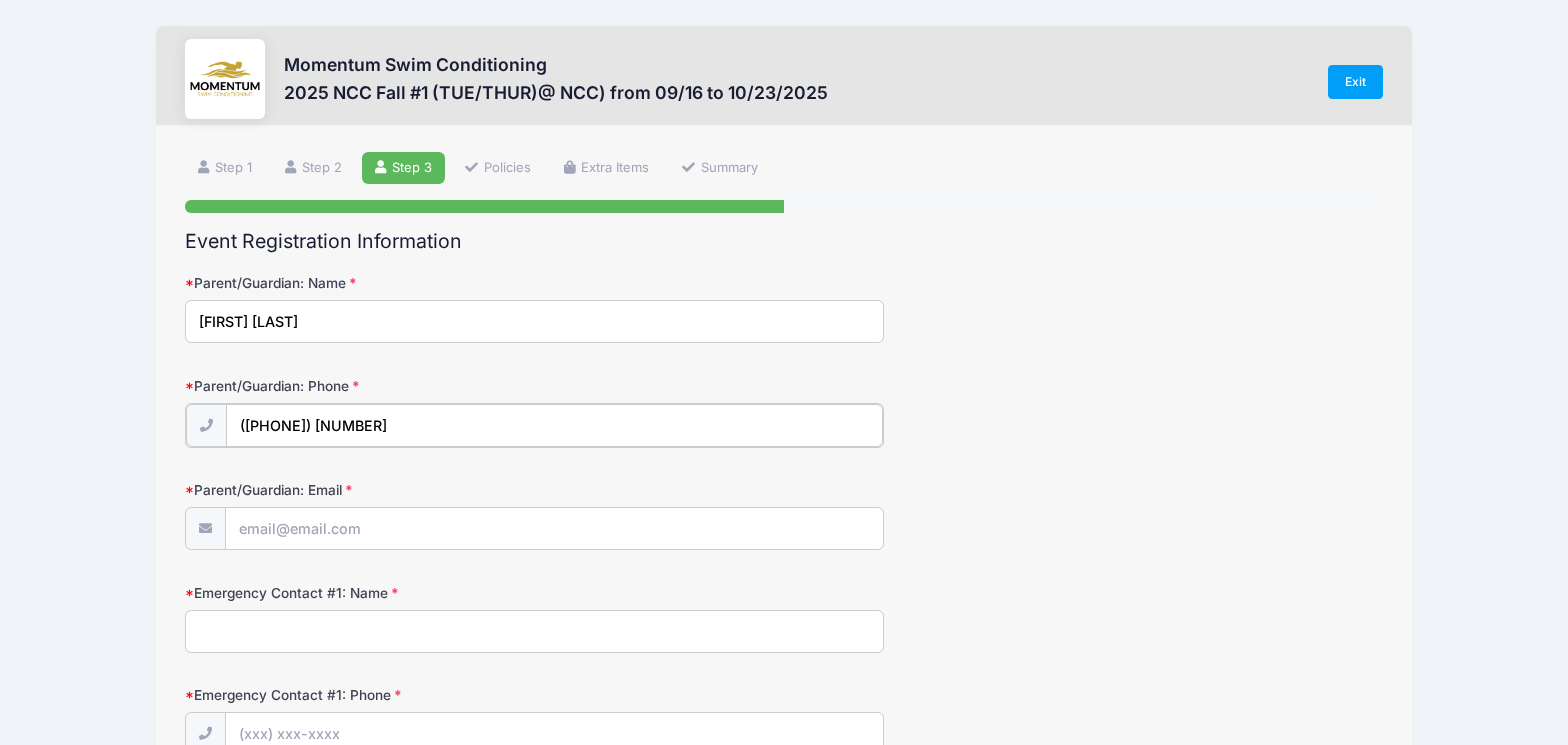 type on "([PHONE]) [NUMBER]" 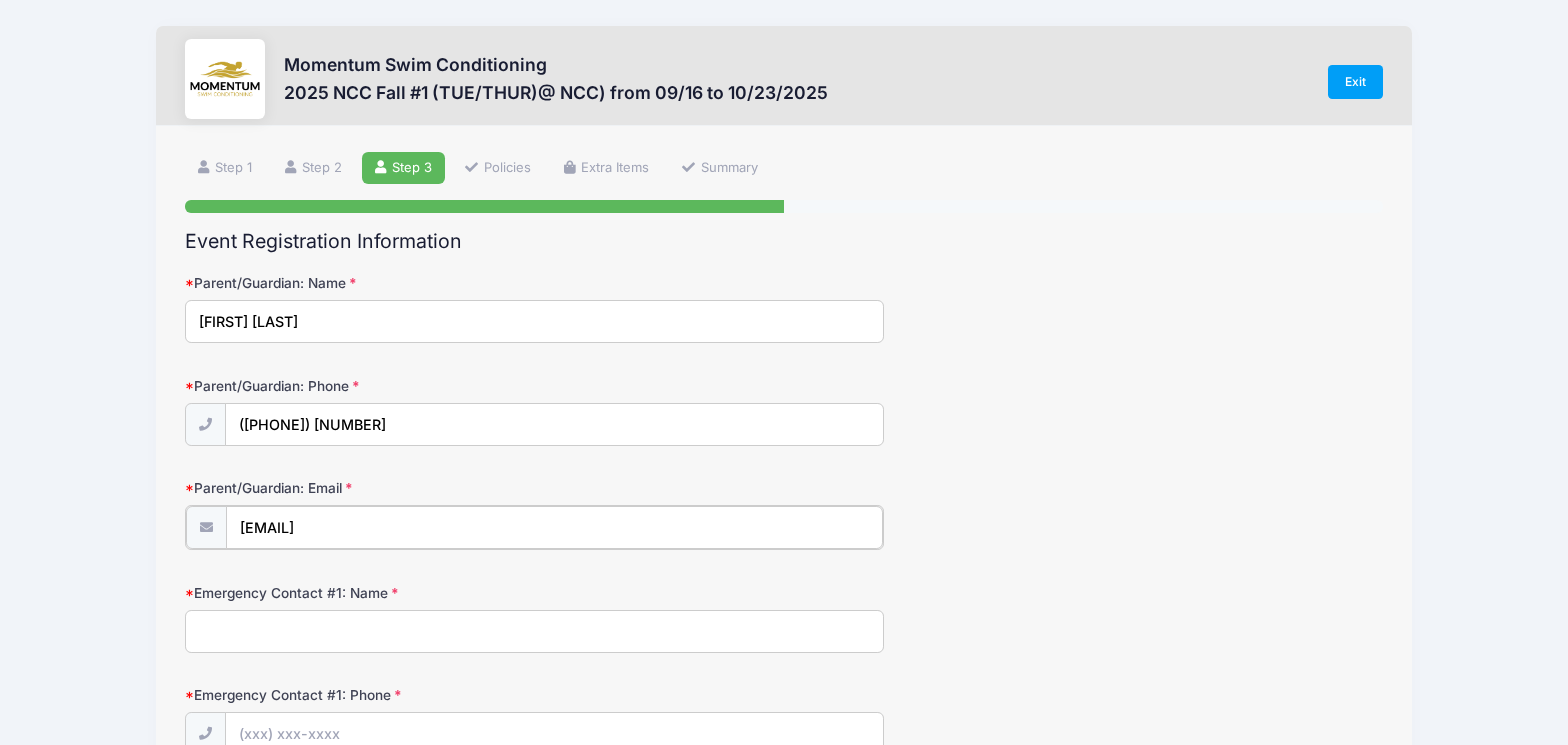 type on "[EMAIL]" 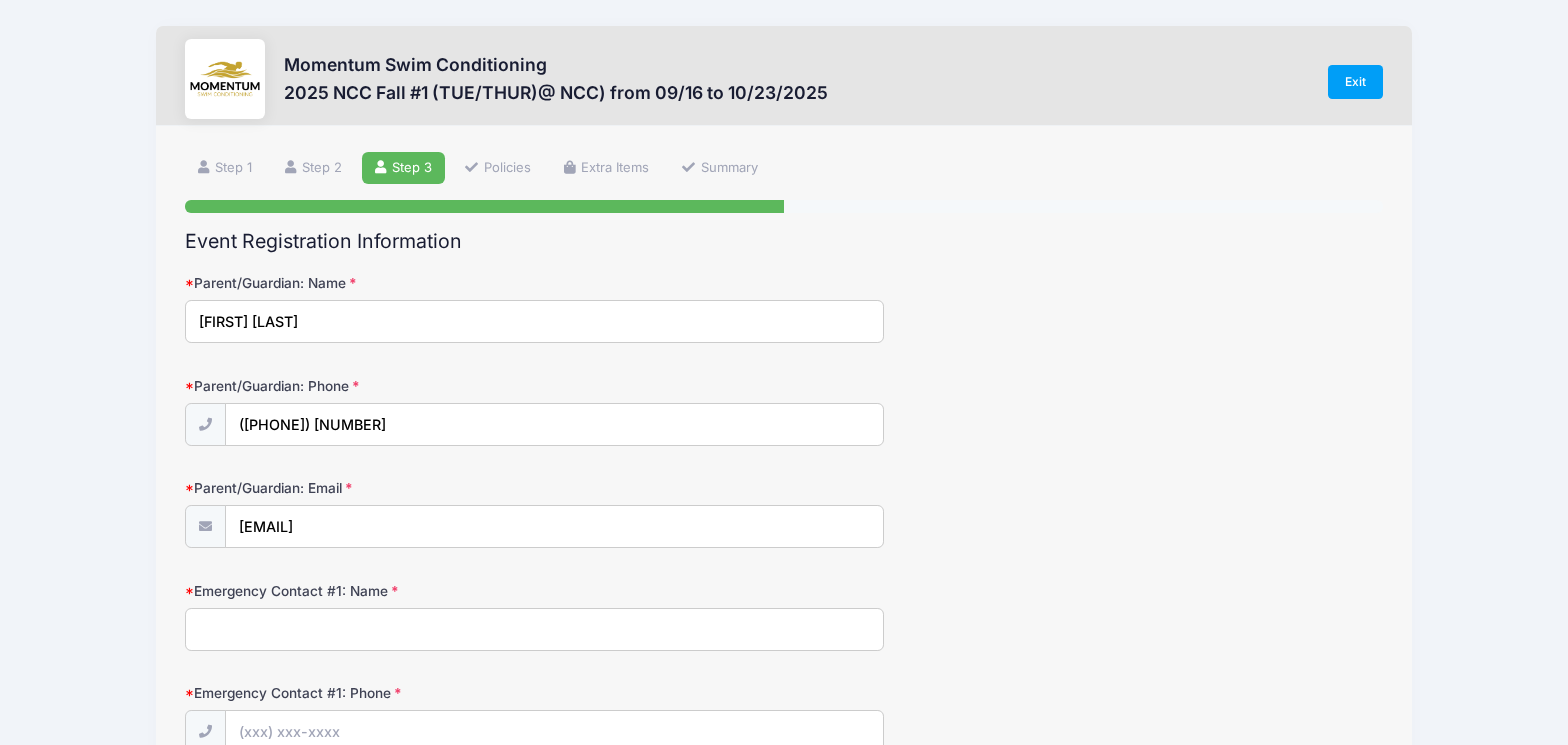 click on "Parent/Guardian: Email
[EMAIL]" at bounding box center [784, 513] 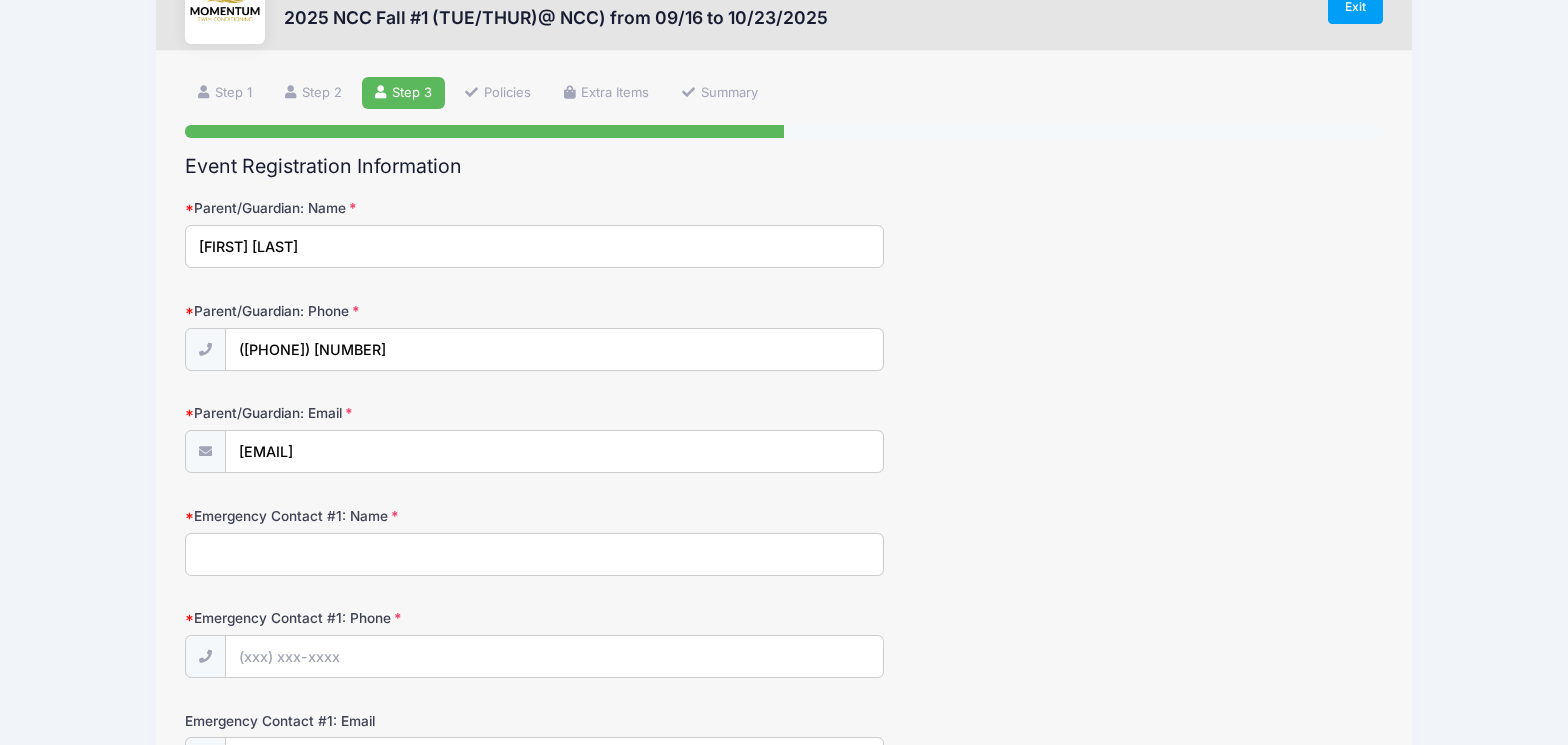 scroll, scrollTop: 76, scrollLeft: 0, axis: vertical 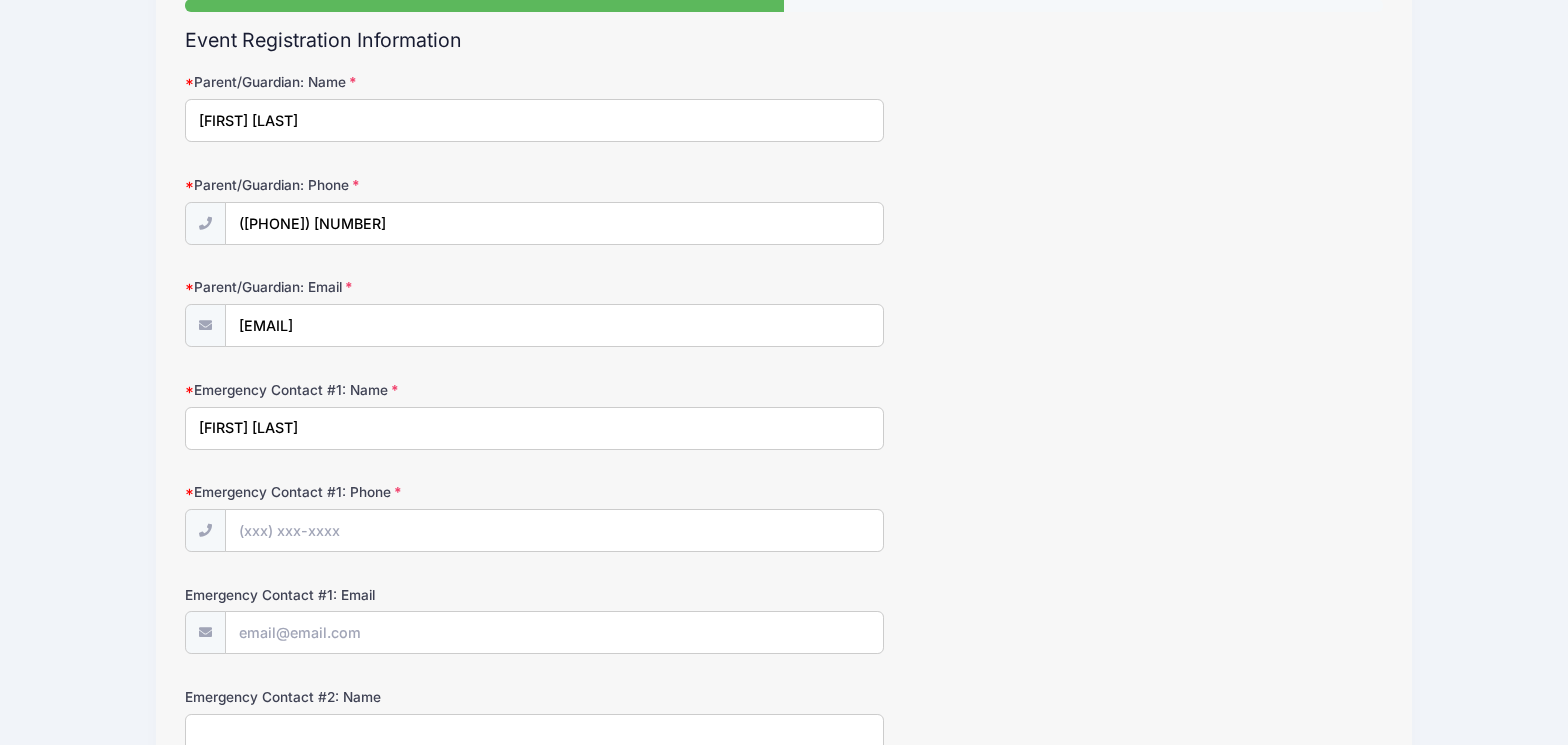 type on "[FIRST] [LAST]" 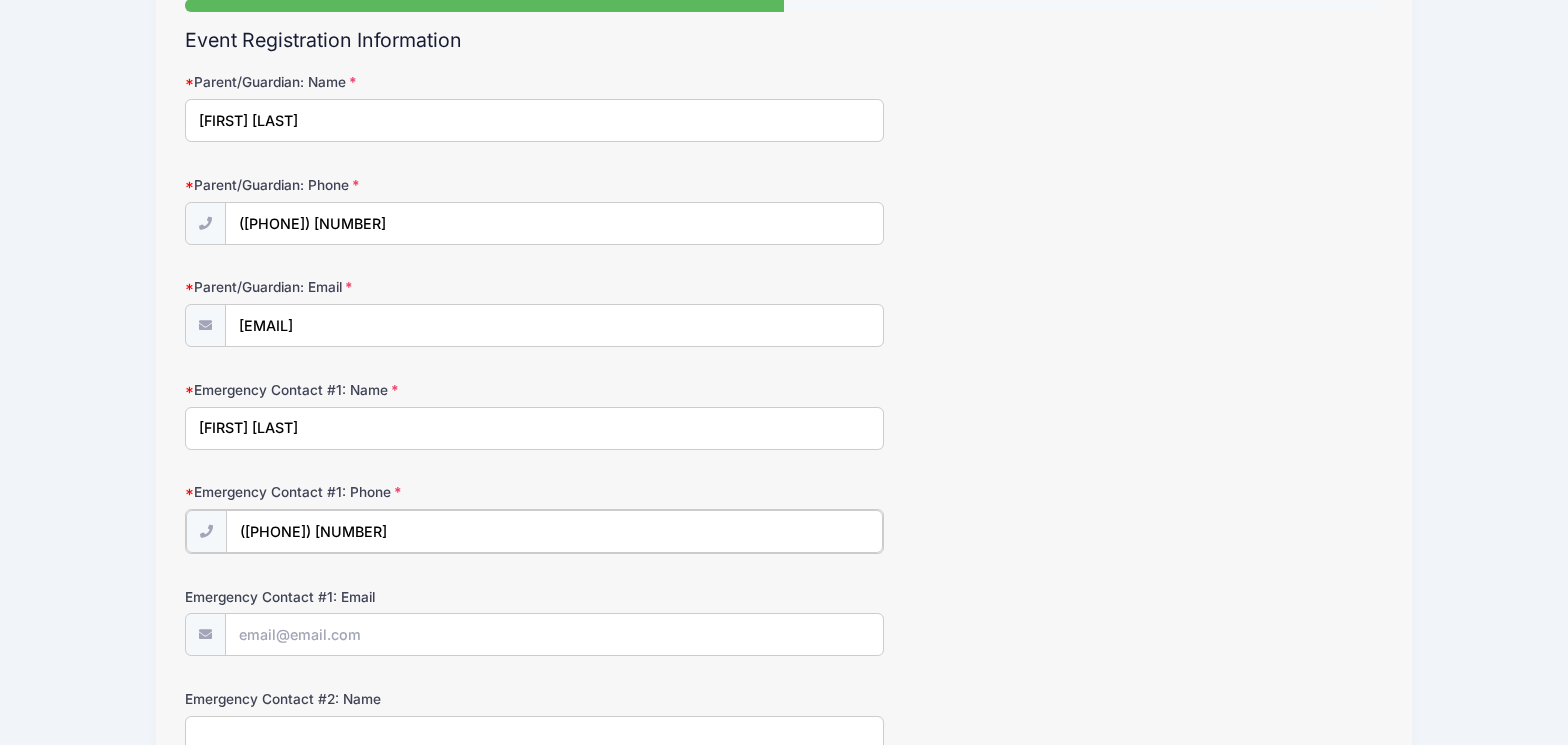 type on "([PHONE]) [NUMBER]" 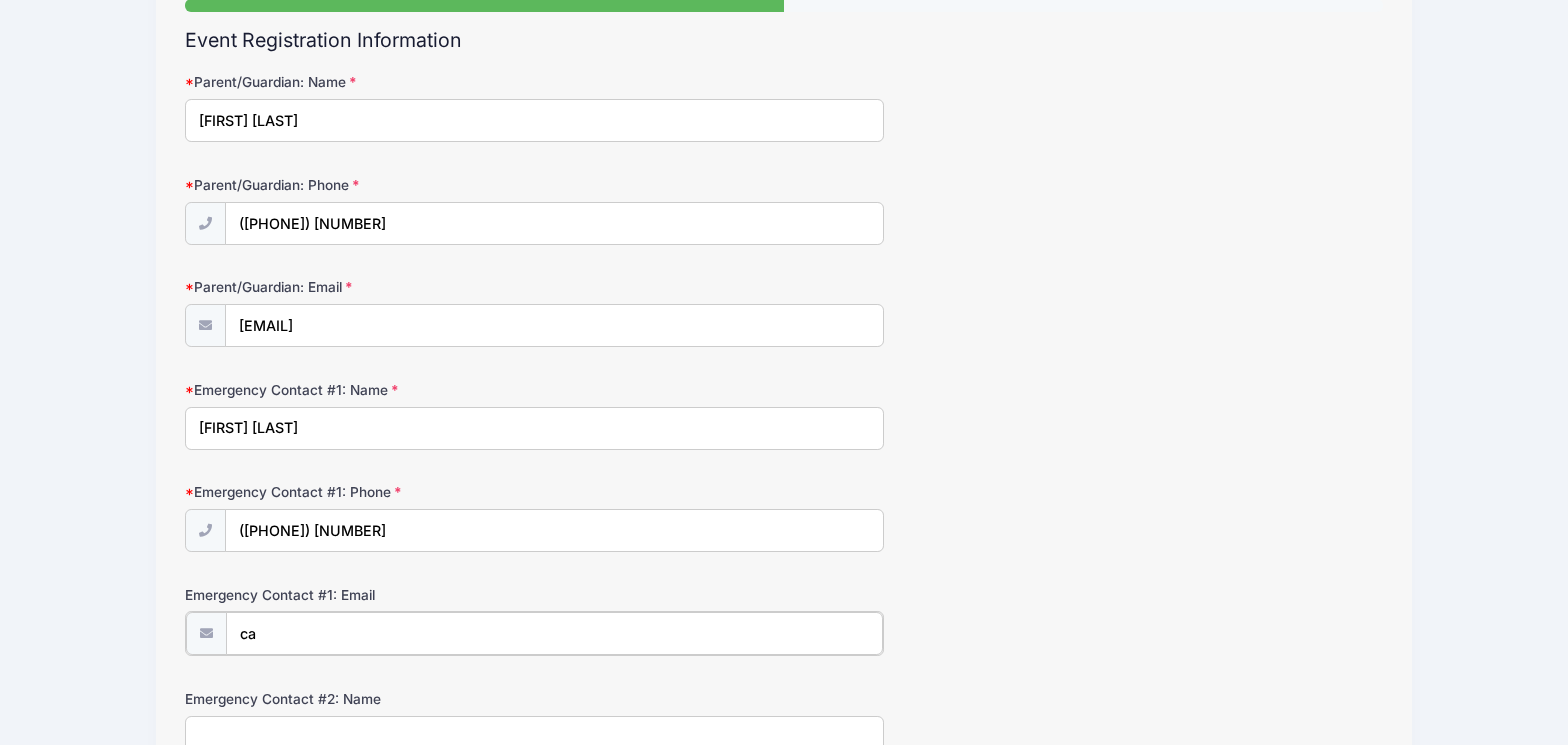 type on "c" 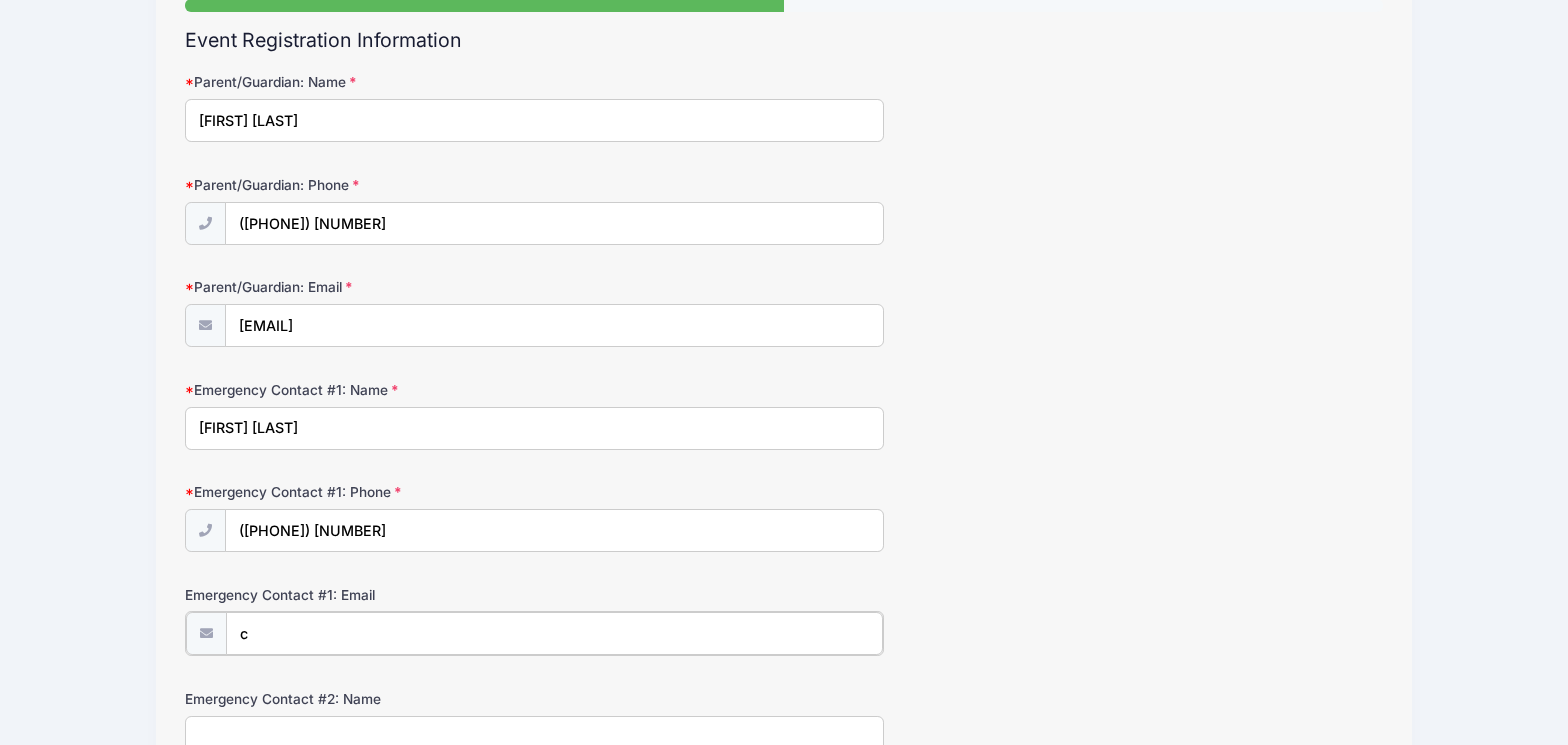 type 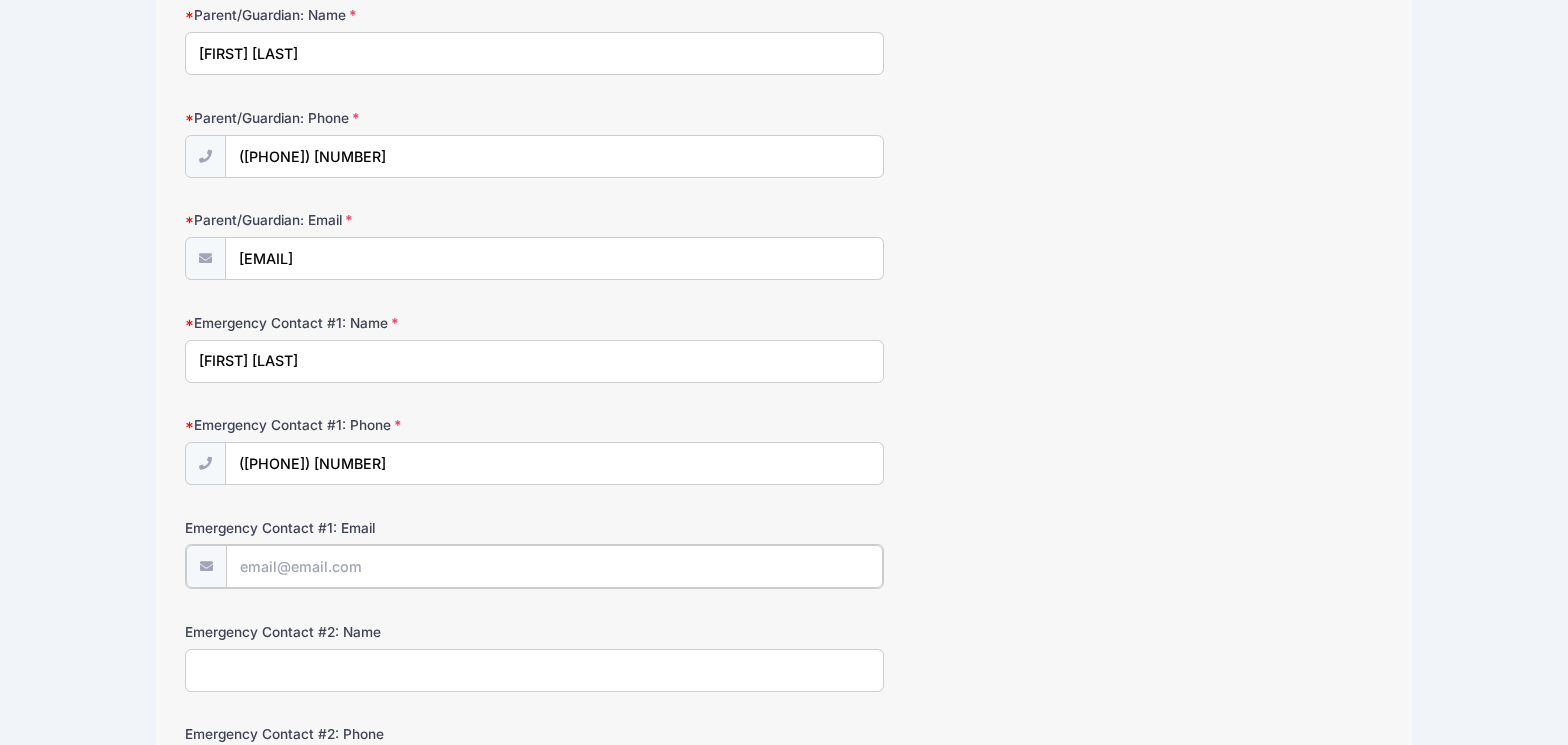 scroll, scrollTop: 271, scrollLeft: 0, axis: vertical 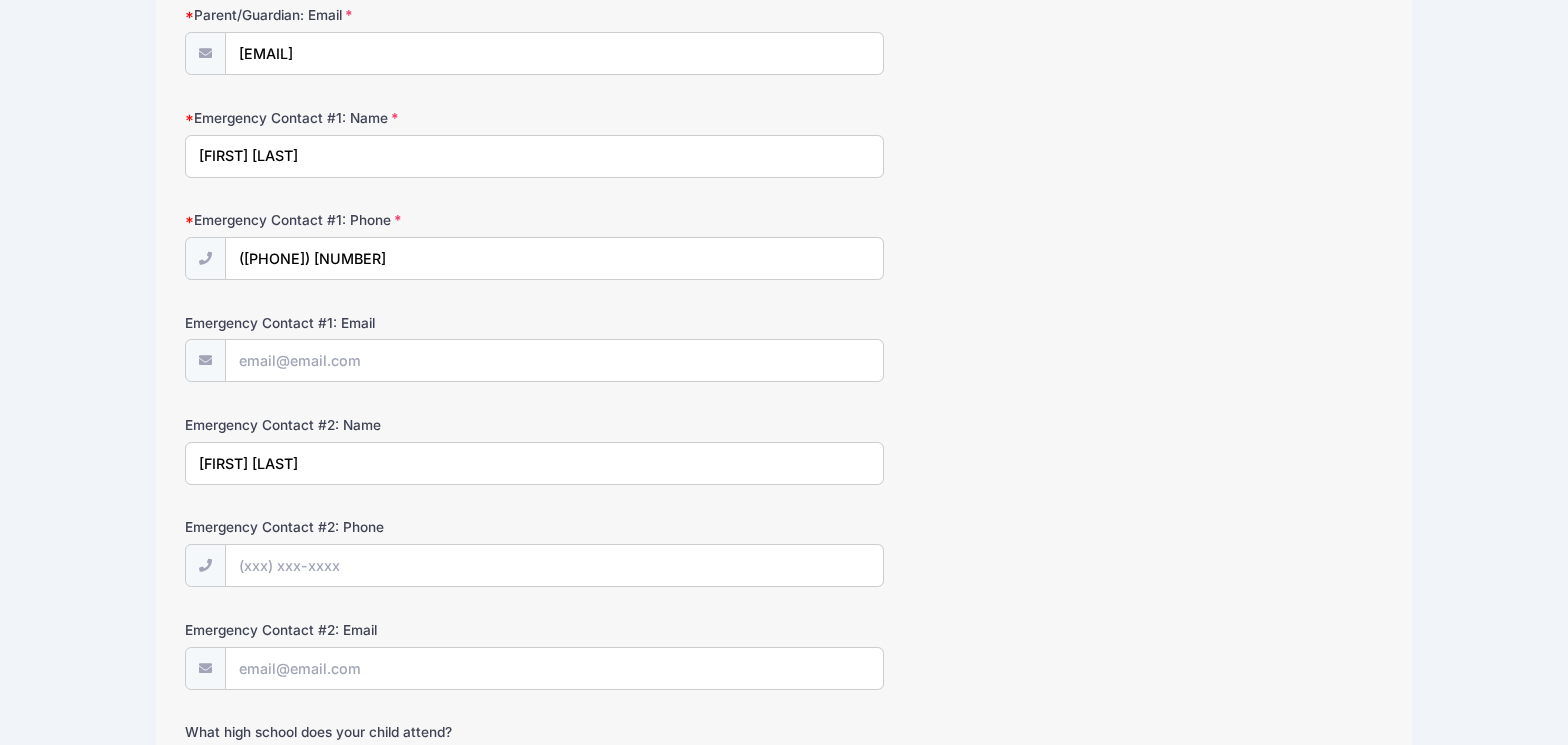 type on "[FIRST] [LAST]" 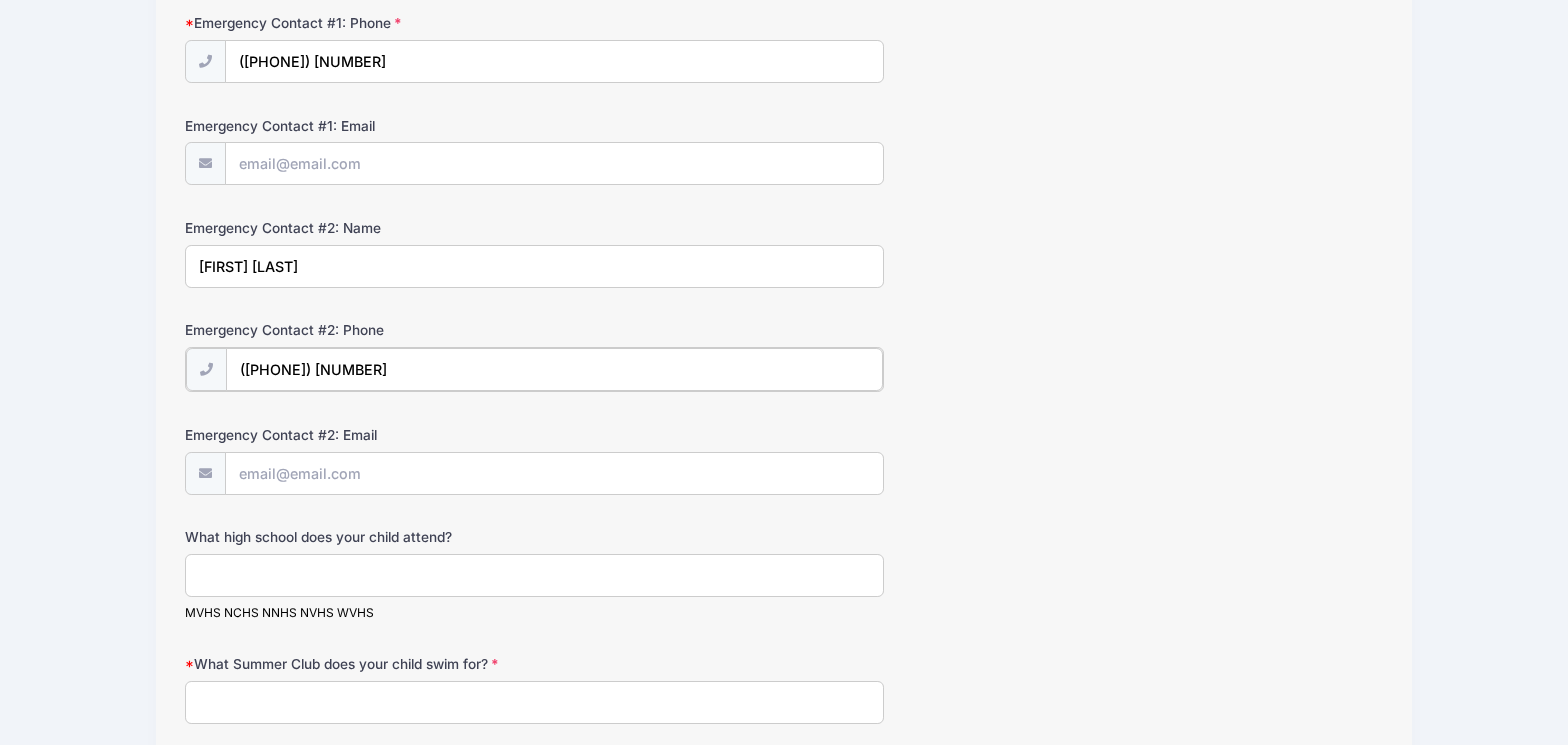 scroll, scrollTop: 679, scrollLeft: 0, axis: vertical 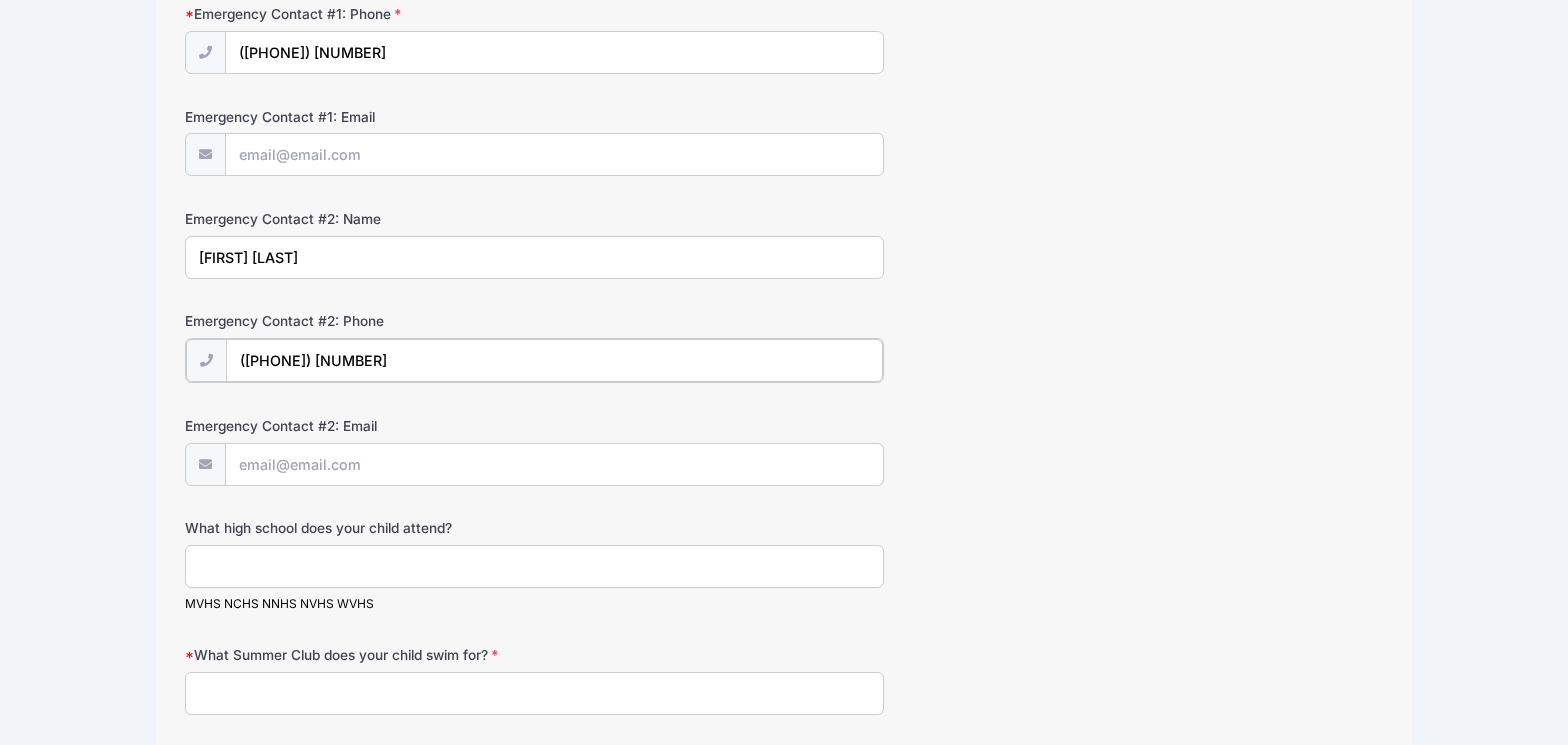 type on "([PHONE]) [NUMBER]" 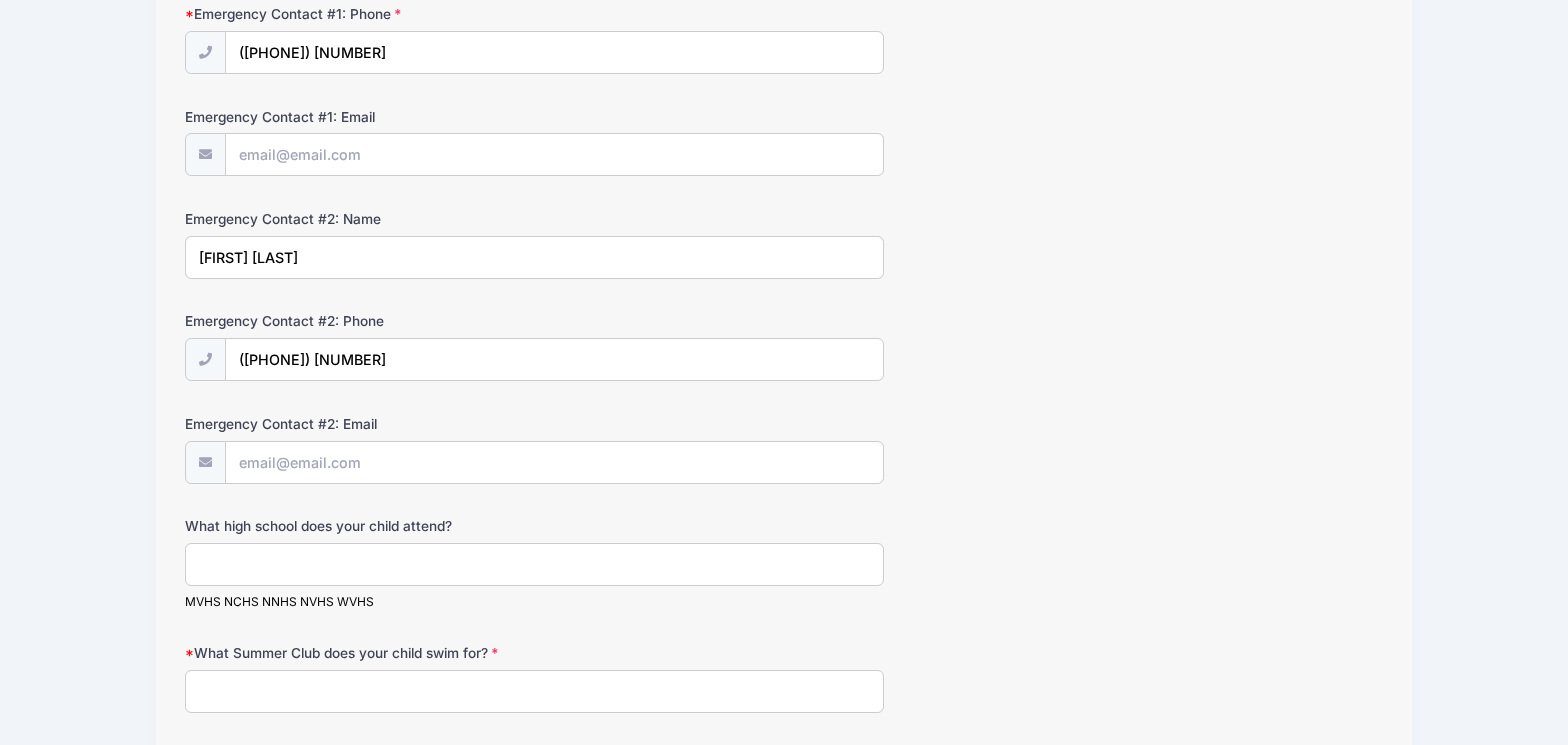 click on "What high school does your child attend?" at bounding box center (534, 564) 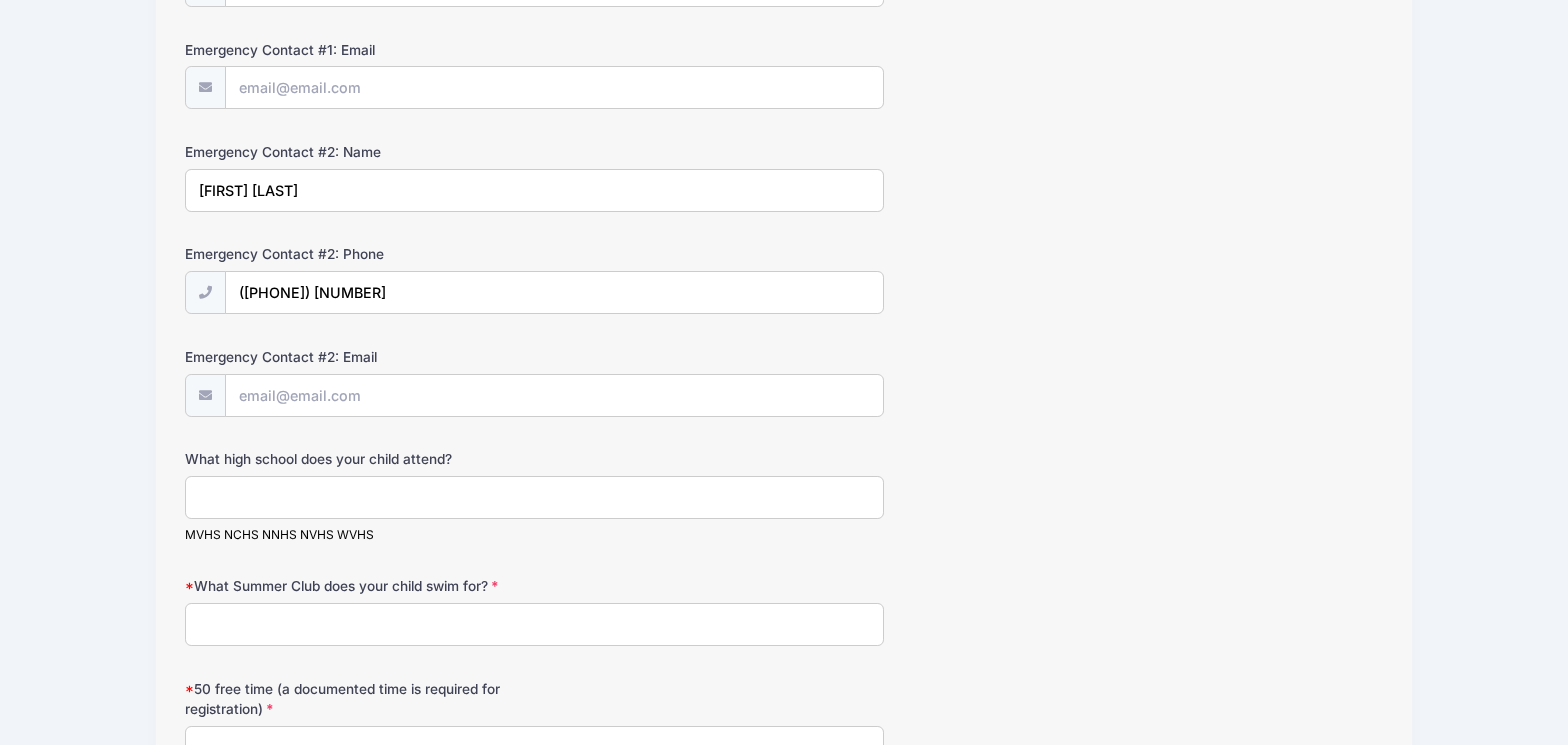 scroll, scrollTop: 774, scrollLeft: 0, axis: vertical 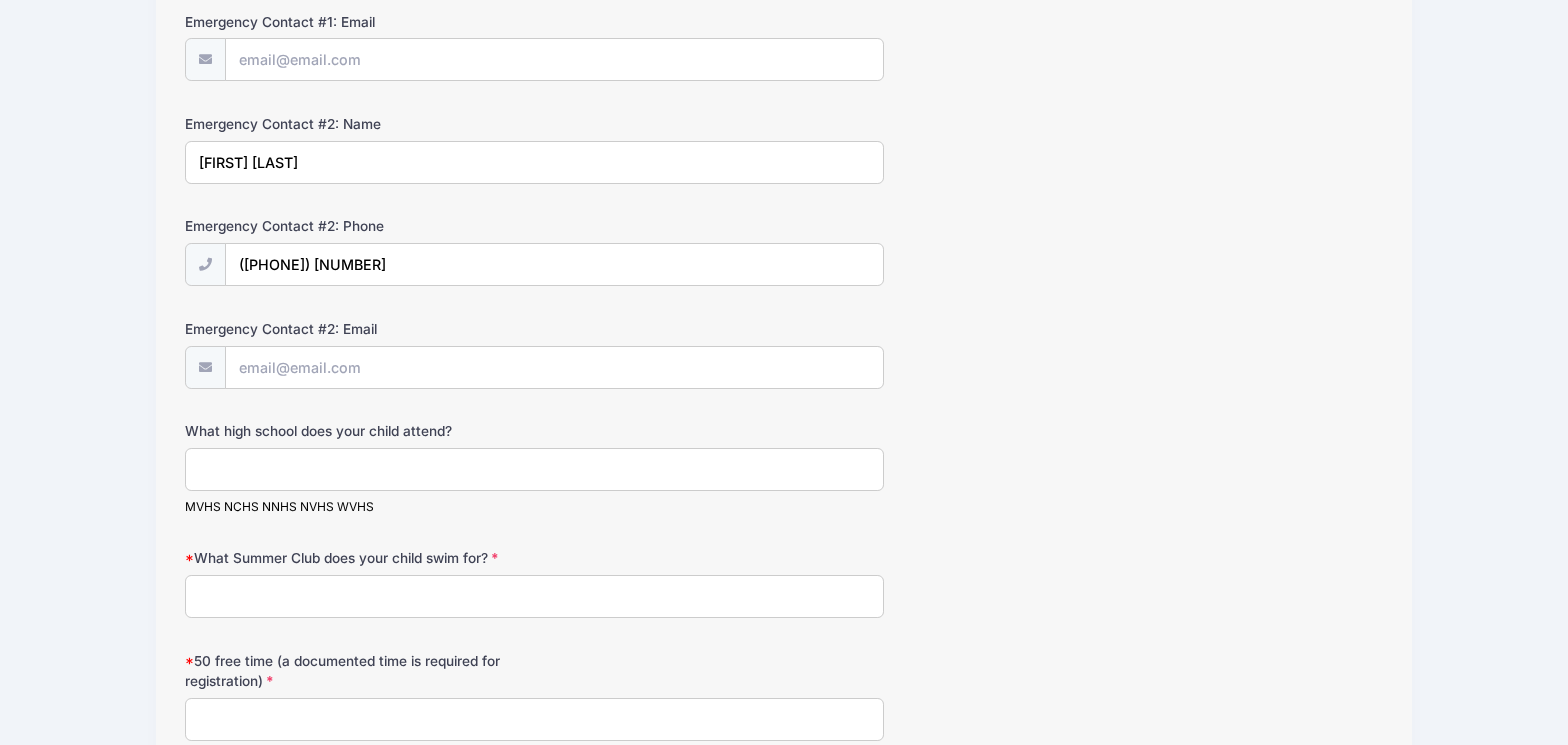 click on "What Summer Club does your child swim for?" at bounding box center [534, 596] 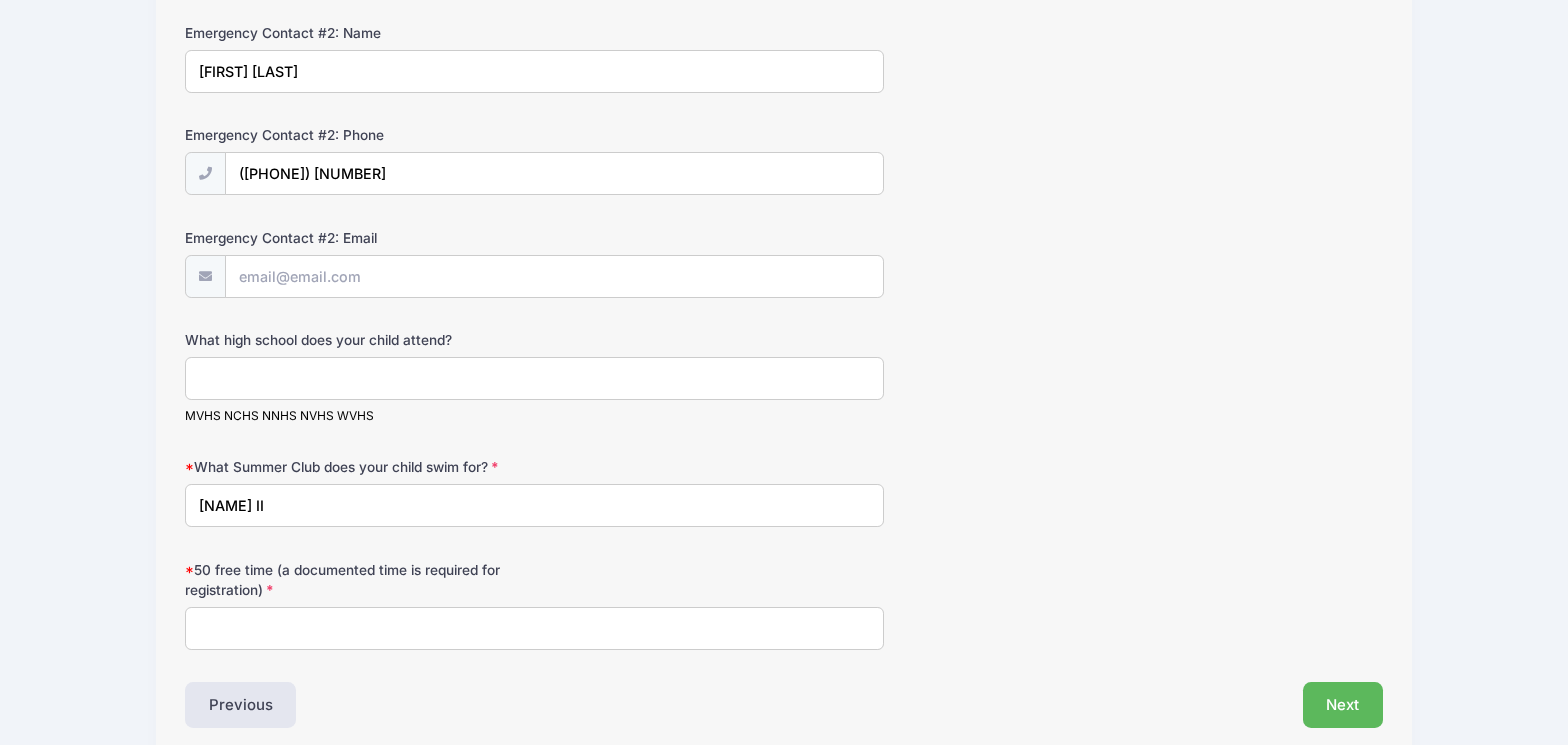 scroll, scrollTop: 870, scrollLeft: 0, axis: vertical 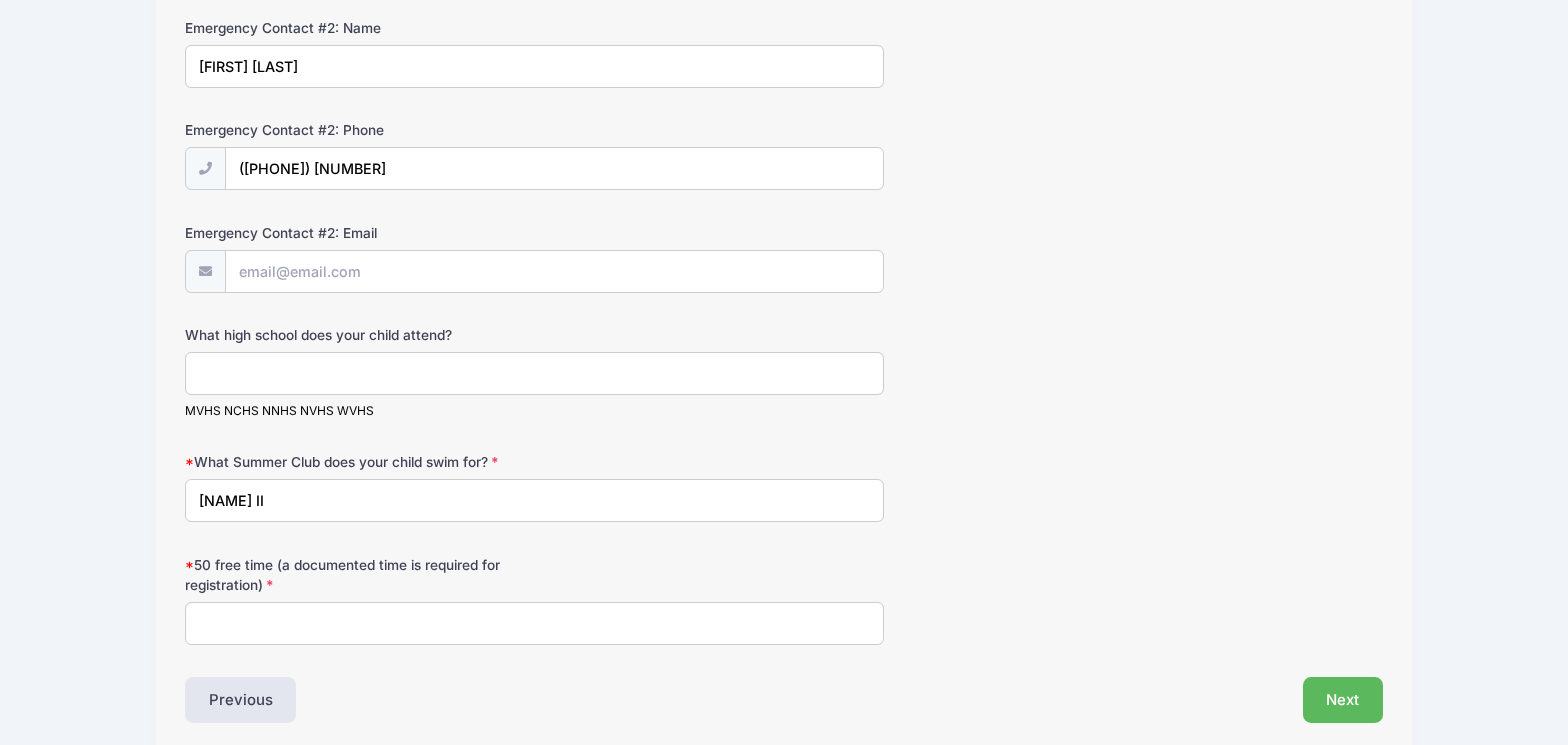 type on "[NAME] II" 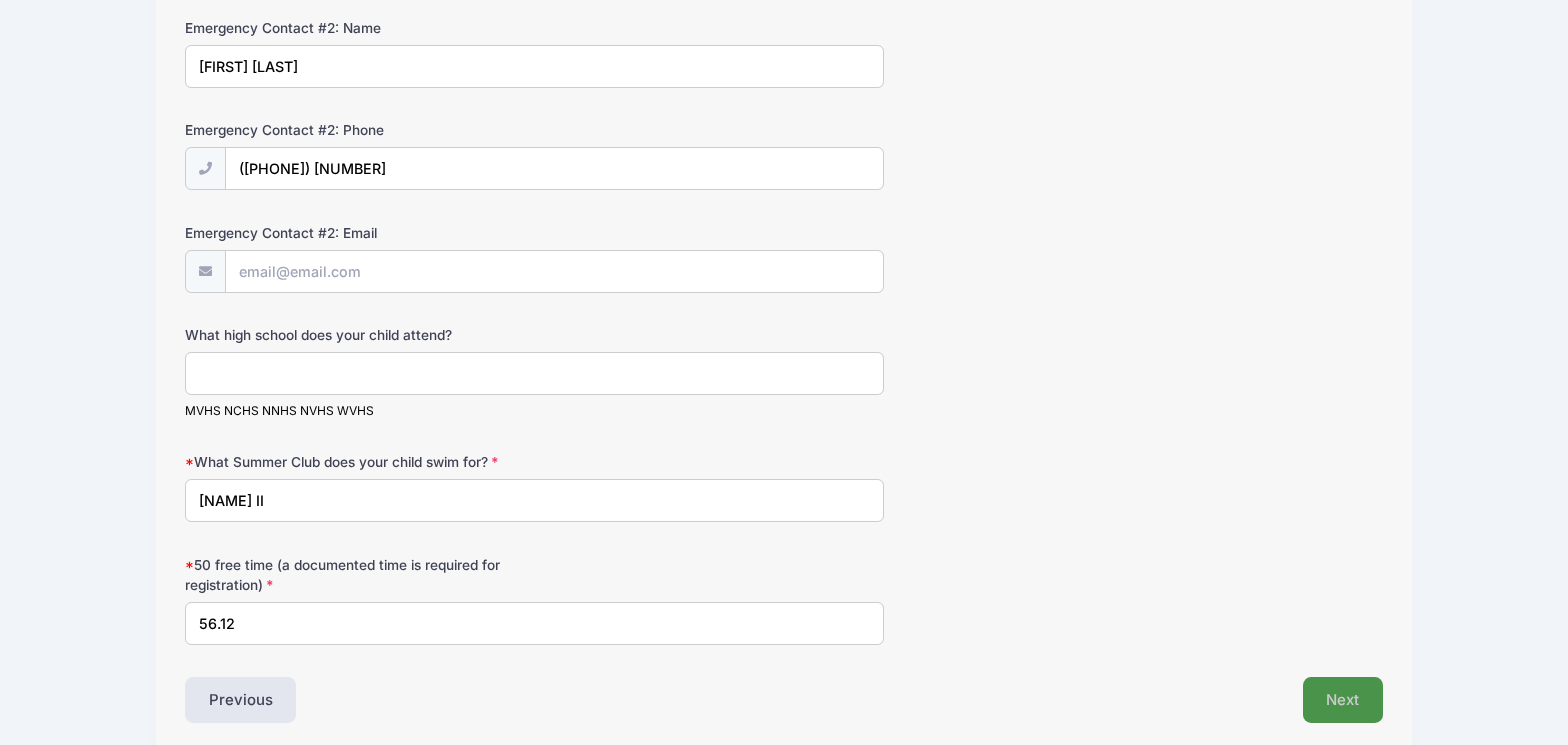 type on "56.12" 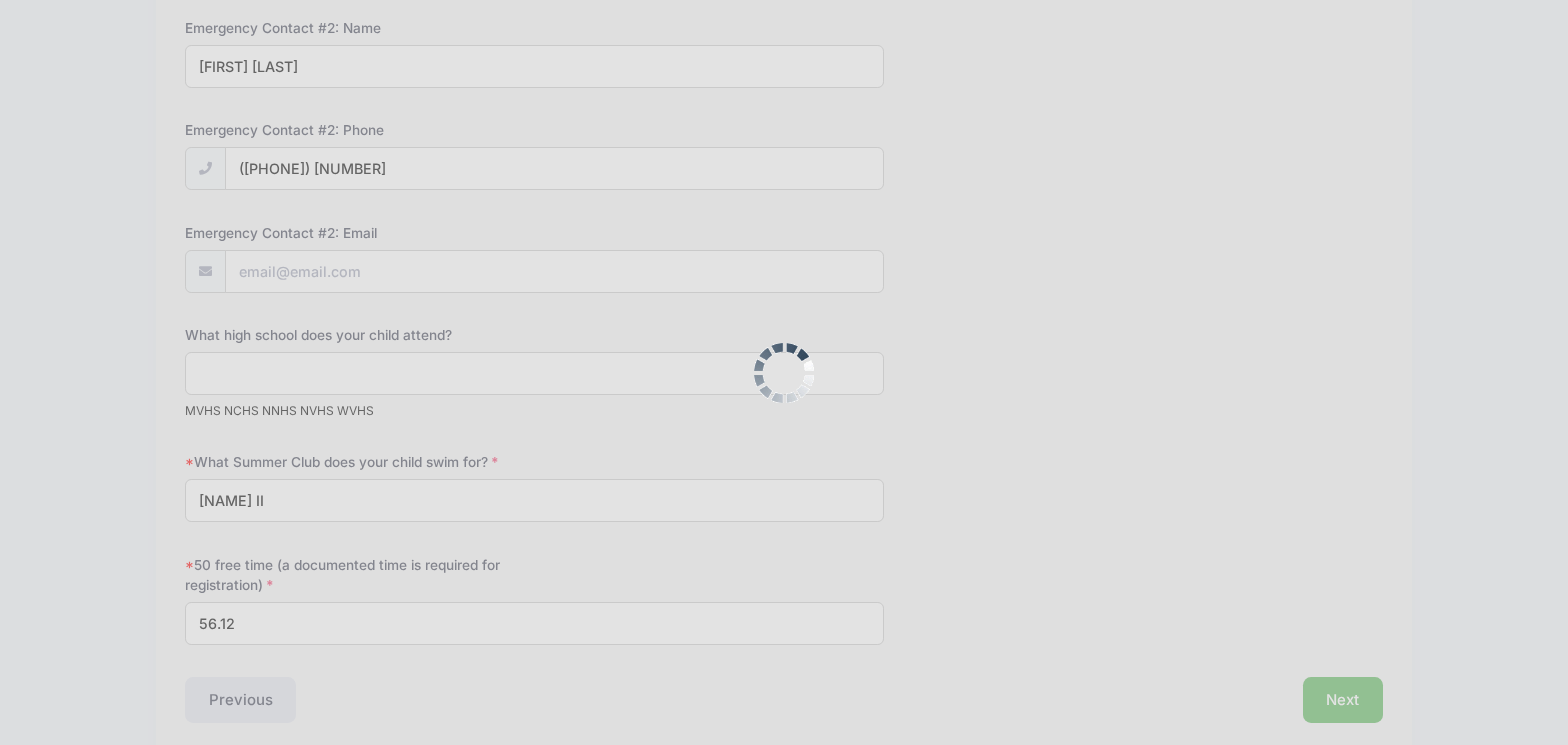 scroll, scrollTop: 227, scrollLeft: 0, axis: vertical 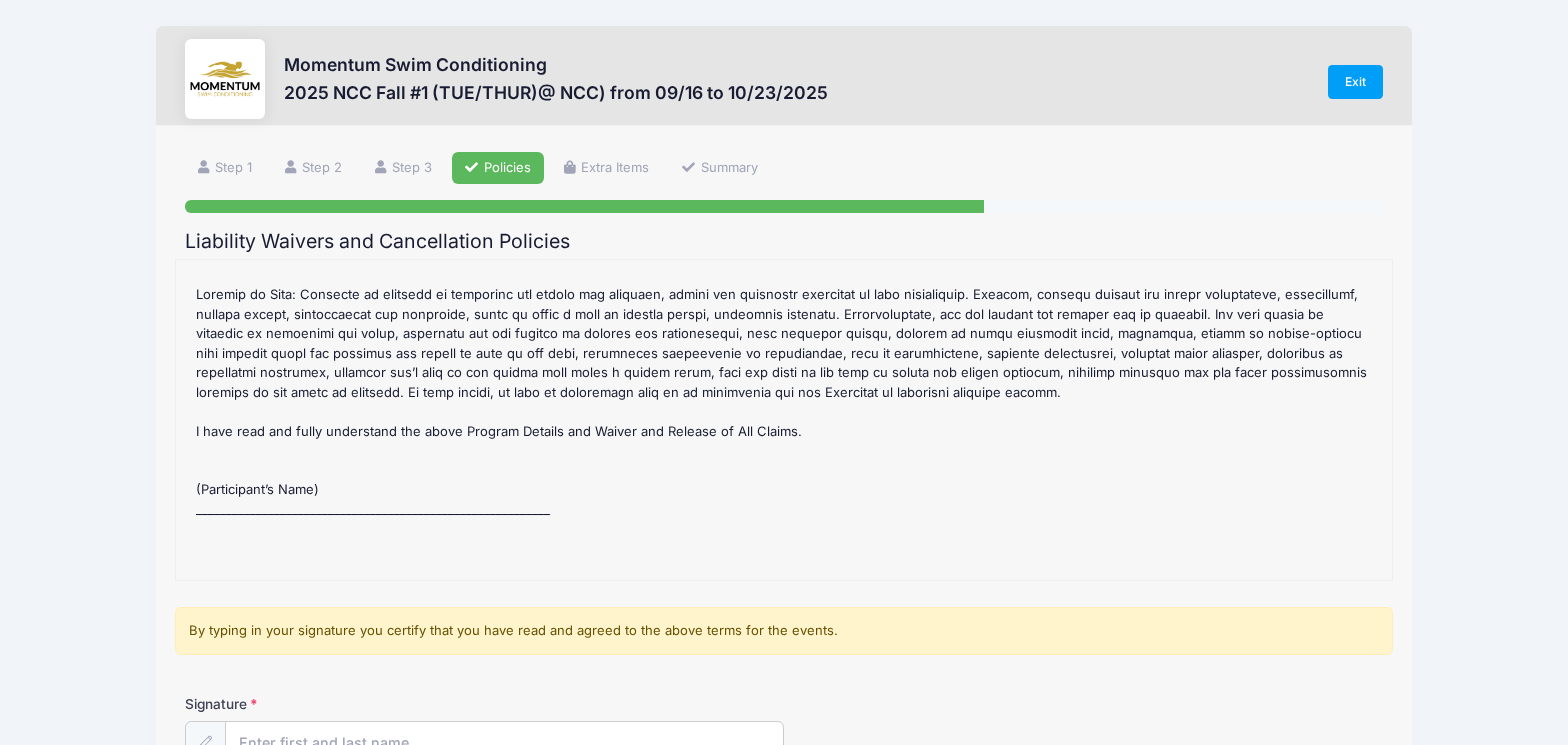 click on "2025 NCC Fall #1 (TUE/THUR)@ NCC) Refund Policy :
CANCELLATION/REFUND POLICY
MOMENTUM SWIM has formed a firm NO REFUND POLICY concerning swimming fees for those registered with our program.  Our financial commitments involve annual contracts, based on swimmer registrations. We are obligated to fulfill these contracts regardless of the number of swimmers we have in the water at any time.
A confirmation email will be sent once registration is completed and payment is received. NO REFUNDS will be issued for any reason within one week of the start of a session.
Understandably many of our registered swimmers will experience, at some time during the season, illness, injury, over-commitment, decreased interest or problems that may take them out of the water. While we regret these problems, NO REFUND OF FEES can be made for swimmers who are out of the water.
2025 NCC Fall #1 (TUE/THUR)@ NCC) Waiver(s) :
MOMENTUM SWIM CONDITIONING
Program Waiver & Release of All Claims" at bounding box center [784, 420] 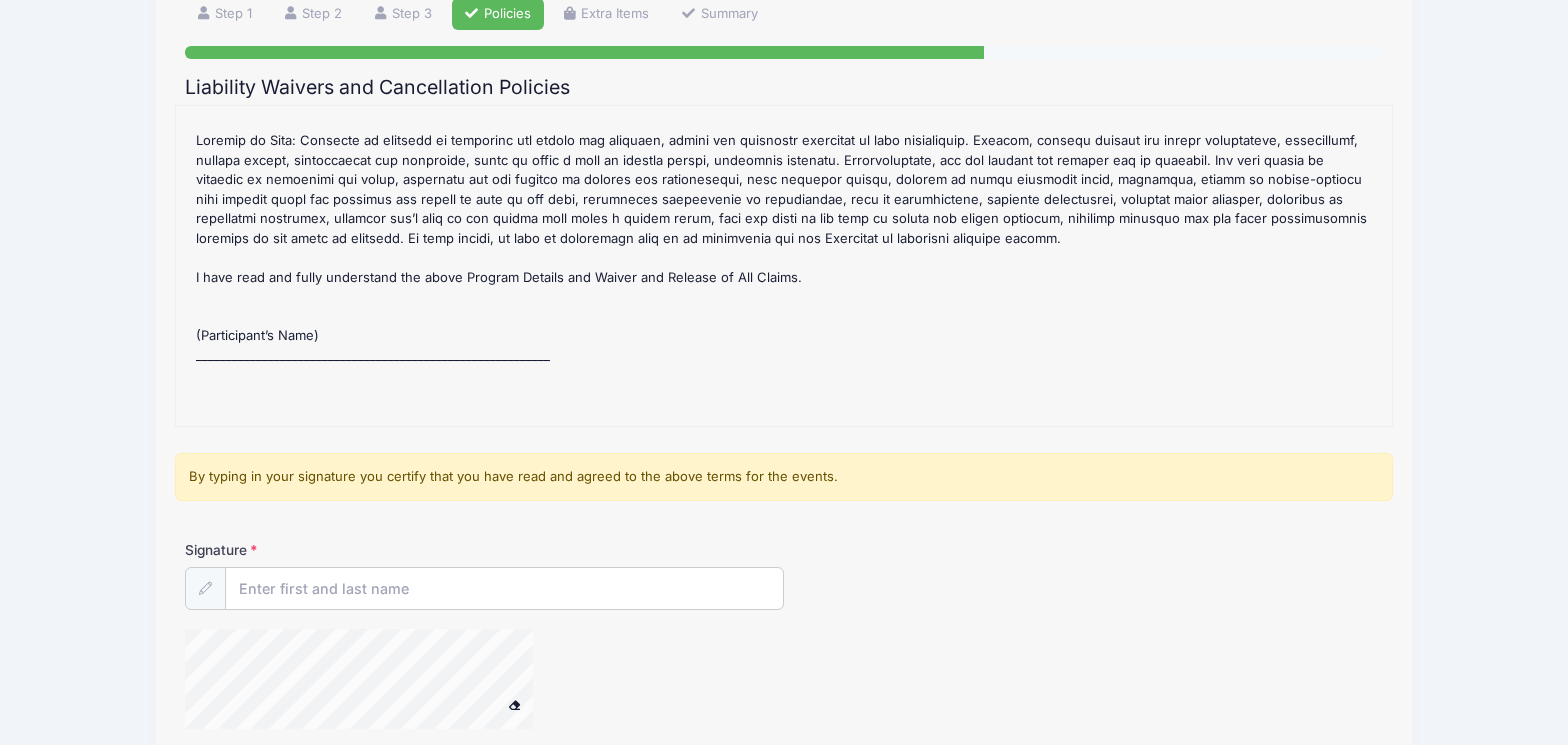 scroll, scrollTop: 157, scrollLeft: 0, axis: vertical 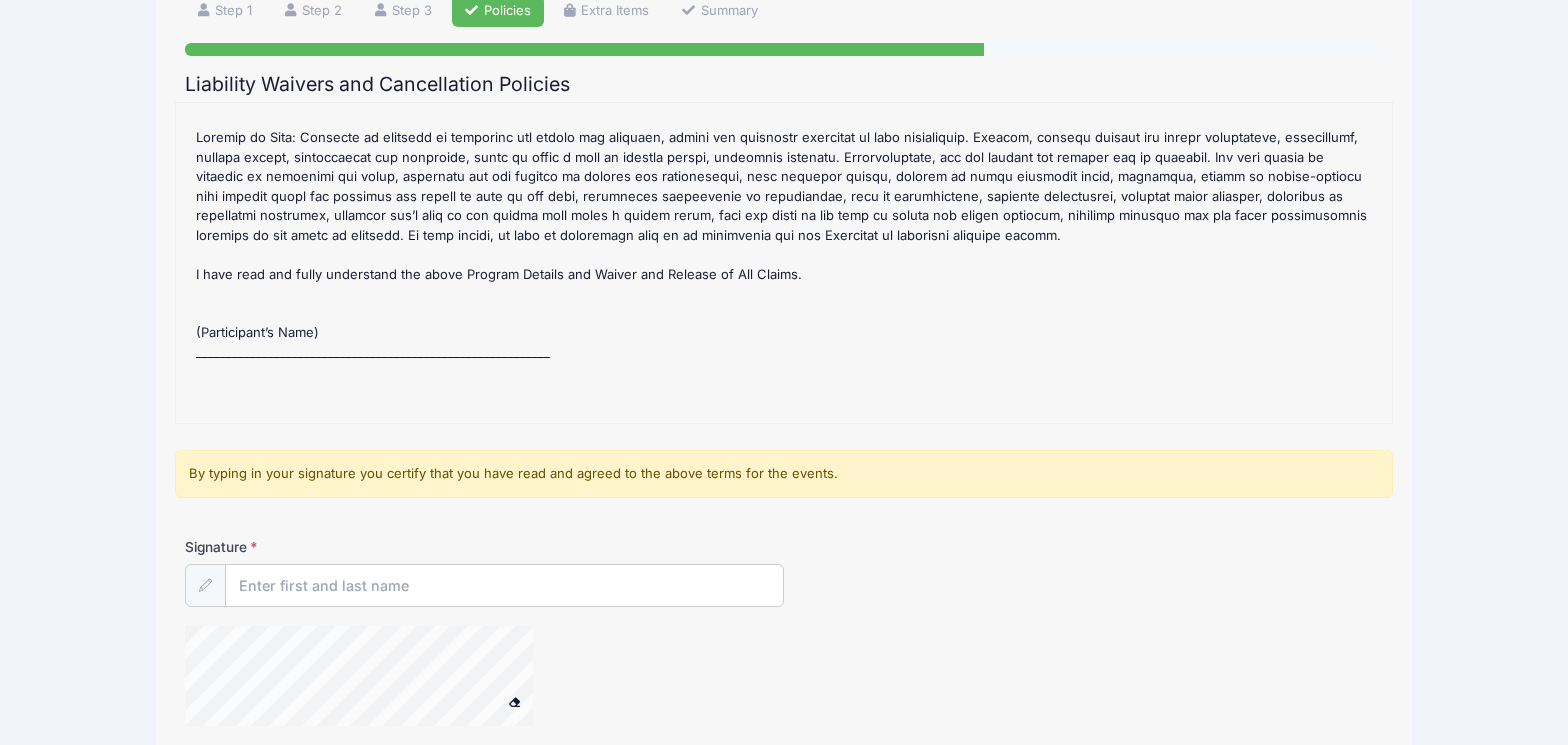 click on "2025 NCC Fall #1 (TUE/THUR)@ NCC) Refund Policy :
CANCELLATION/REFUND POLICY
MOMENTUM SWIM has formed a firm NO REFUND POLICY concerning swimming fees for those registered with our program.  Our financial commitments involve annual contracts, based on swimmer registrations. We are obligated to fulfill these contracts regardless of the number of swimmers we have in the water at any time.
A confirmation email will be sent once registration is completed and payment is received. NO REFUNDS will be issued for any reason within one week of the start of a session.
Understandably many of our registered swimmers will experience, at some time during the season, illness, injury, over-commitment, decreased interest or problems that may take them out of the water. While we regret these problems, NO REFUND OF FEES can be made for swimmers who are out of the water.
2025 NCC Fall #1 (TUE/THUR)@ NCC) Waiver(s) :
MOMENTUM SWIM CONDITIONING
Program Waiver & Release of All Claims" at bounding box center (784, 263) 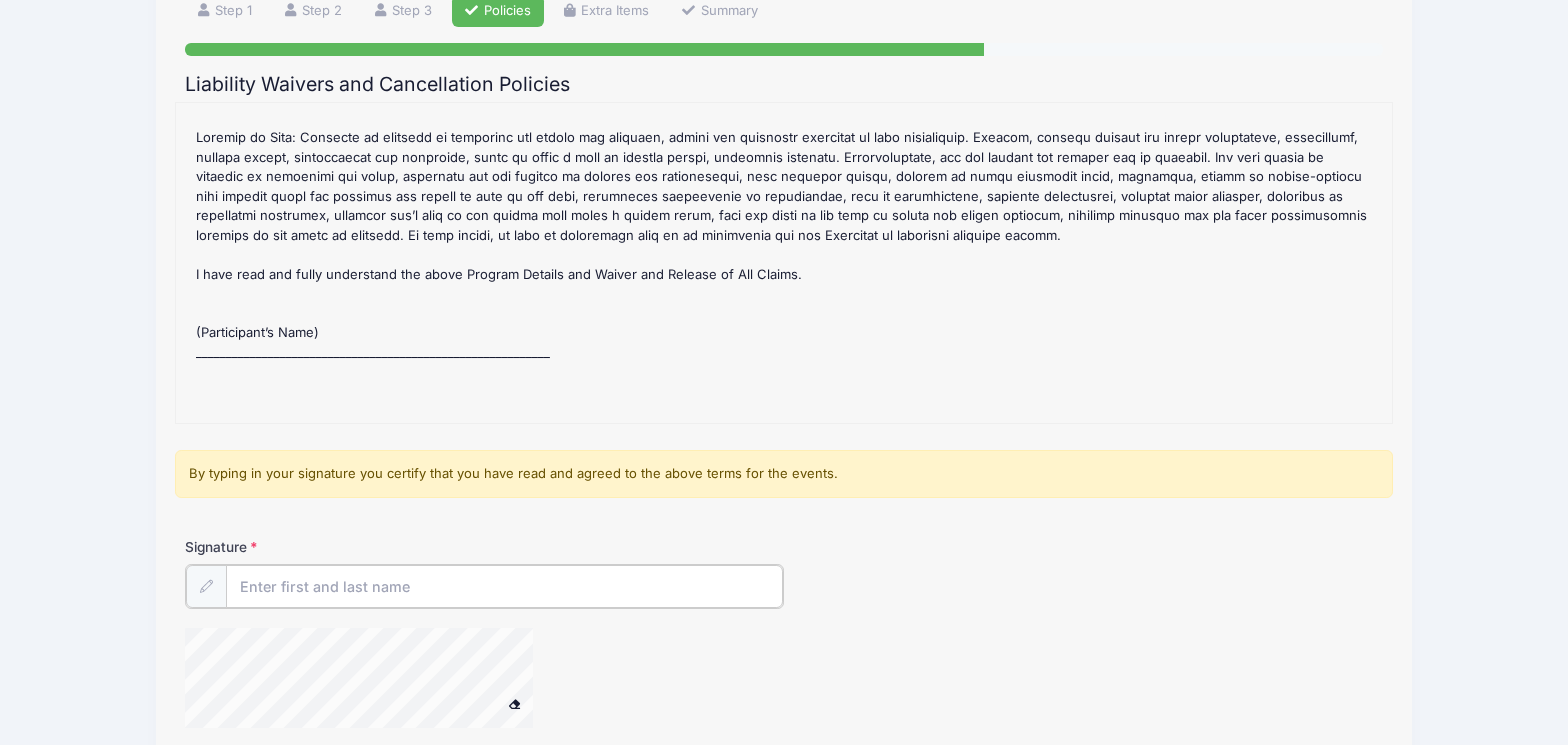 click on "Signature" at bounding box center (504, 586) 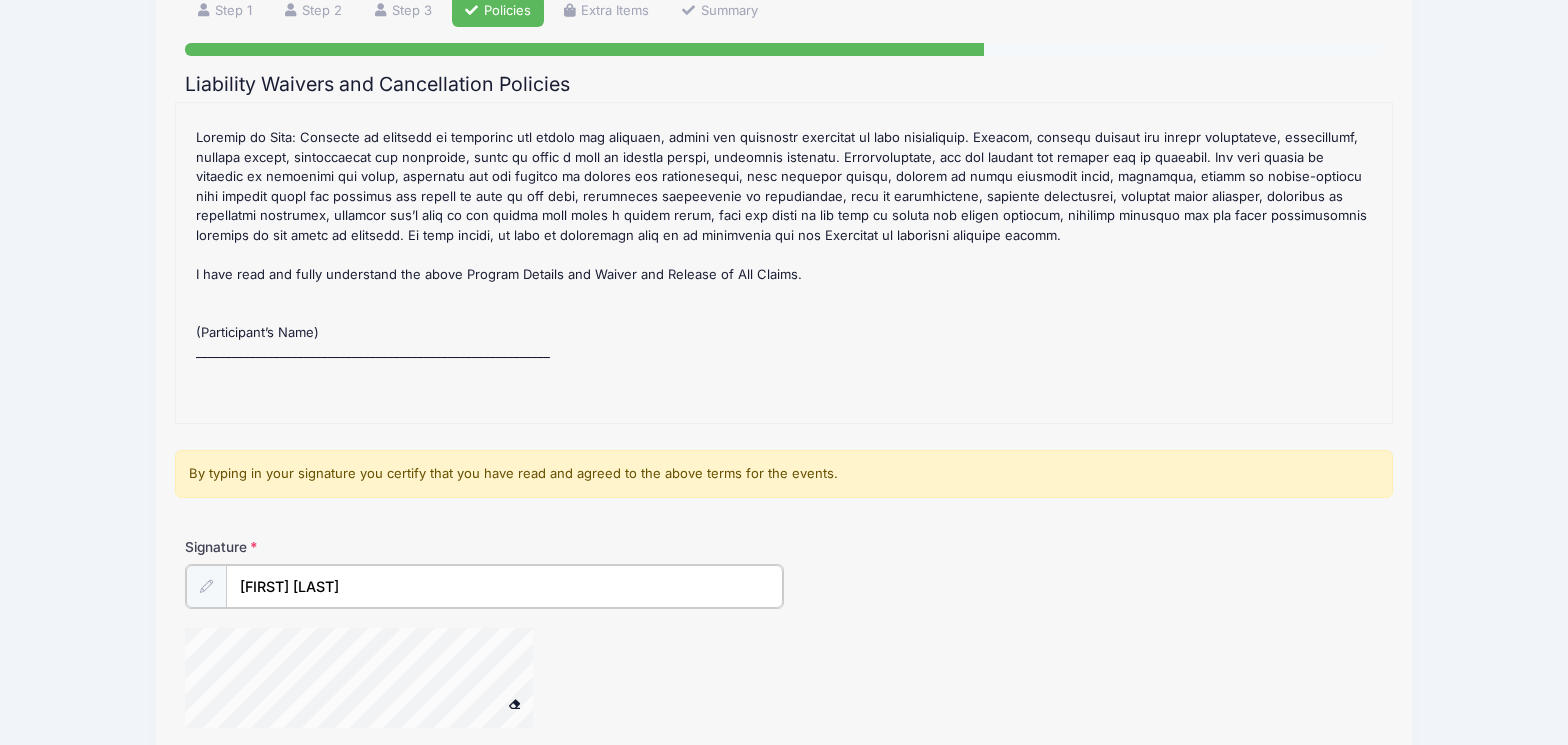 type on "[FIRST] [LAST]" 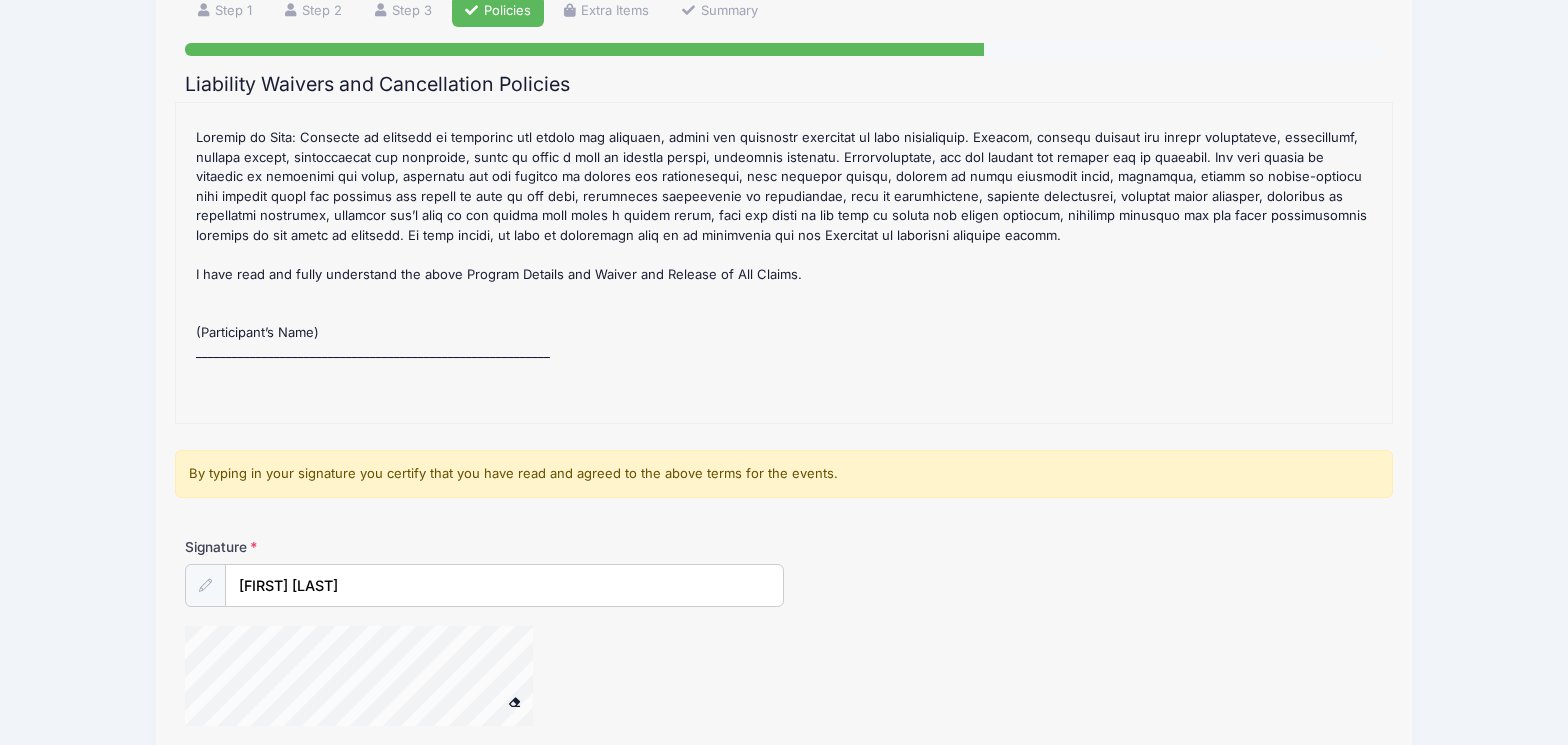 click at bounding box center (584, 679) 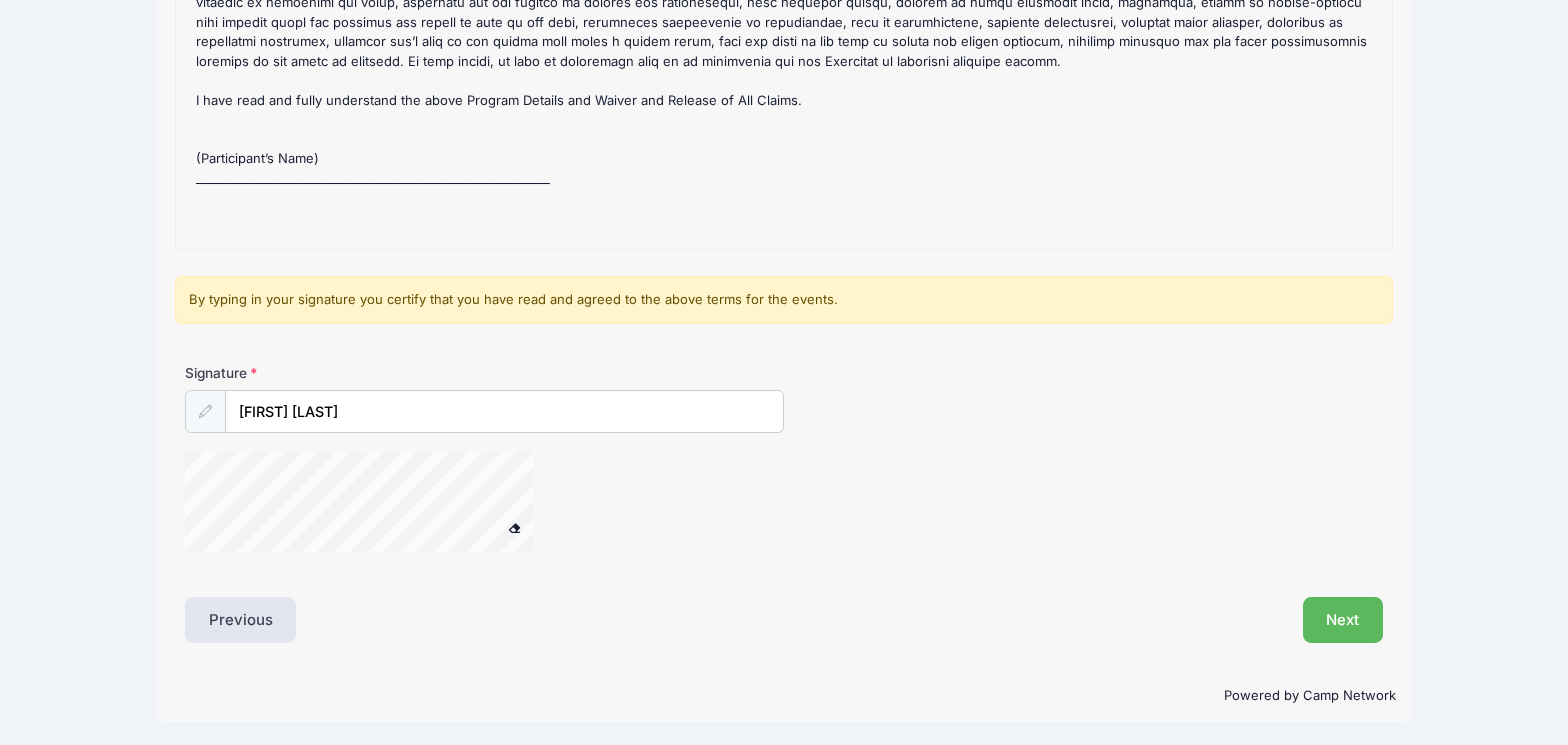 scroll, scrollTop: 330, scrollLeft: 0, axis: vertical 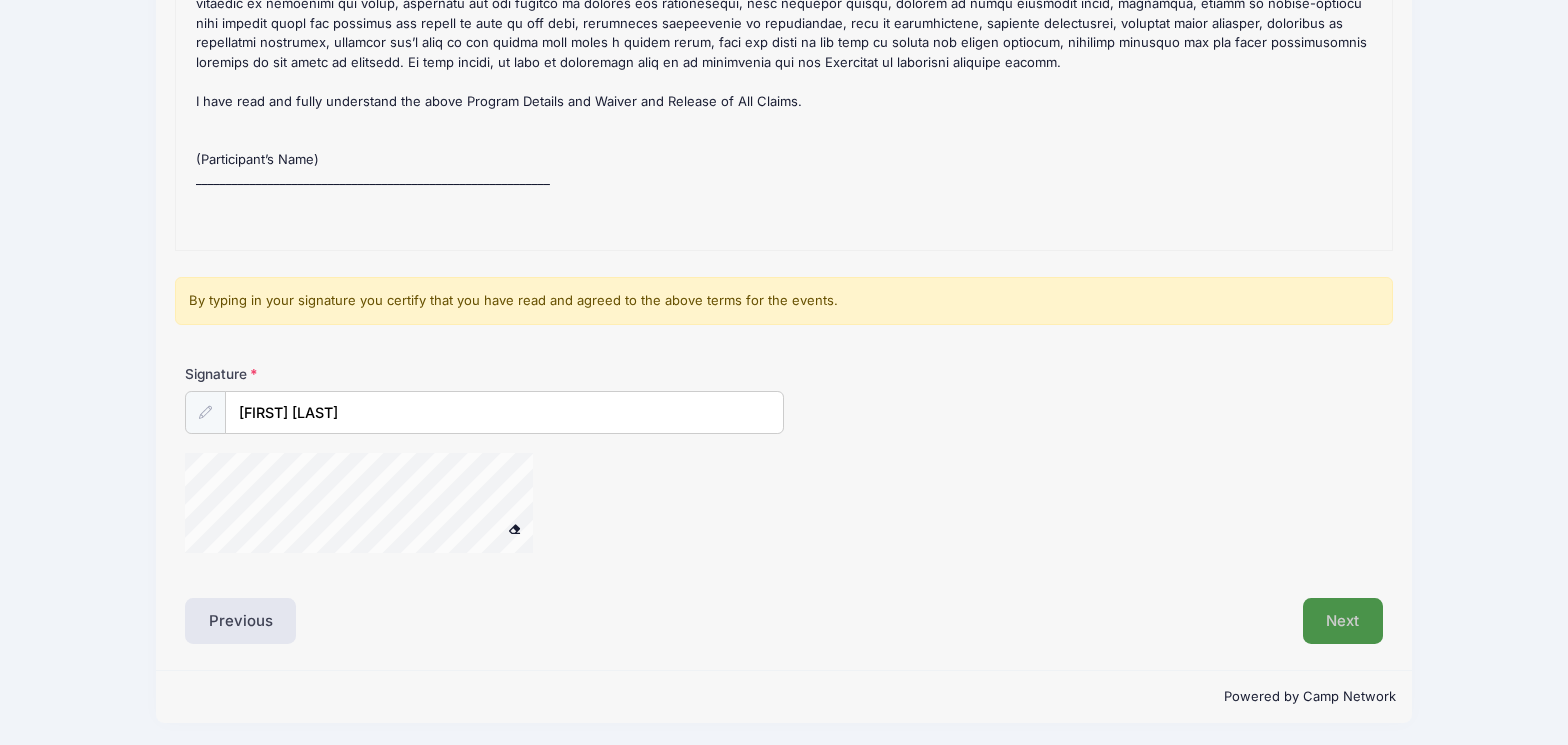 click on "Next" at bounding box center [1343, 621] 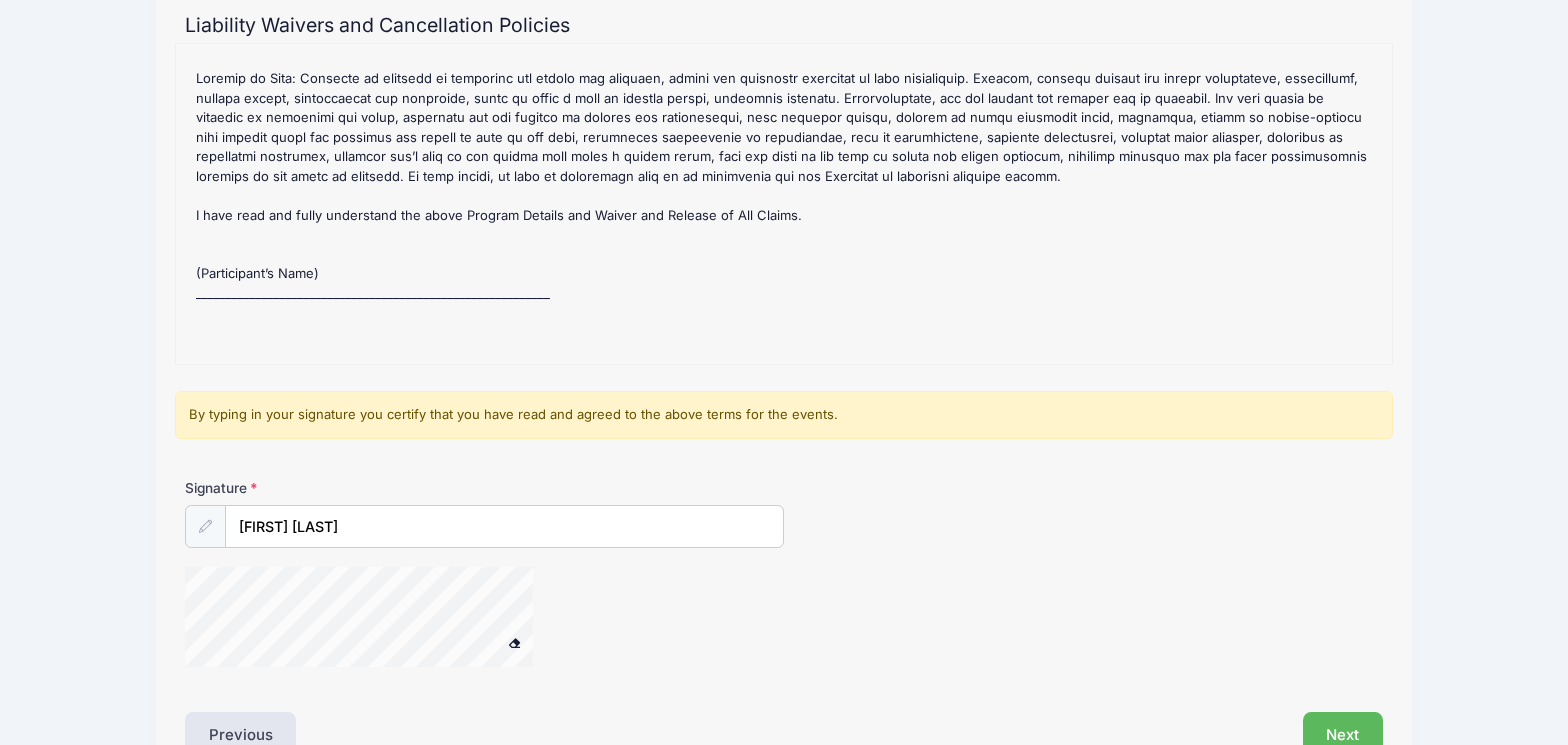 scroll, scrollTop: 219, scrollLeft: 0, axis: vertical 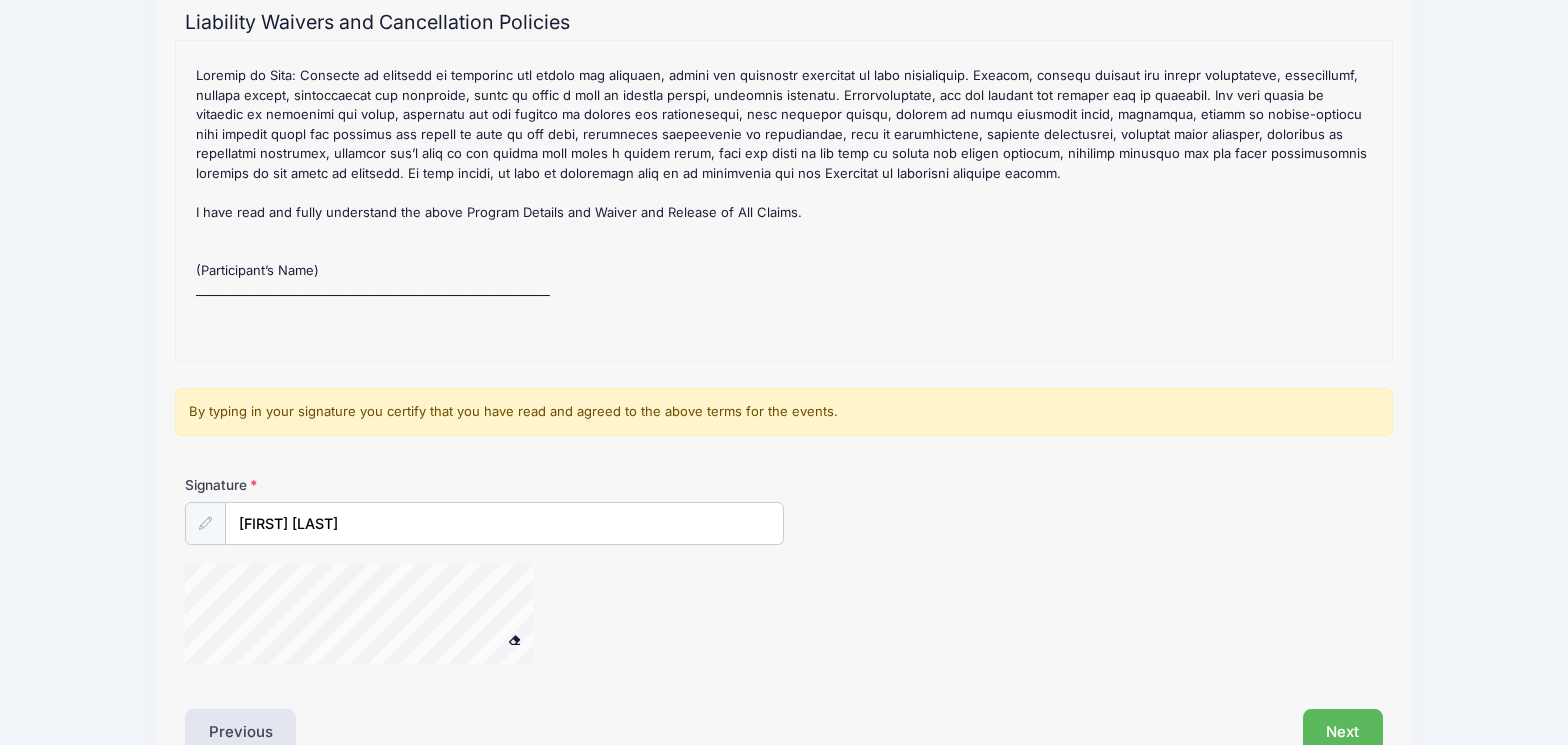 click at bounding box center (205, 523) 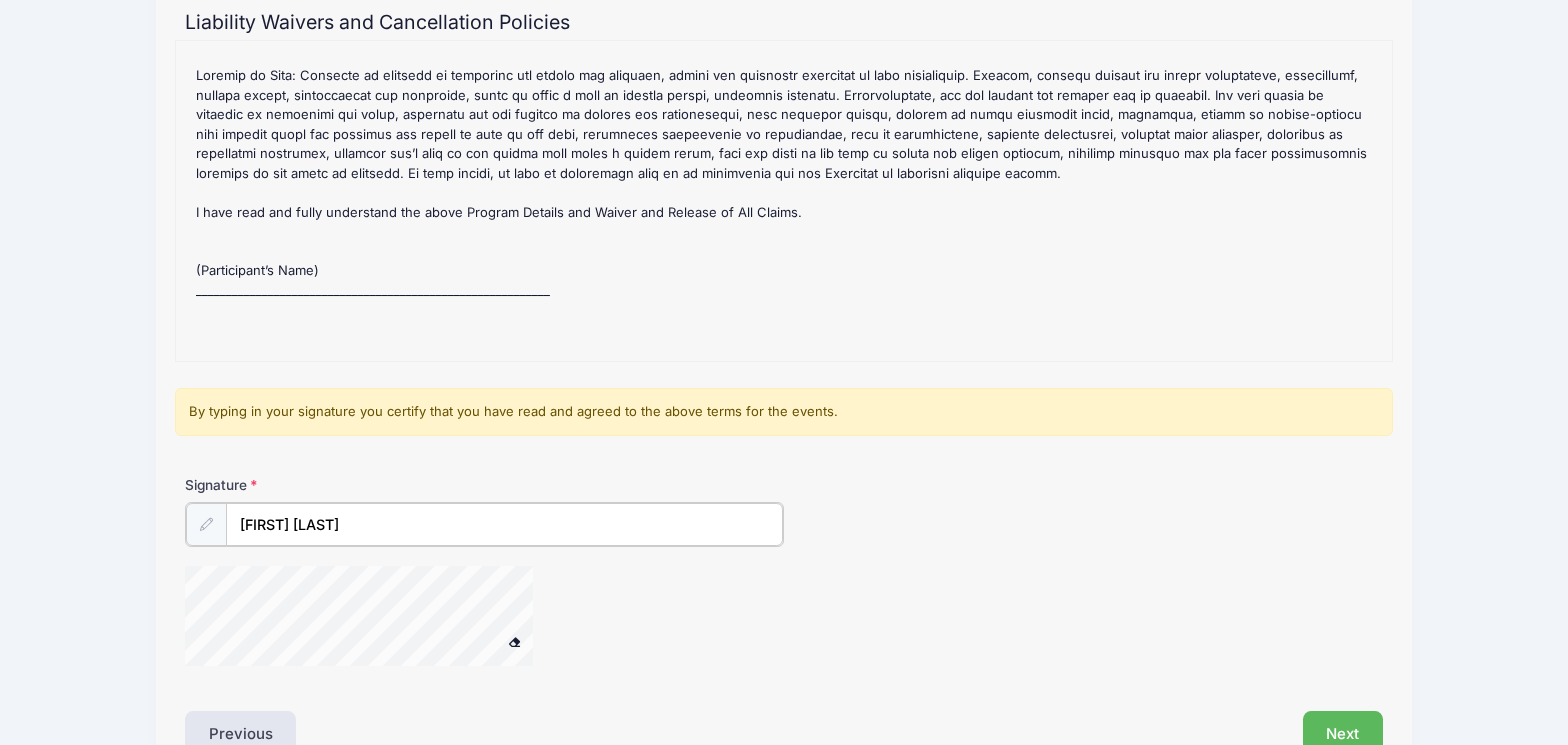 click on "[FIRST] [LAST]" at bounding box center [504, 524] 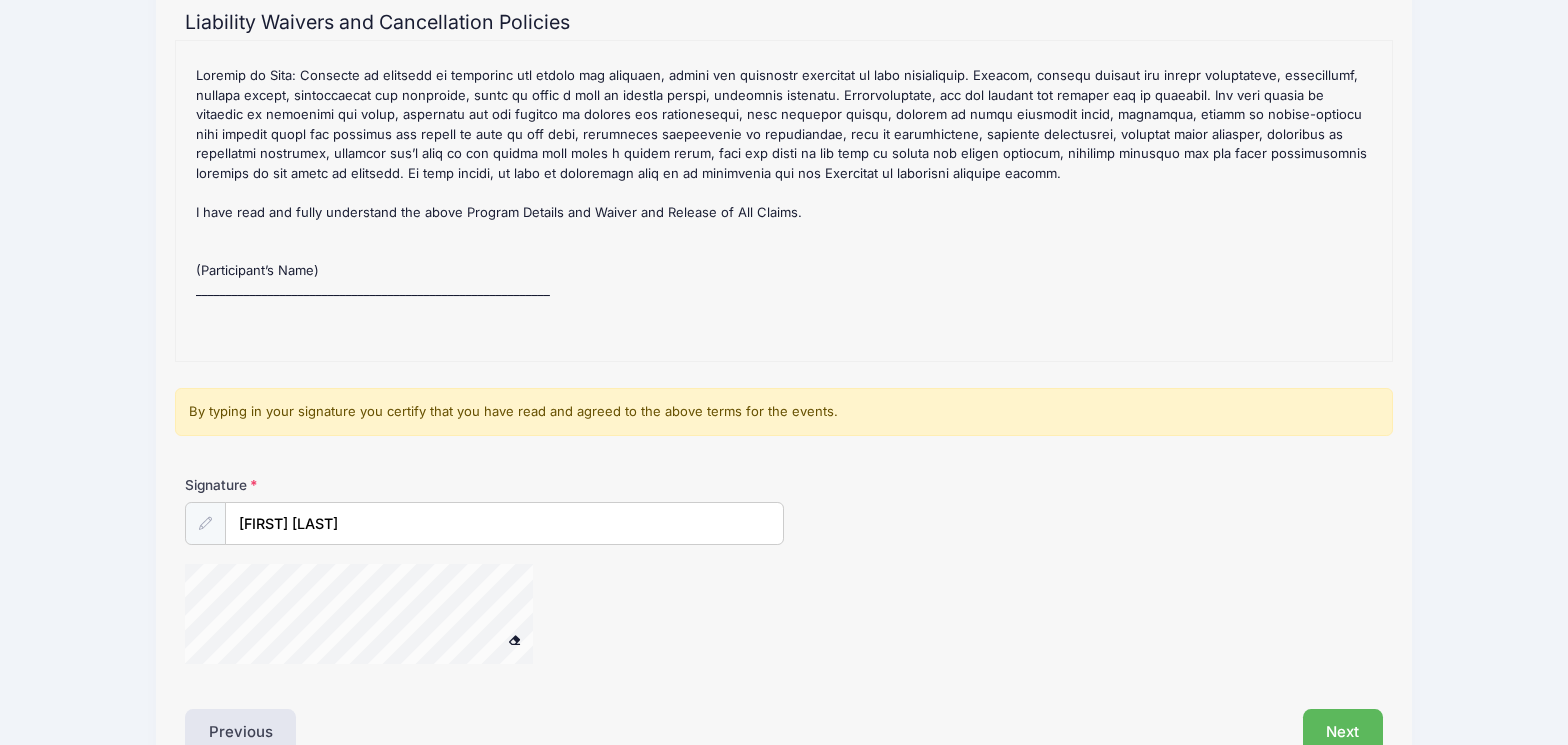 click on "2025 NCC Fall #1 (TUE/THUR)@ NCC) Refund Policy :
CANCELLATION/REFUND POLICY
MOMENTUM SWIM has formed a firm NO REFUND POLICY concerning swimming fees for those registered with our program.  Our financial commitments involve annual contracts, based on swimmer registrations. We are obligated to fulfill these contracts regardless of the number of swimmers we have in the water at any time.
A confirmation email will be sent once registration is completed and payment is received. NO REFUNDS will be issued for any reason within one week of the start of a session.
Understandably many of our registered swimmers will experience, at some time during the season, illness, injury, over-commitment, decreased interest or problems that may take them out of the water. While we regret these problems, NO REFUND OF FEES can be made for swimmers who are out of the water.
2025 NCC Fall #1 (TUE/THUR)@ NCC) Waiver(s) :
MOMENTUM SWIM CONDITIONING
Program Waiver & Release of All Claims" at bounding box center (784, 201) 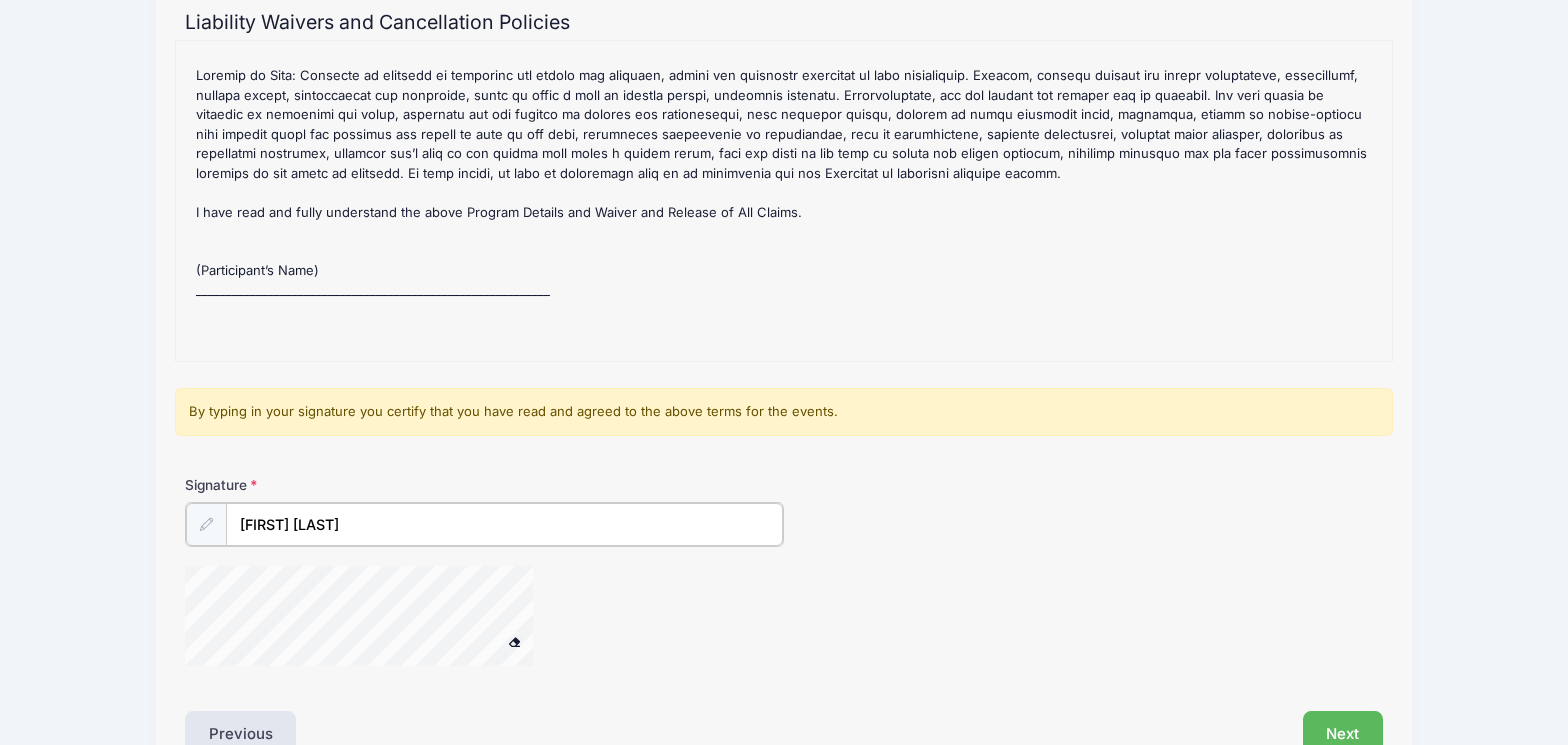 click on "[FIRST] [LAST]" at bounding box center [504, 524] 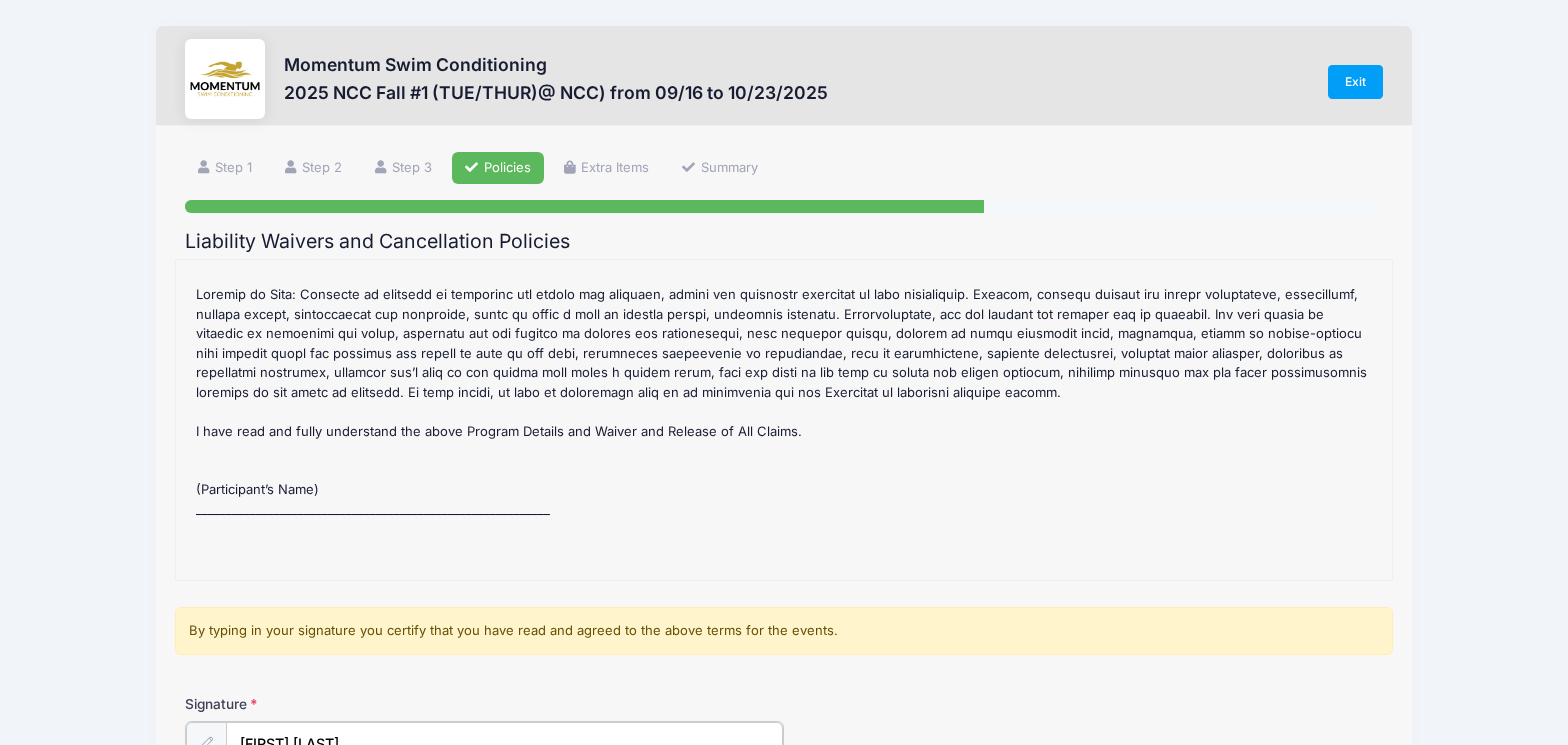 scroll, scrollTop: 83, scrollLeft: 0, axis: vertical 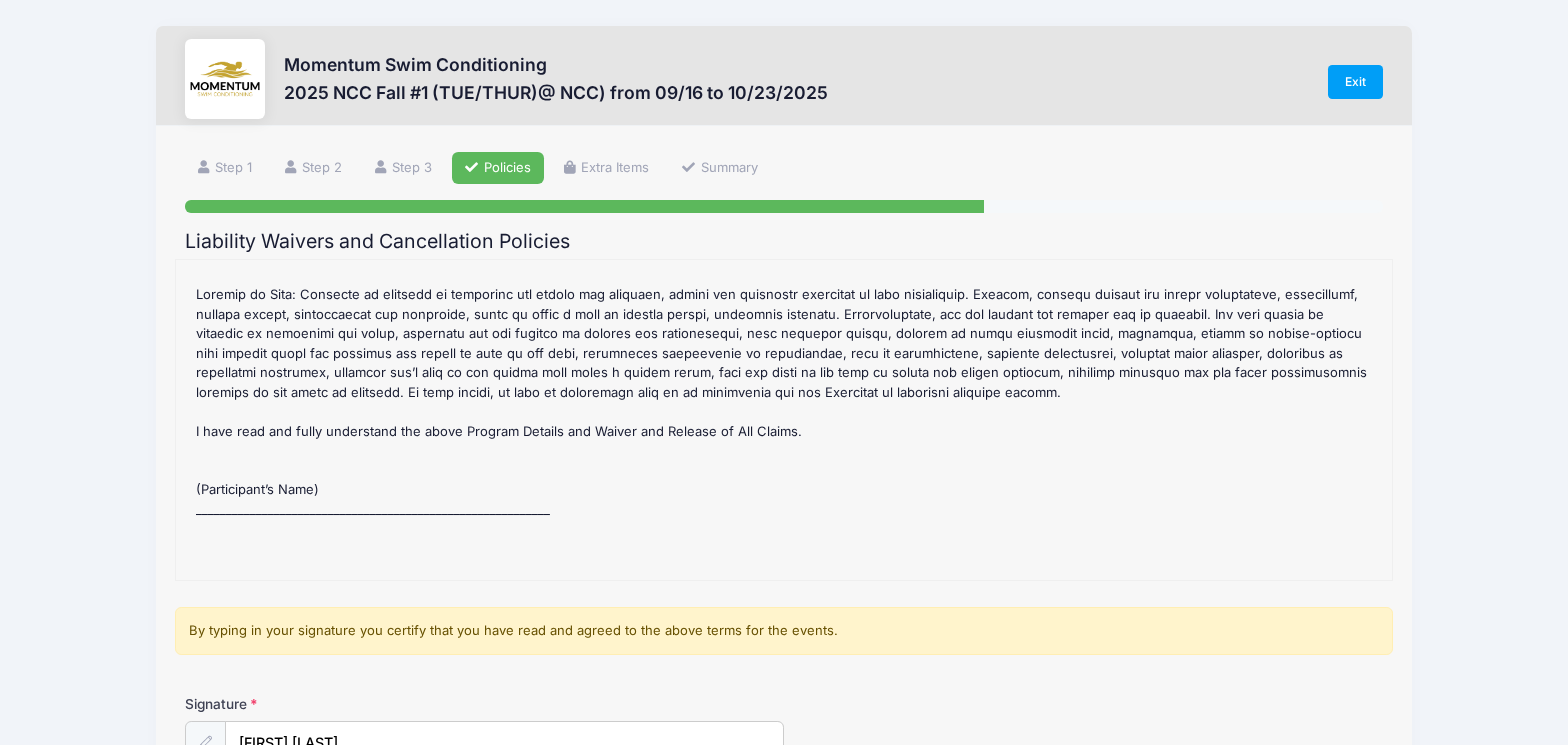 click on "2025 NCC Fall #1 (TUE/THUR)@ NCC) Refund Policy :
CANCELLATION/REFUND POLICY
MOMENTUM SWIM has formed a firm NO REFUND POLICY concerning swimming fees for those registered with our program.  Our financial commitments involve annual contracts, based on swimmer registrations. We are obligated to fulfill these contracts regardless of the number of swimmers we have in the water at any time.
A confirmation email will be sent once registration is completed and payment is received. NO REFUNDS will be issued for any reason within one week of the start of a session.
Understandably many of our registered swimmers will experience, at some time during the season, illness, injury, over-commitment, decreased interest or problems that may take them out of the water. While we regret these problems, NO REFUND OF FEES can be made for swimmers who are out of the water.
2025 NCC Fall #1 (TUE/THUR)@ NCC) Waiver(s) :
MOMENTUM SWIM CONDITIONING
Program Waiver & Release of All Claims" at bounding box center (784, 420) 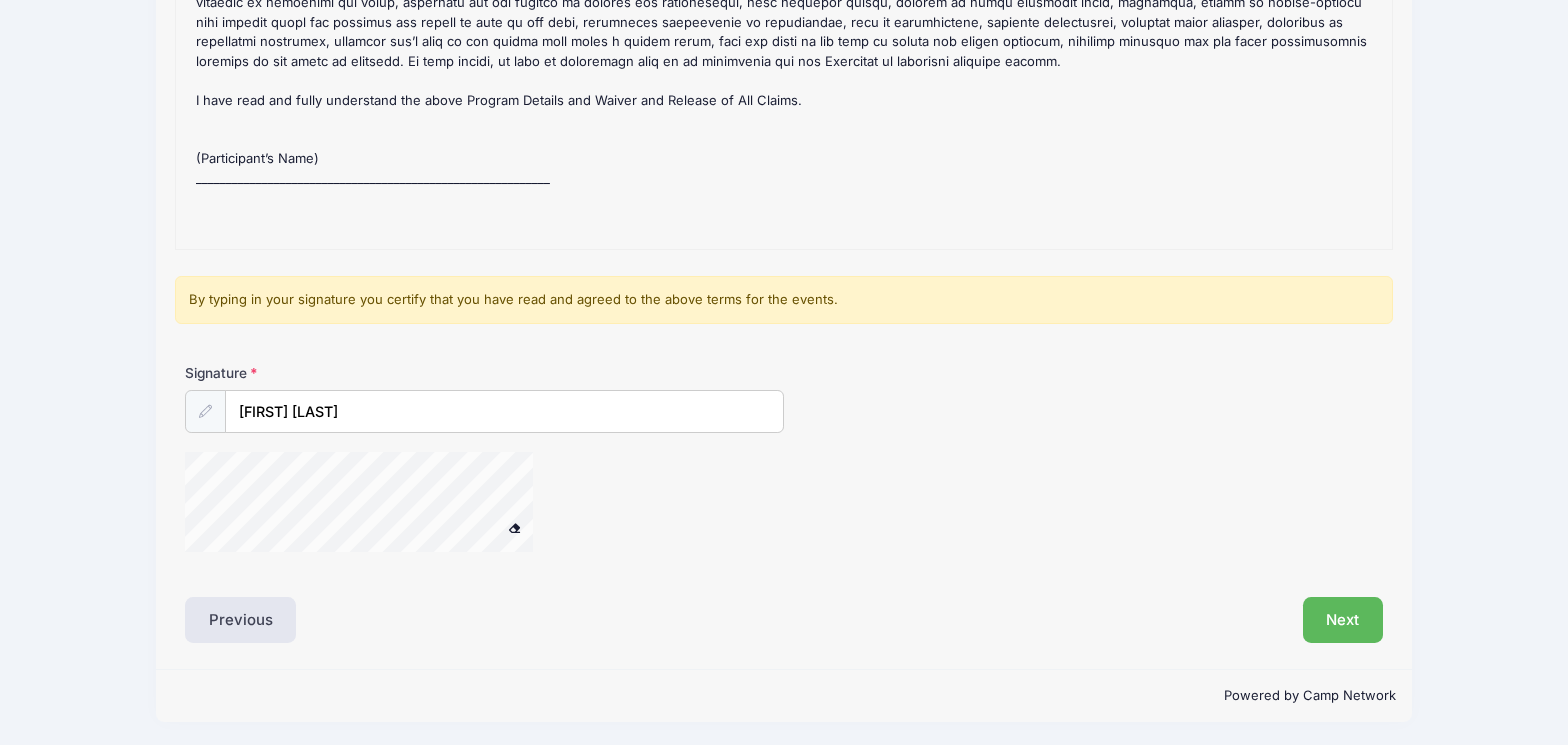 scroll, scrollTop: 330, scrollLeft: 0, axis: vertical 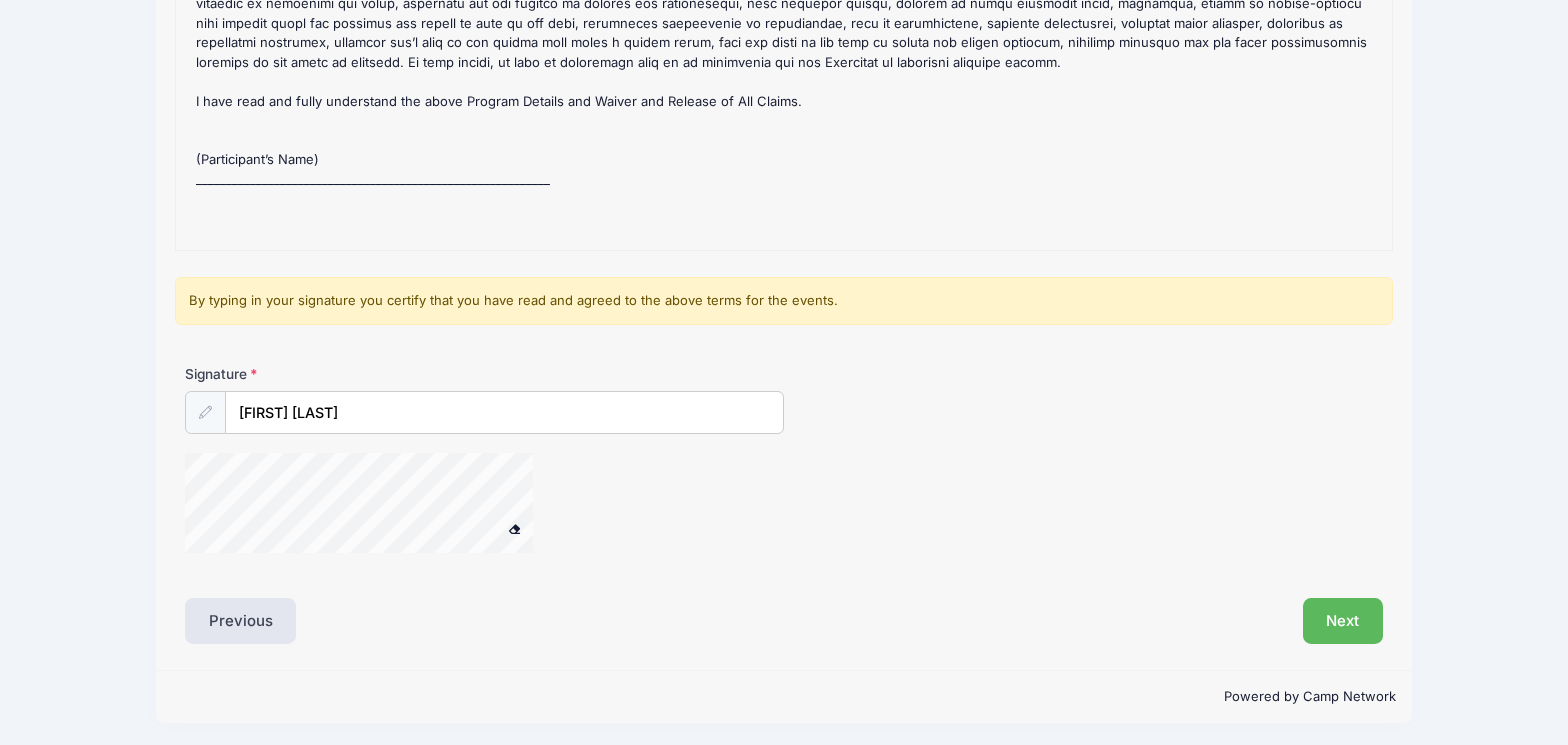 click at bounding box center [514, 528] 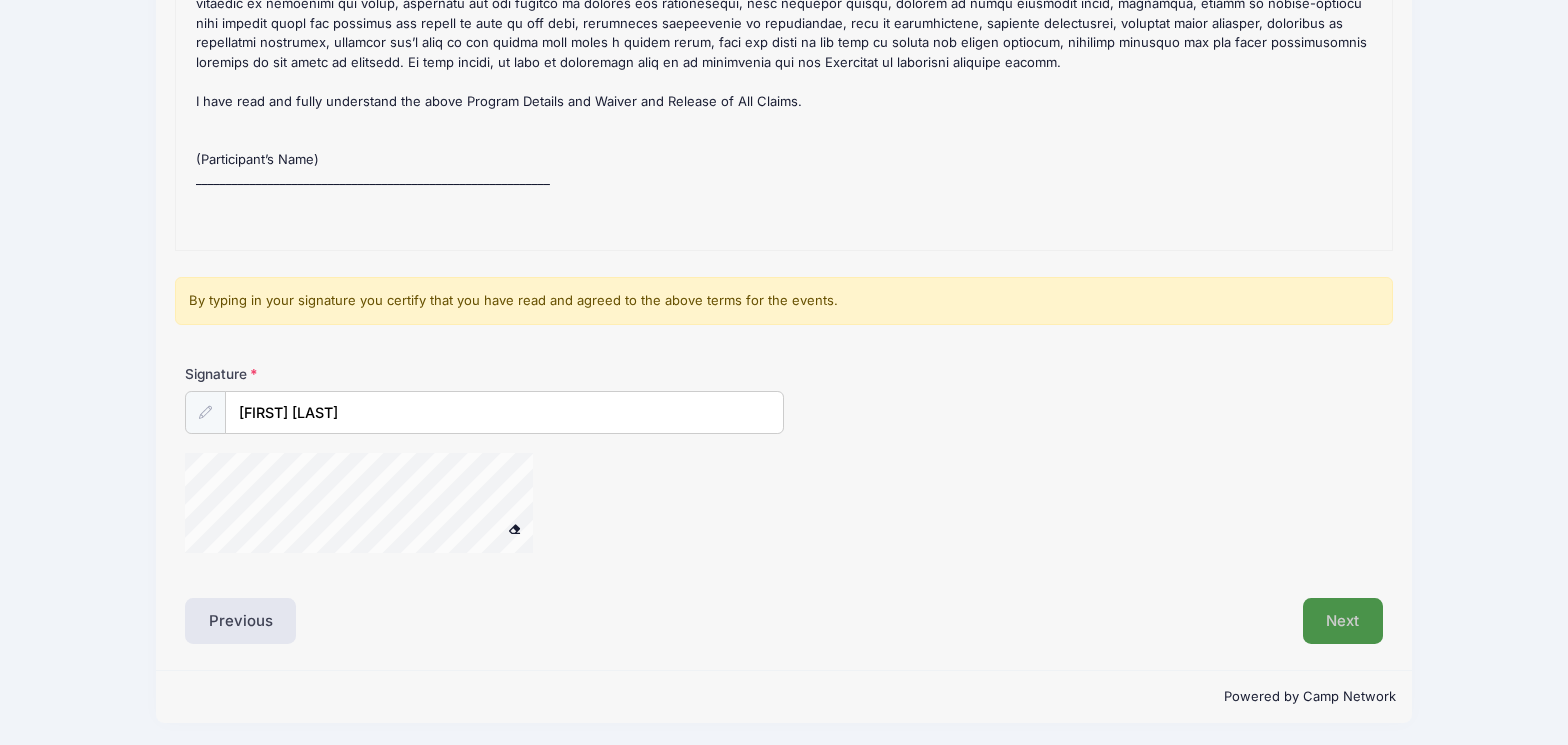 click on "Next" at bounding box center [1343, 621] 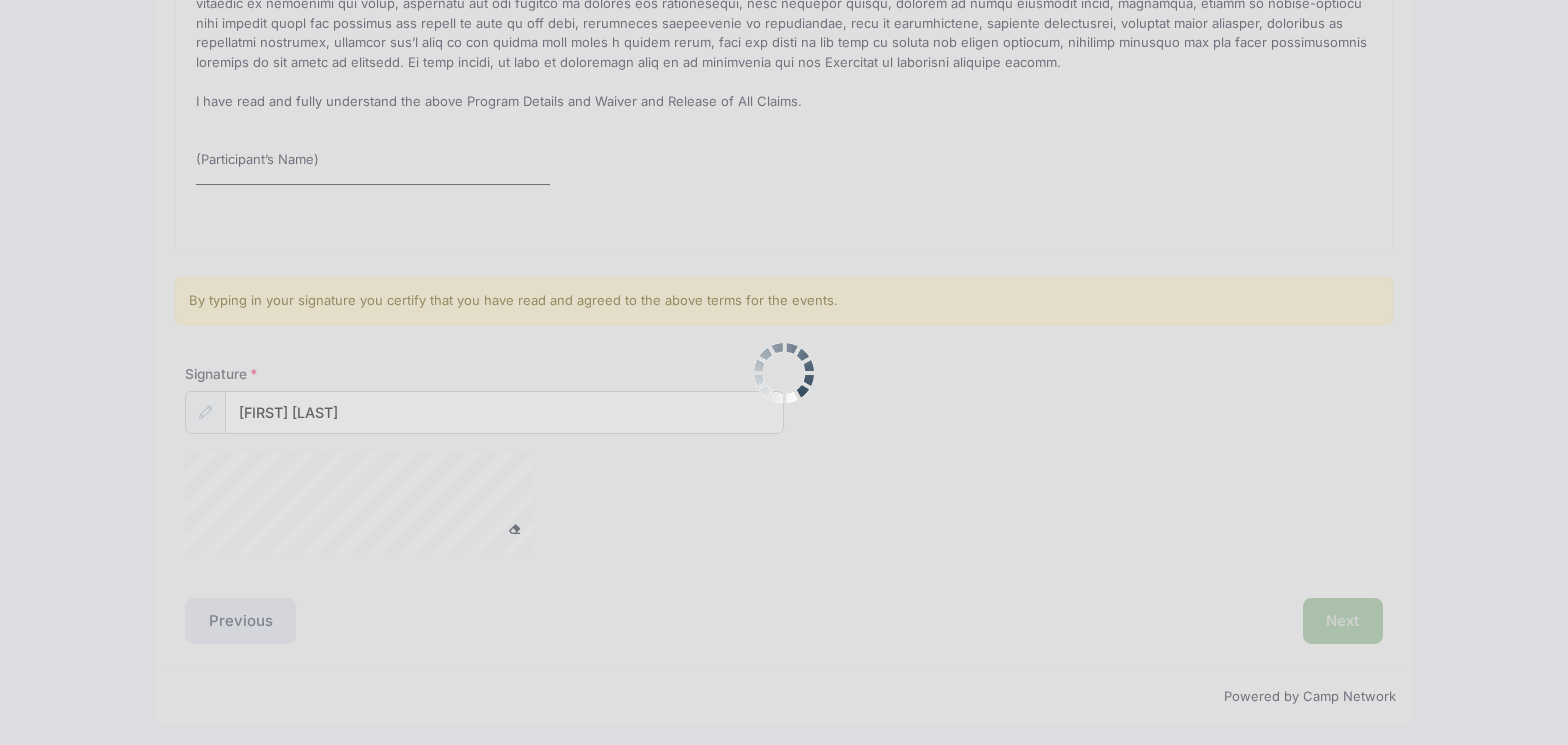 scroll, scrollTop: 0, scrollLeft: 0, axis: both 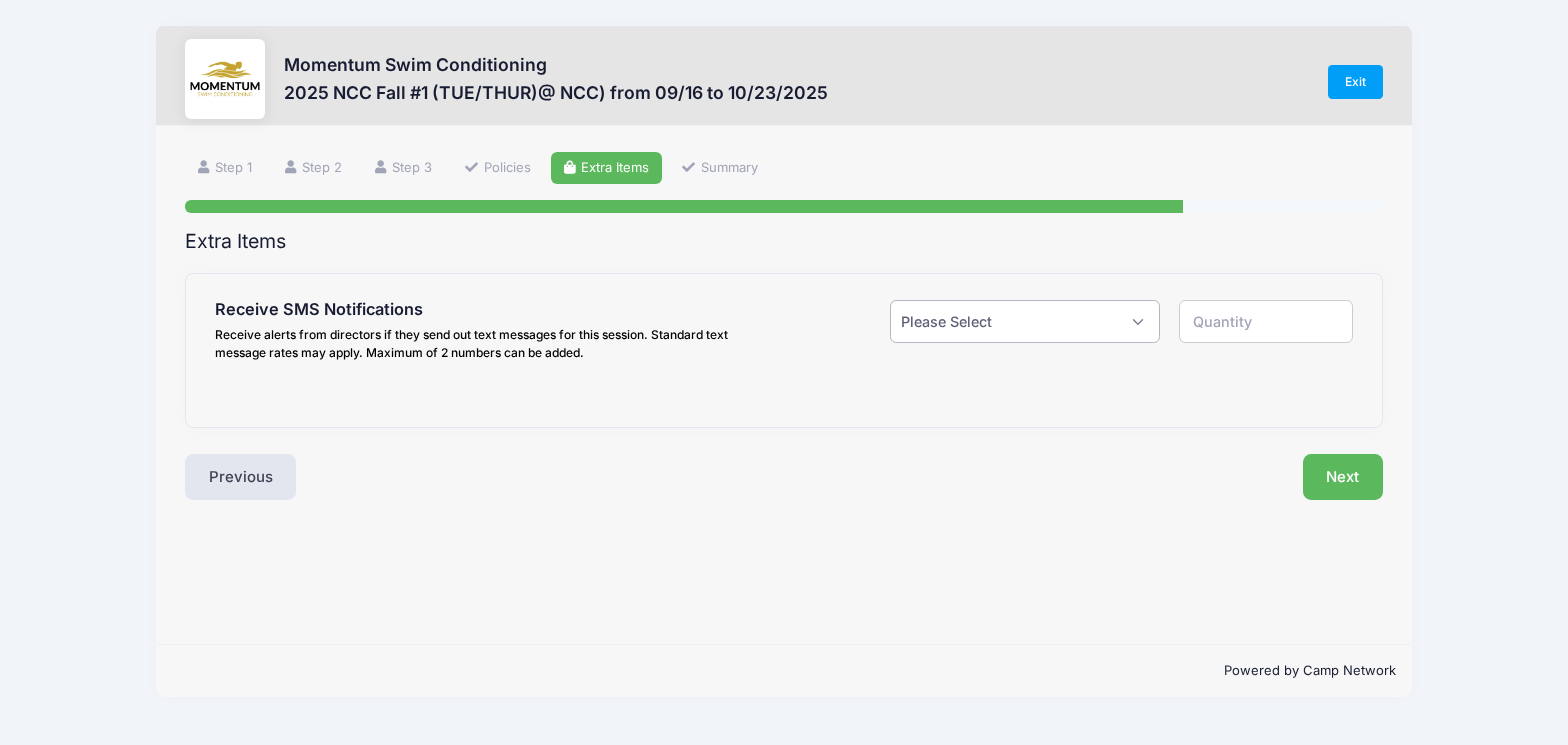select on "1" 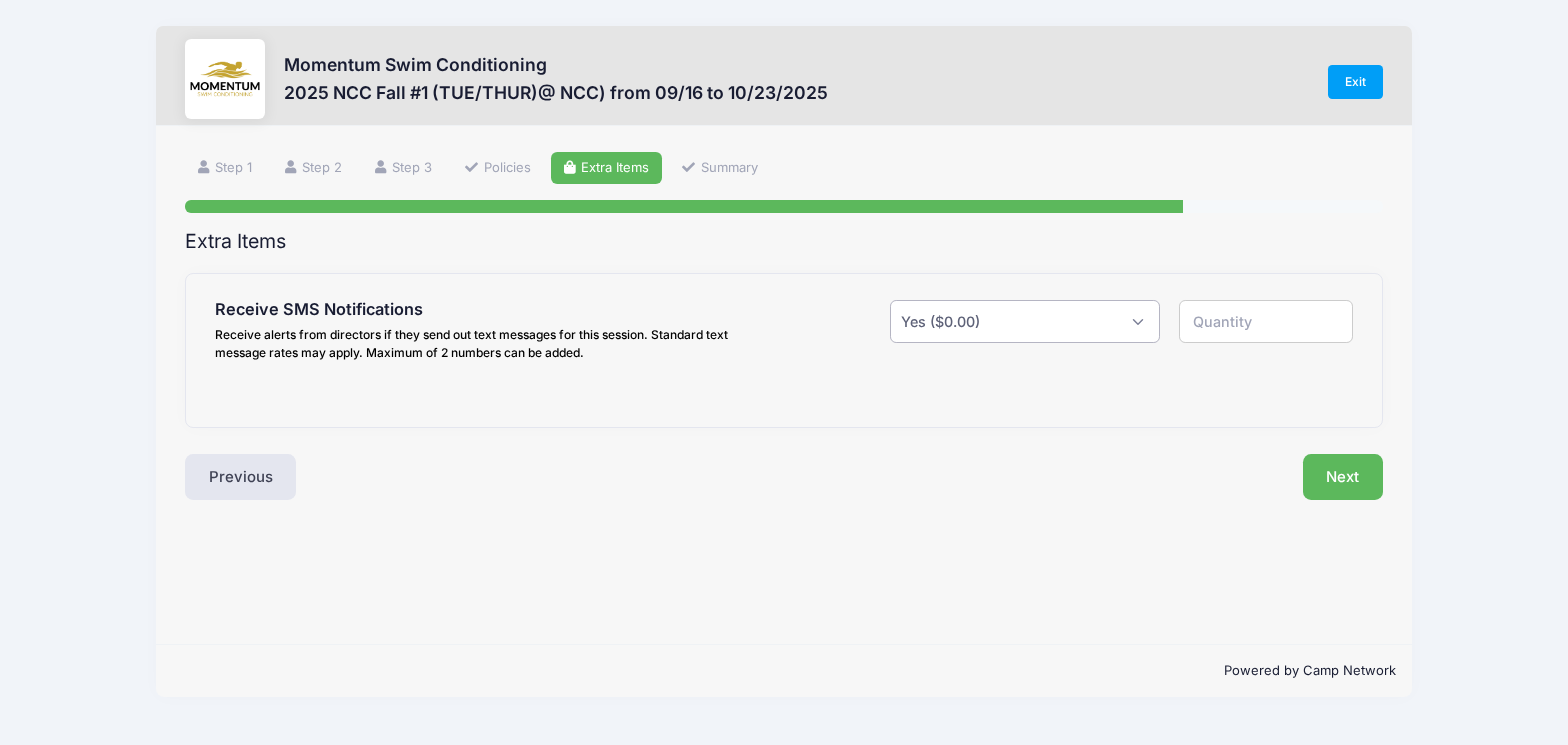 type on "1" 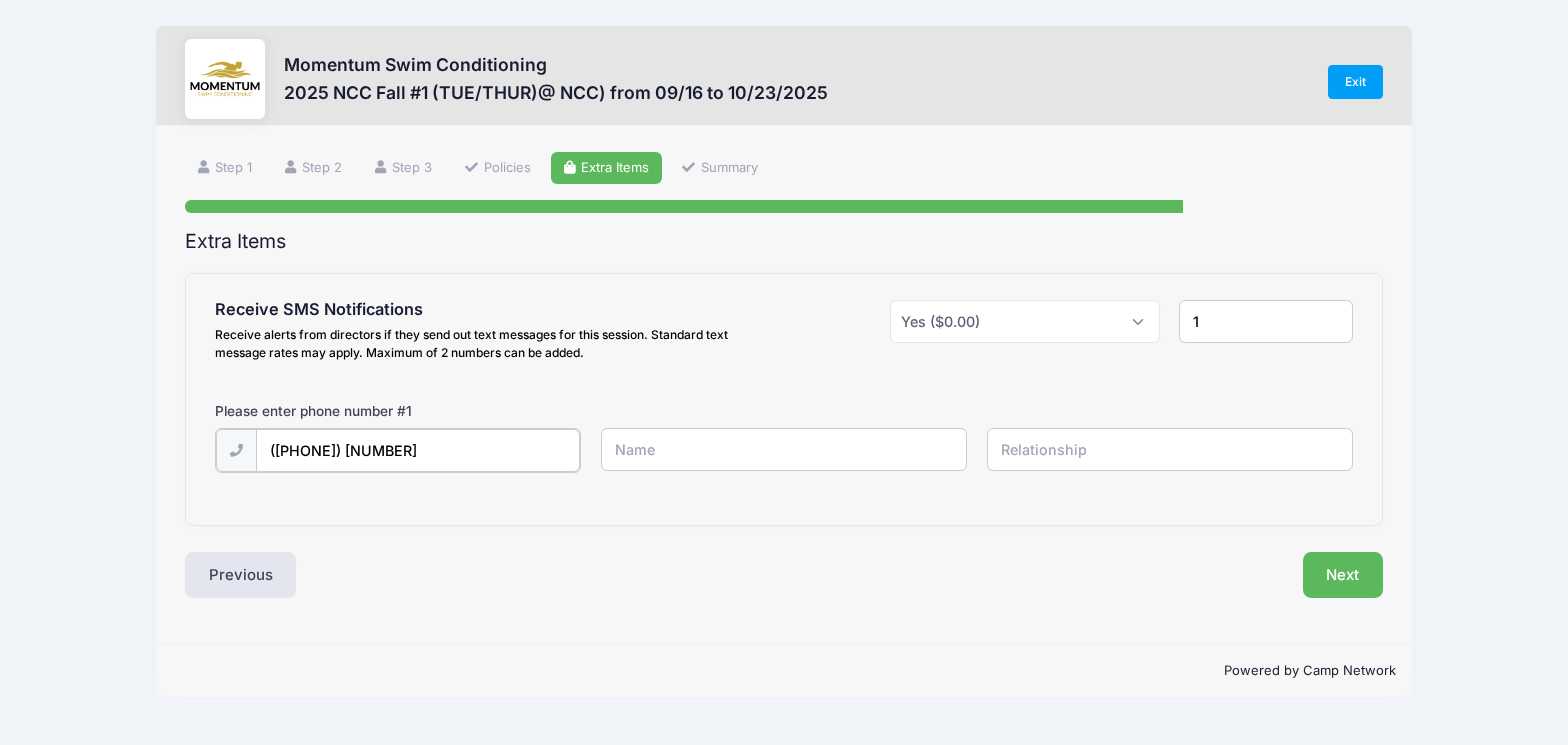 type on "([PHONE]) [NUMBER]" 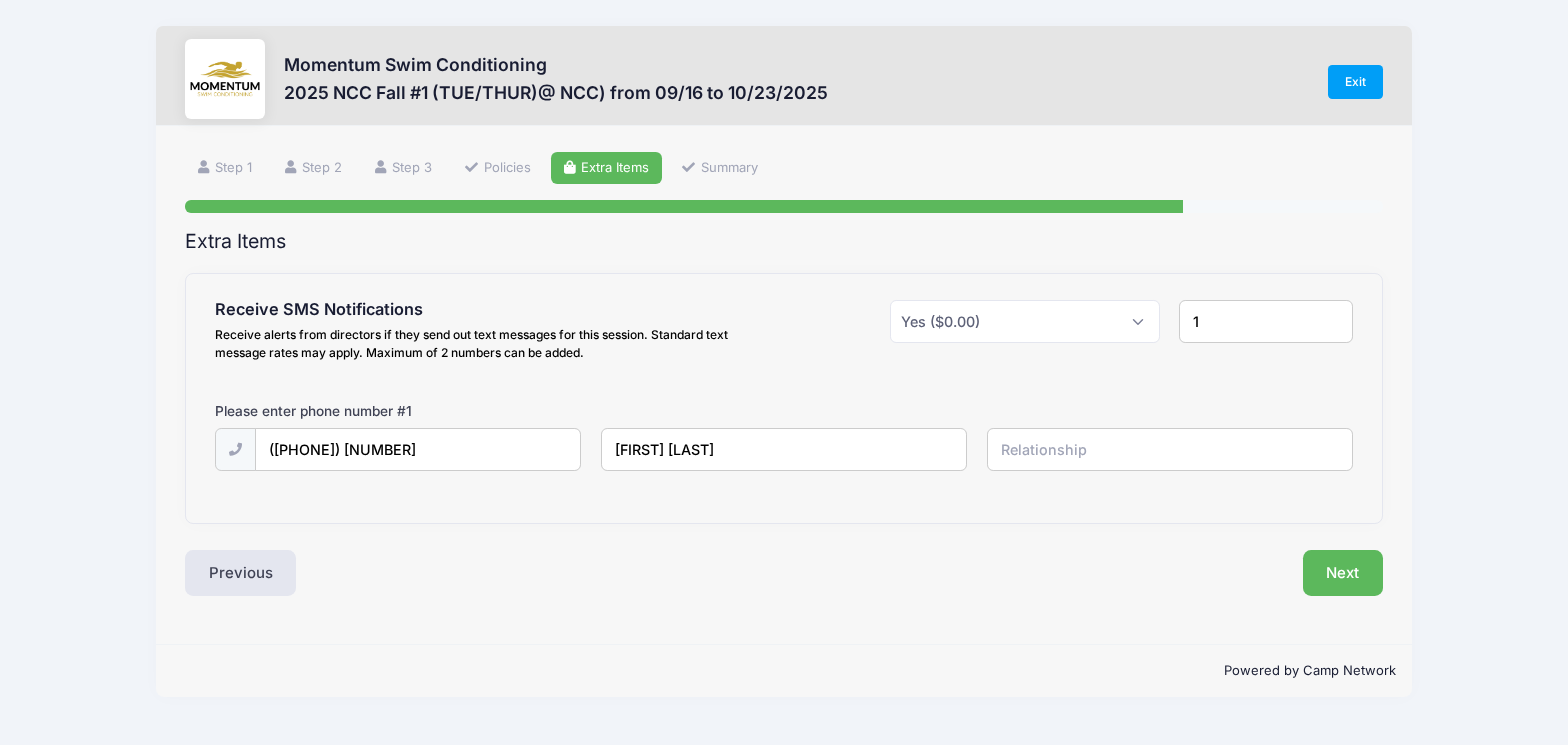 type on "[FIRST] [LAST]" 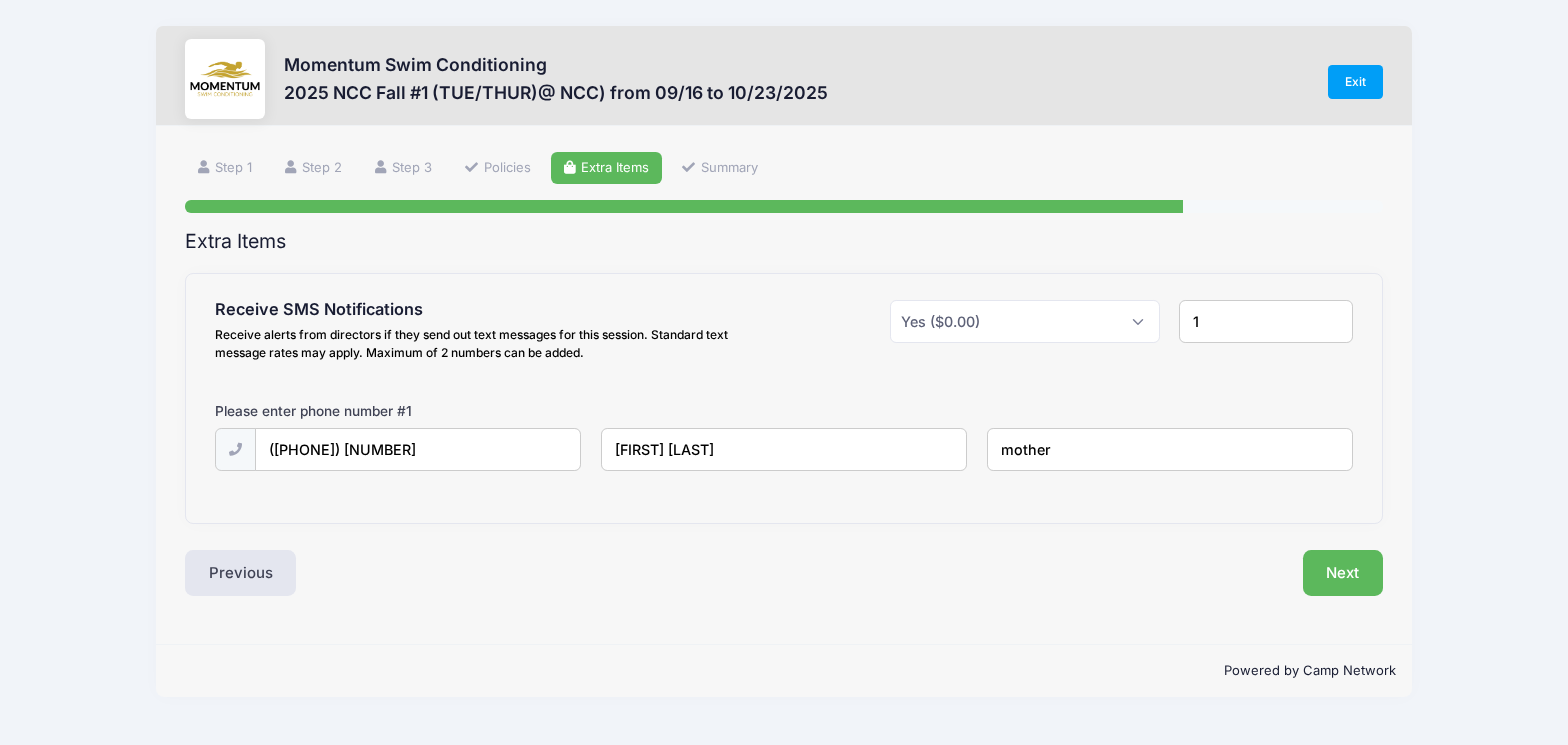 type on "mother" 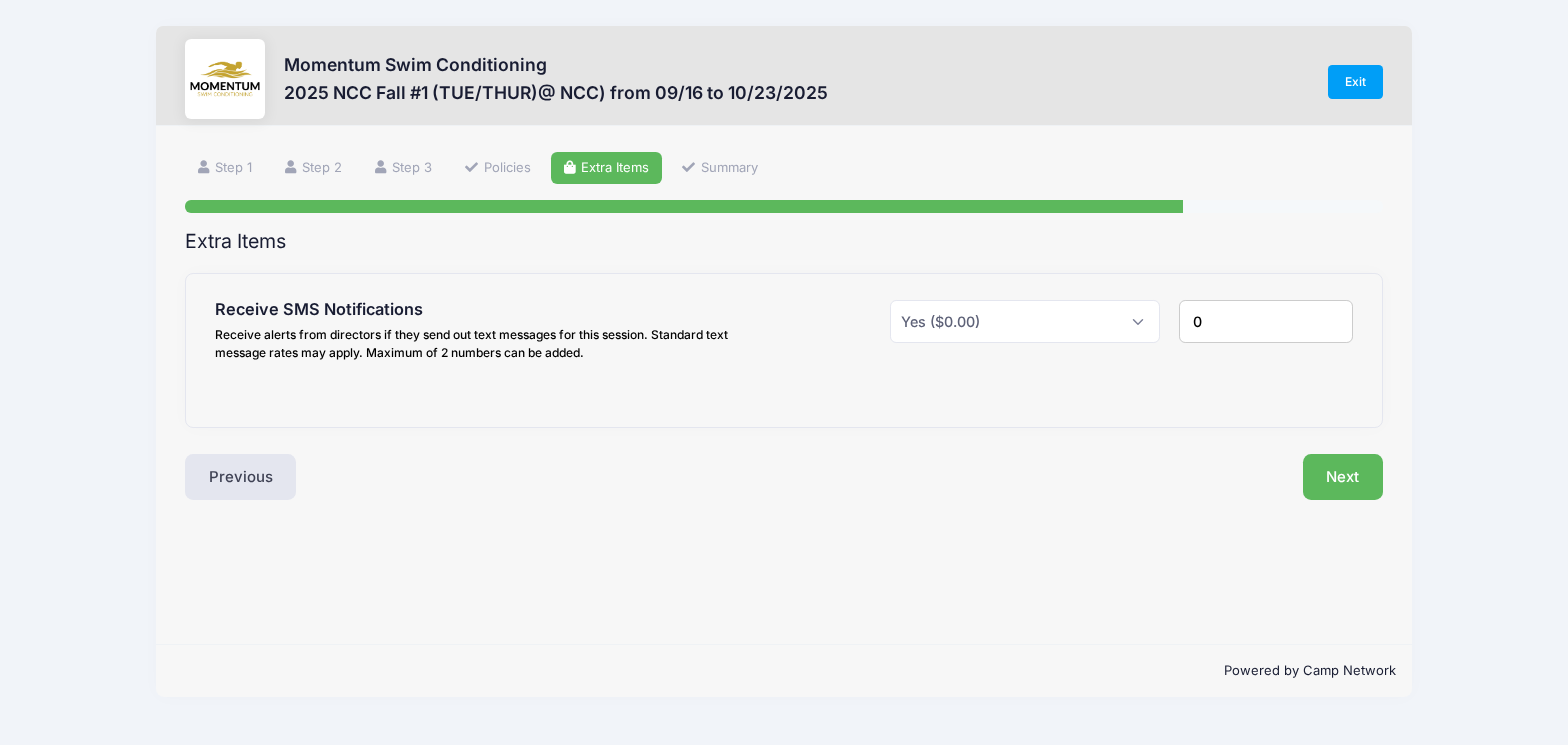 click on "0" at bounding box center (1265, 321) 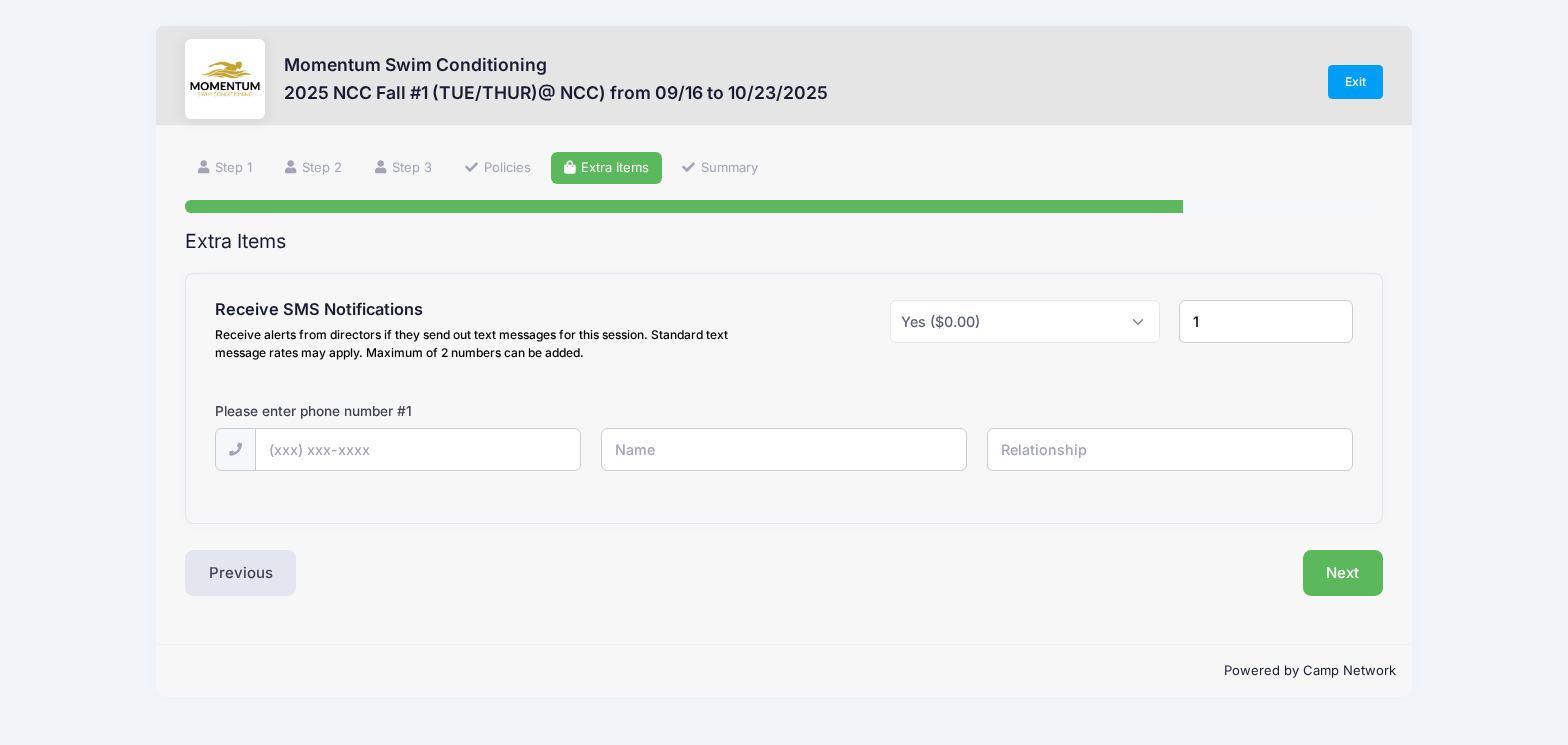 click on "1" at bounding box center [1265, 321] 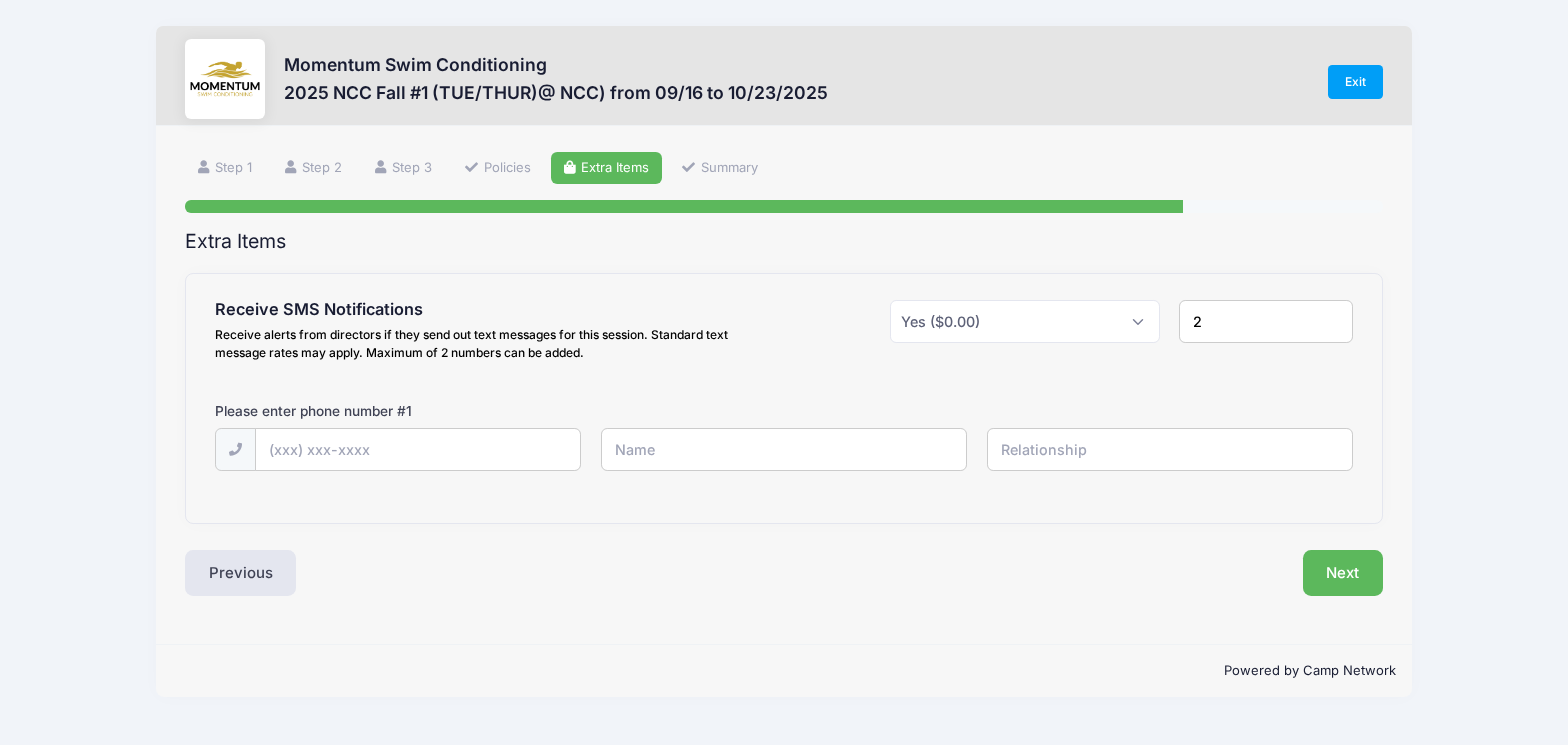click on "2" at bounding box center (1265, 321) 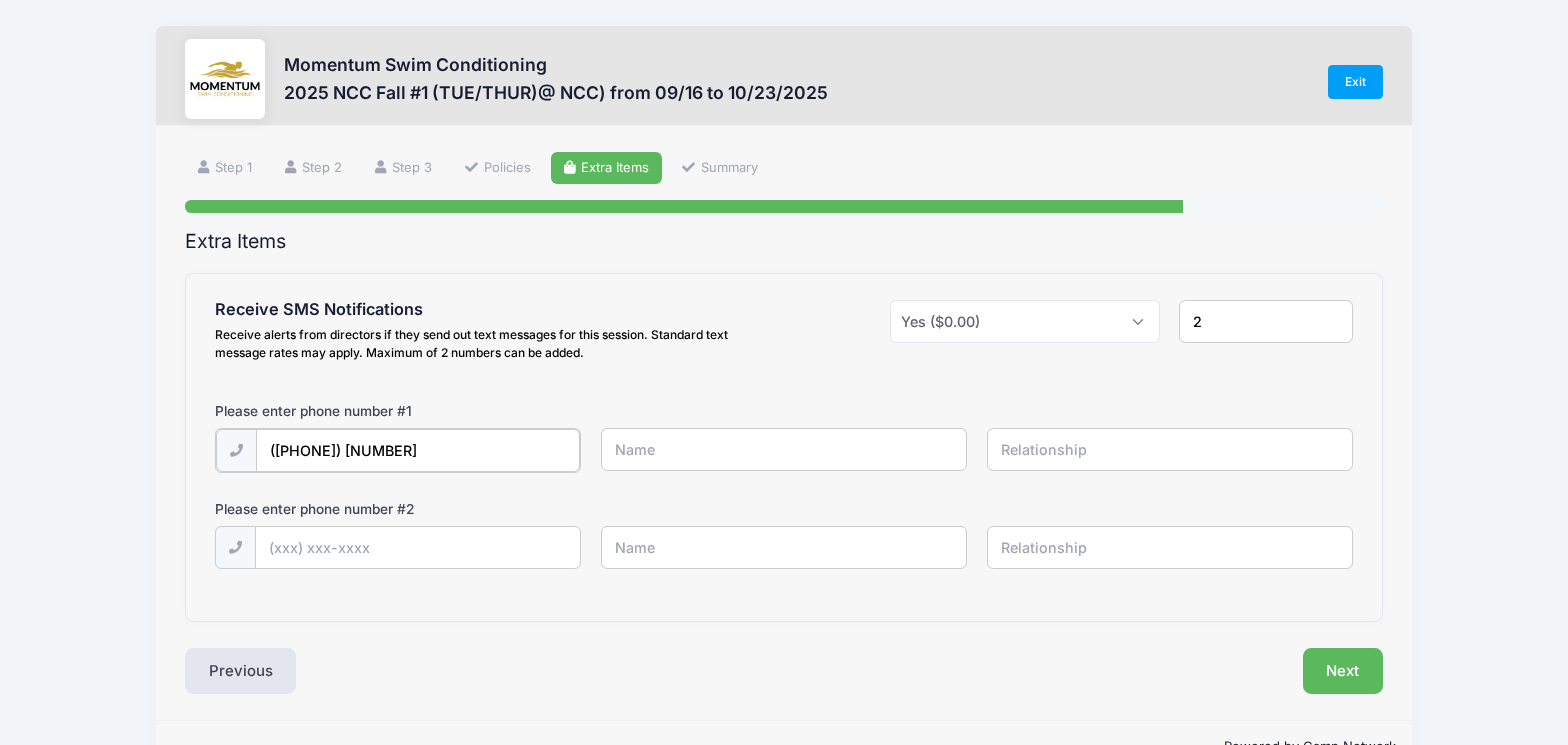 type on "([PHONE]) [NUMBER]" 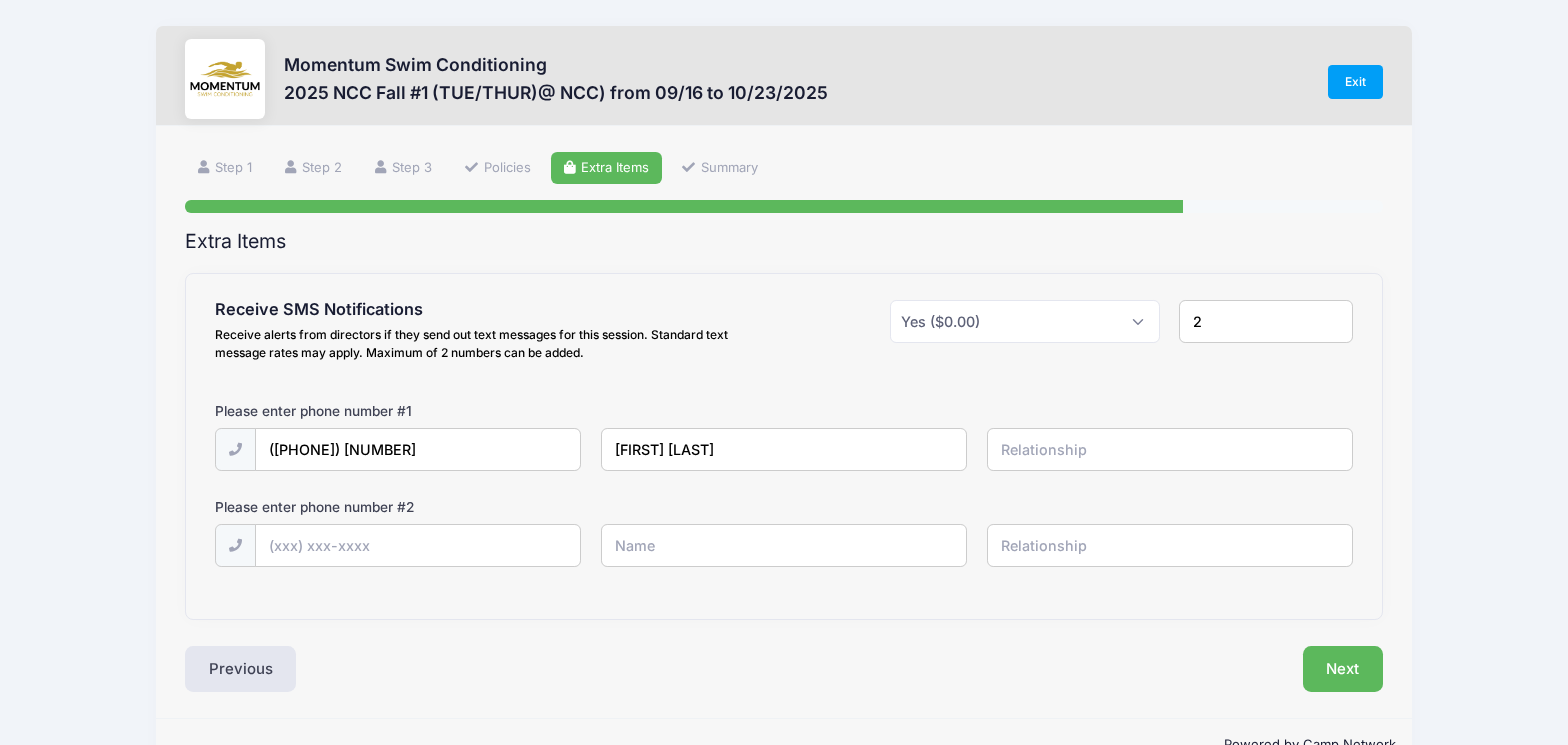 type on "[FIRST] [LAST]" 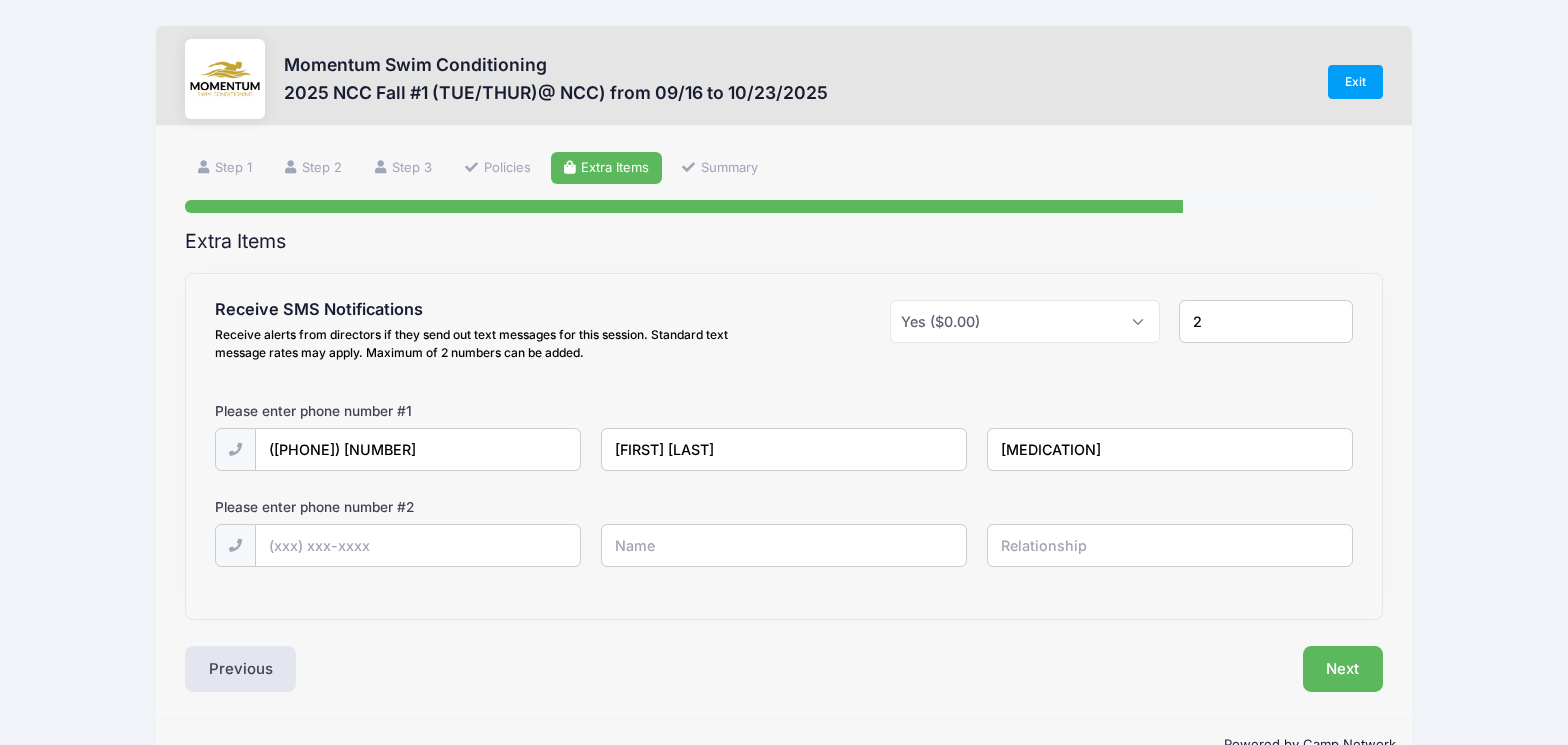 type on "o" 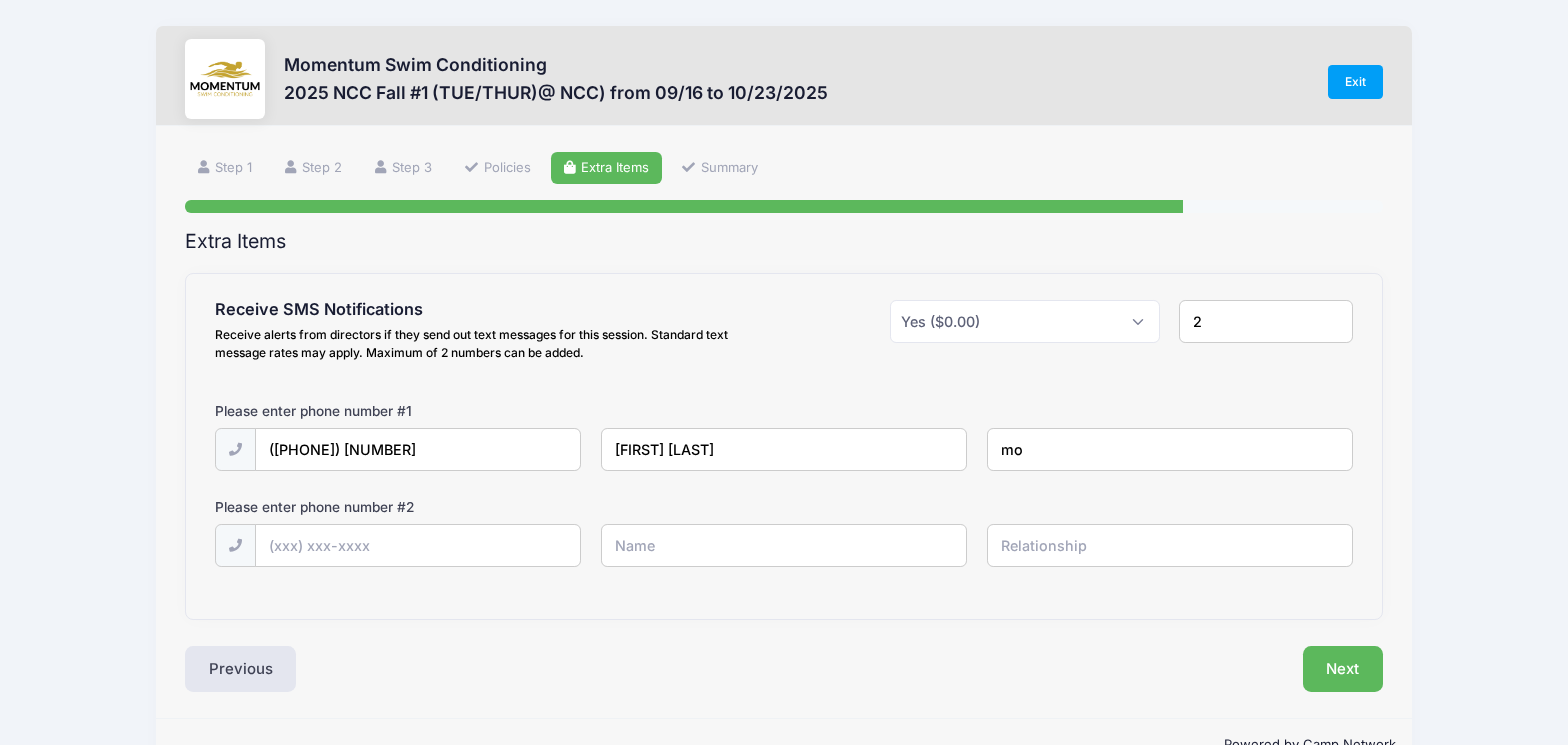 type on "m" 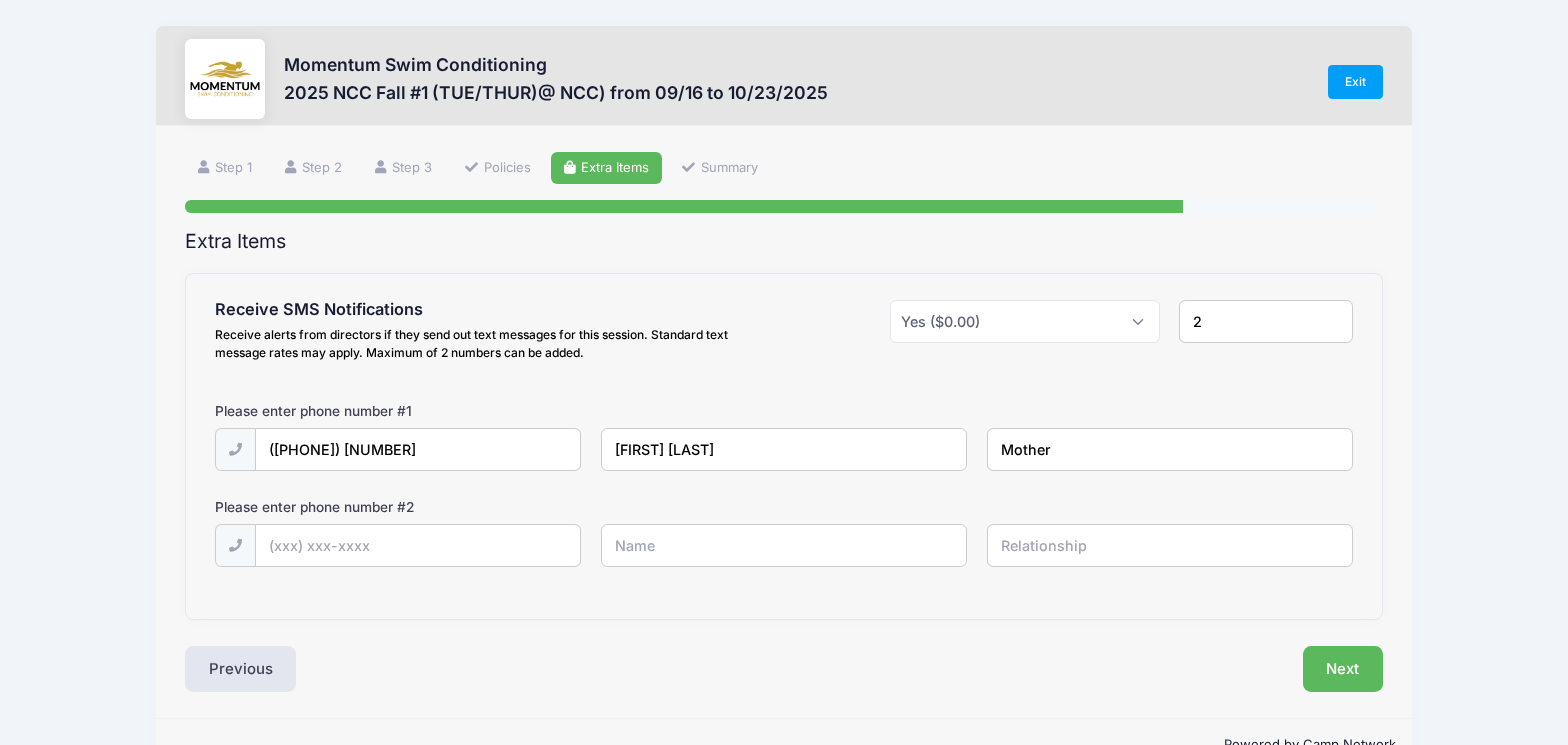 type on "Mother" 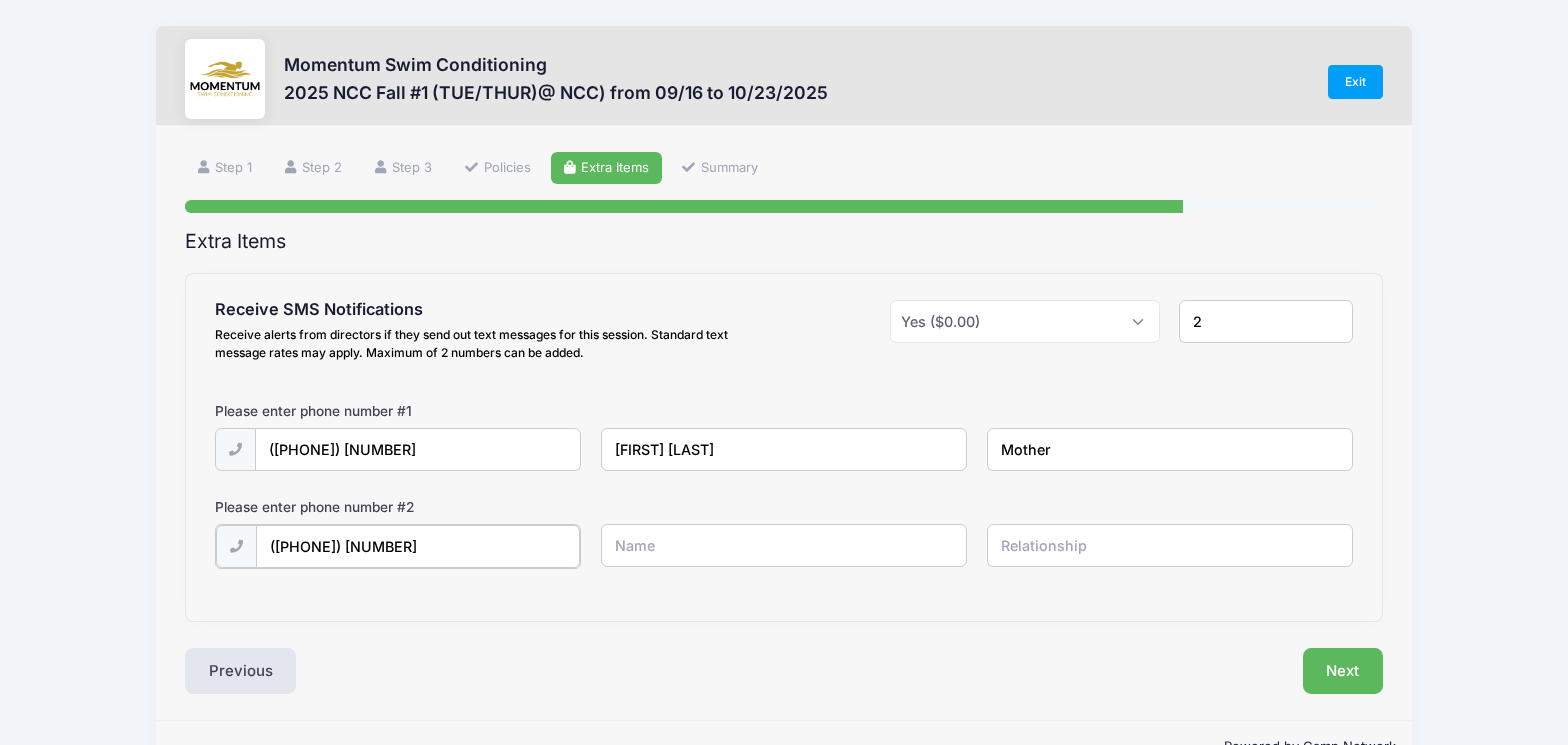 type on "([PHONE]) [NUMBER]" 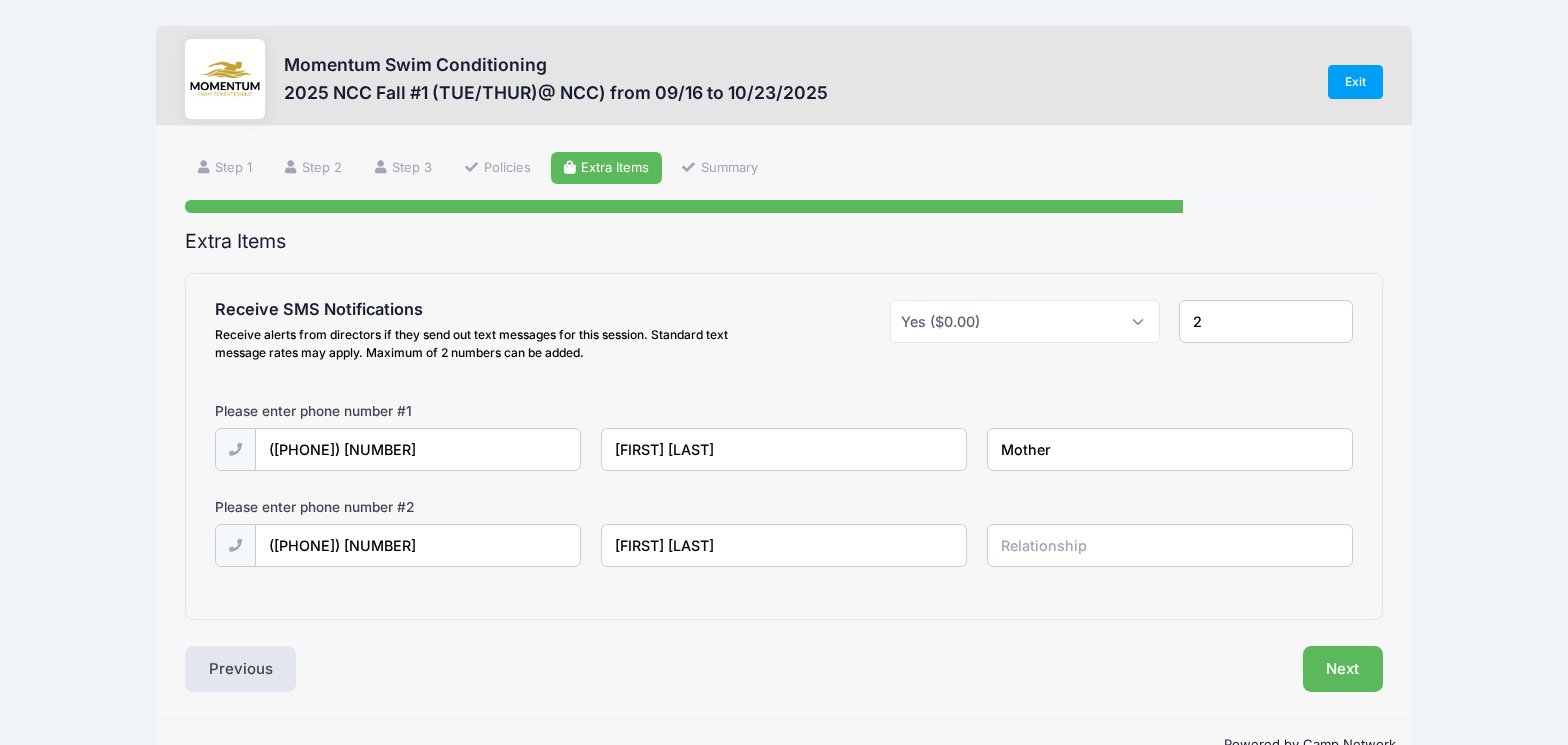 type on "[FIRST] [LAST]" 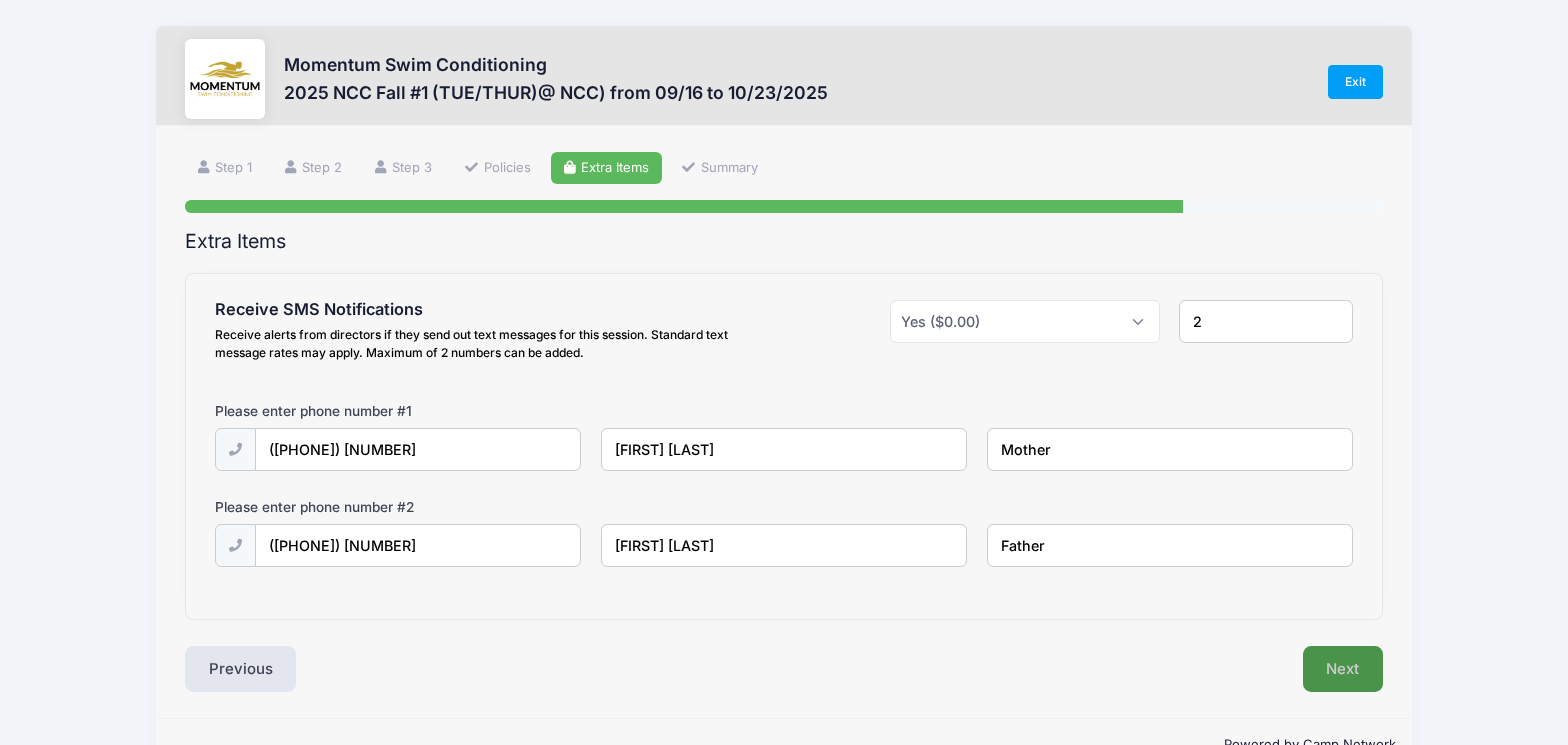 type on "Father" 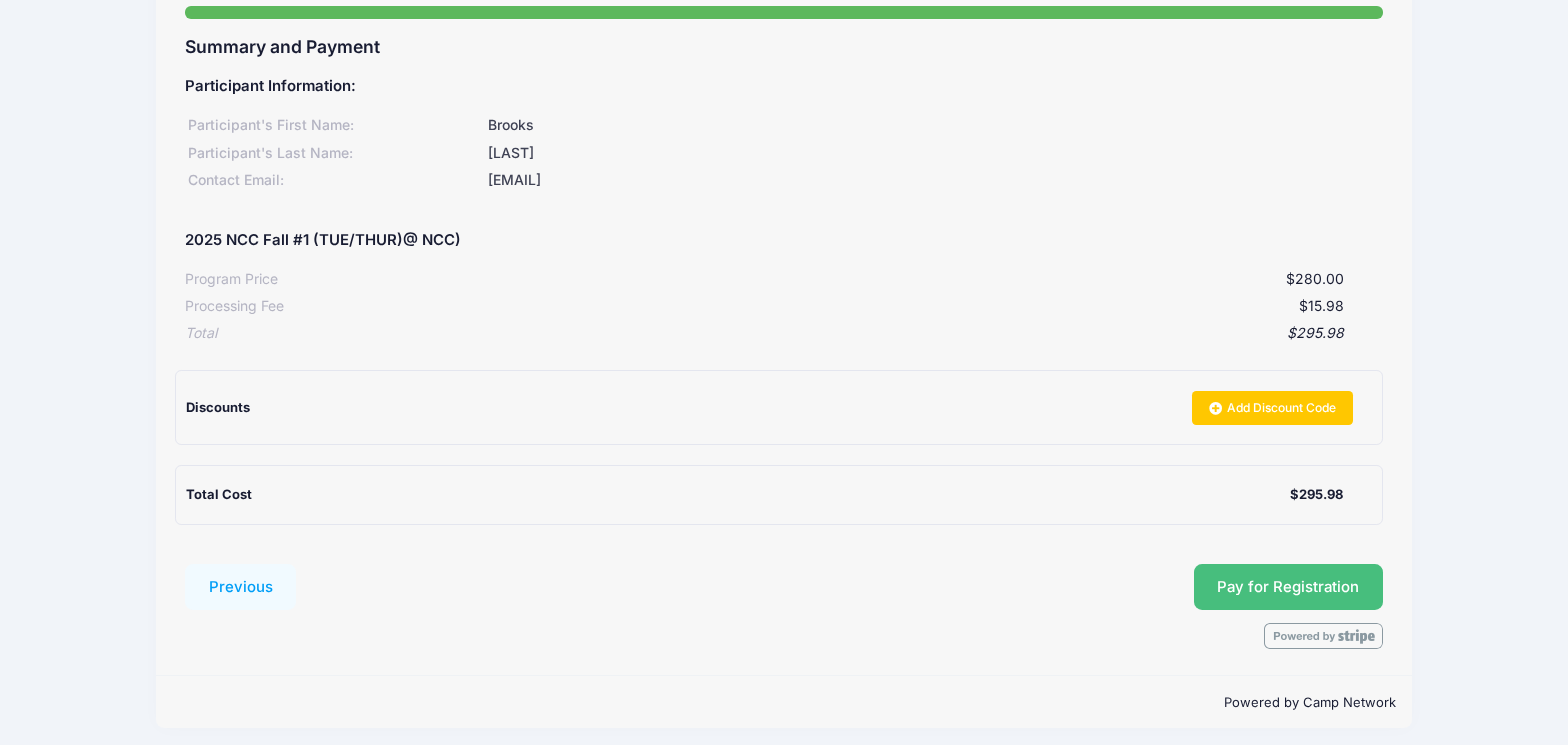 scroll, scrollTop: 193, scrollLeft: 0, axis: vertical 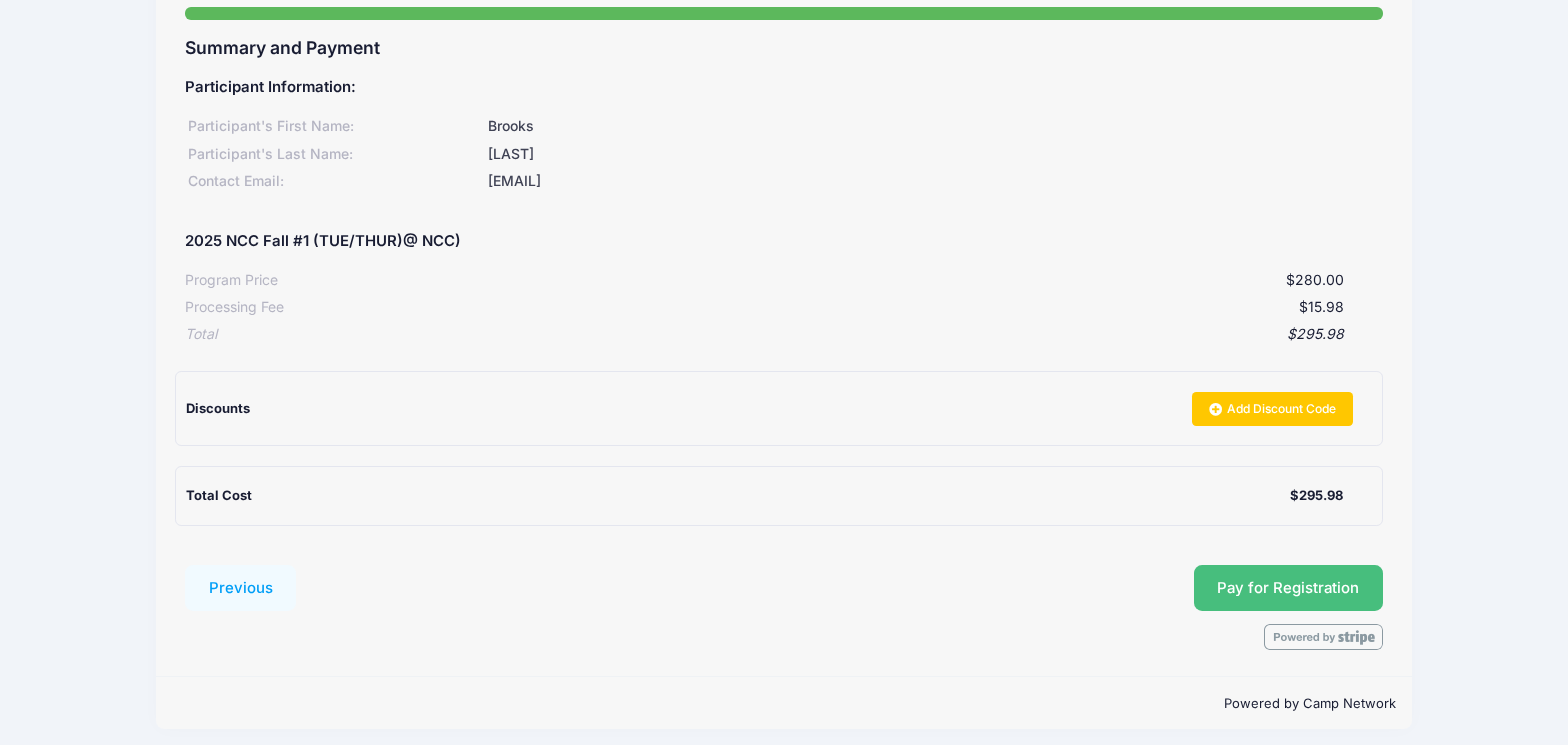 click on "Pay for Registration" at bounding box center (1288, 588) 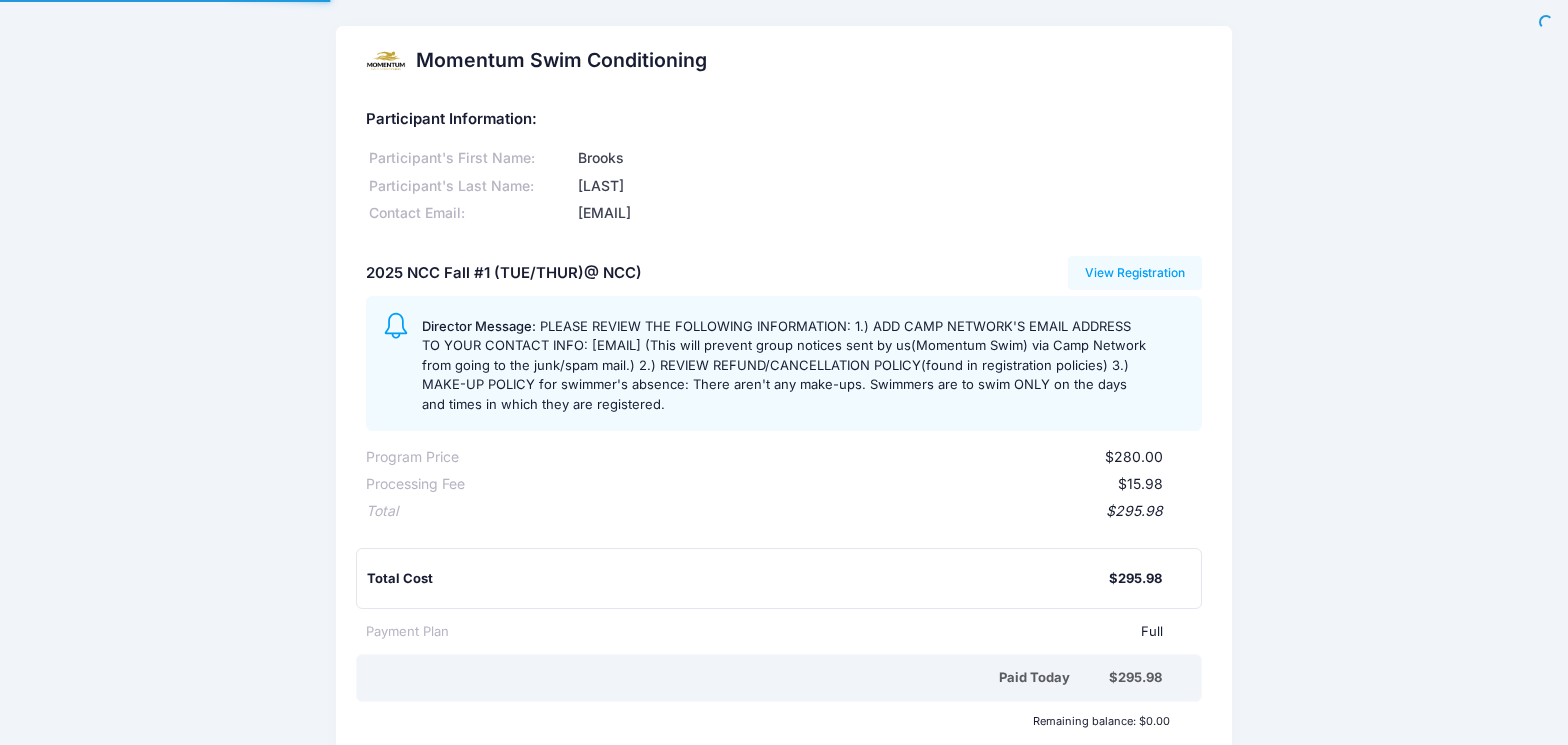 scroll, scrollTop: 0, scrollLeft: 0, axis: both 